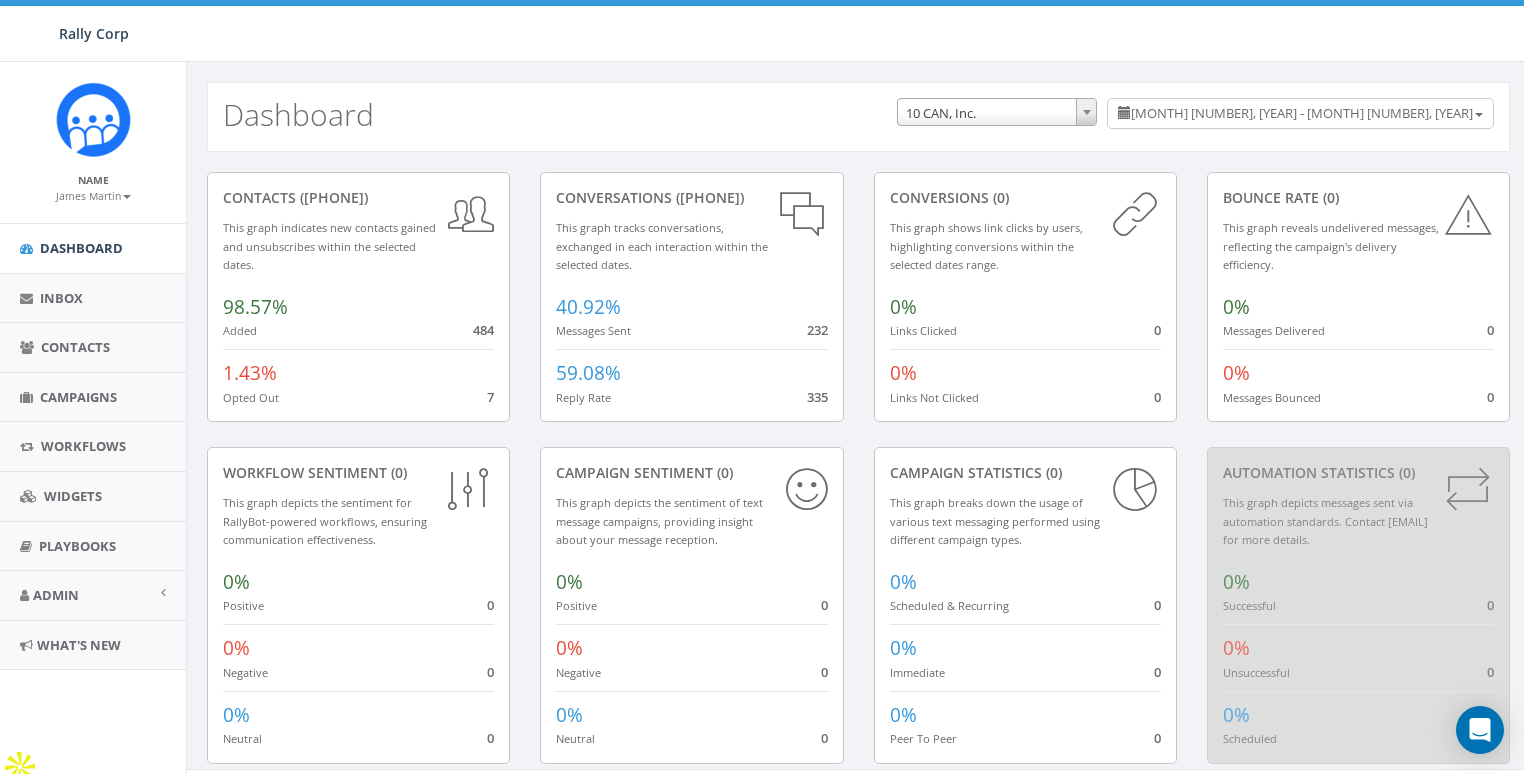 scroll, scrollTop: 0, scrollLeft: 0, axis: both 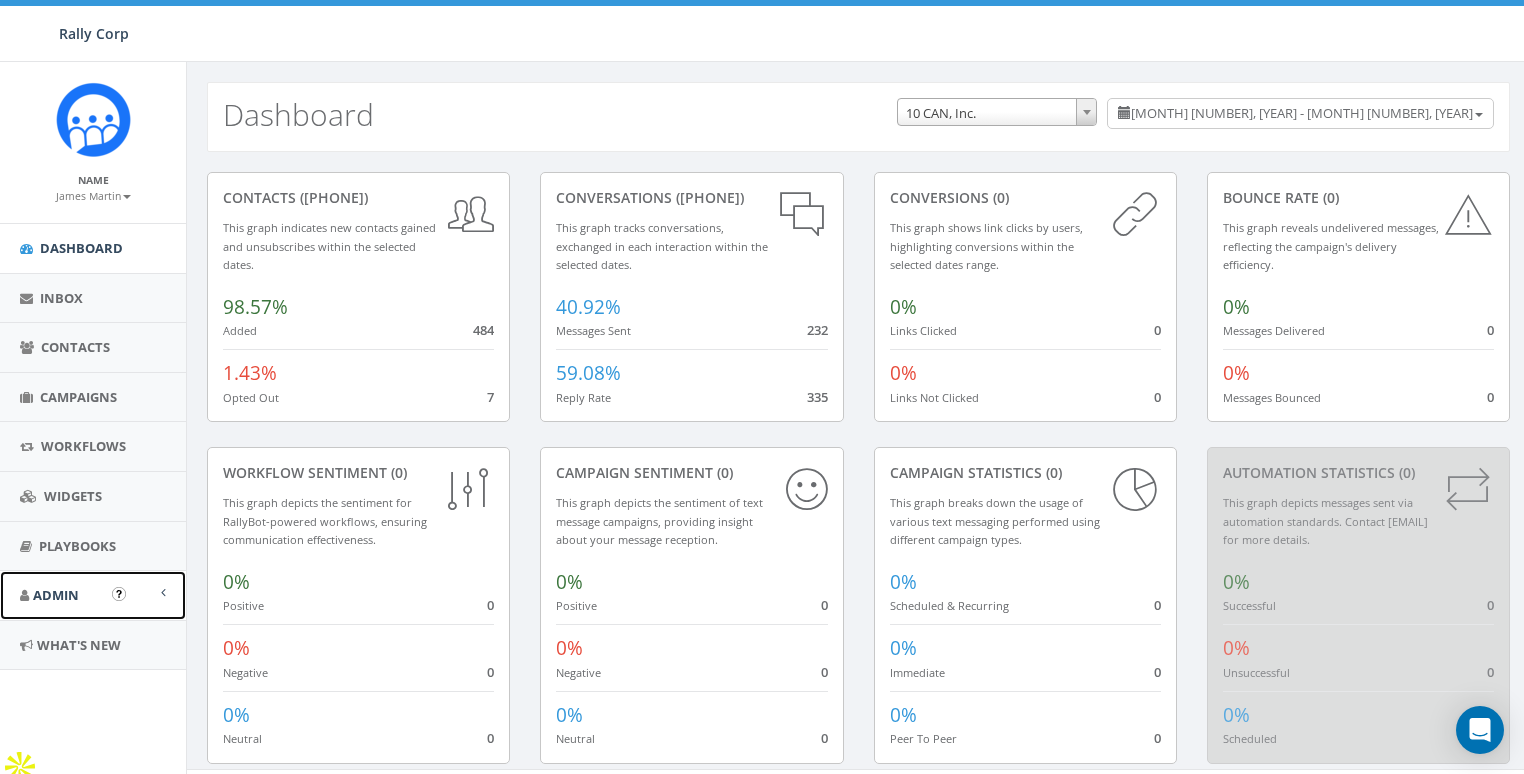 click on "Admin" at bounding box center [93, 595] 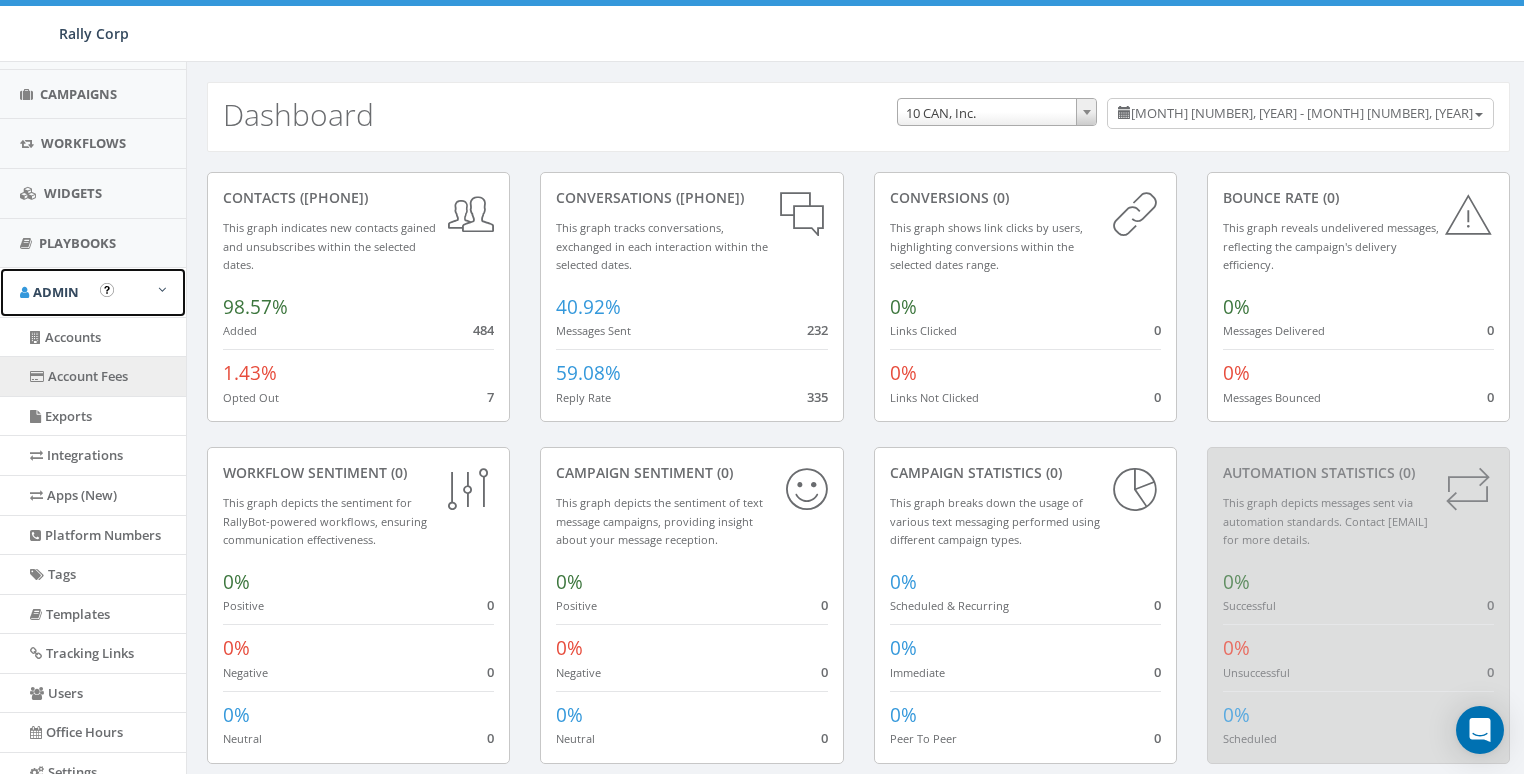 scroll, scrollTop: 304, scrollLeft: 0, axis: vertical 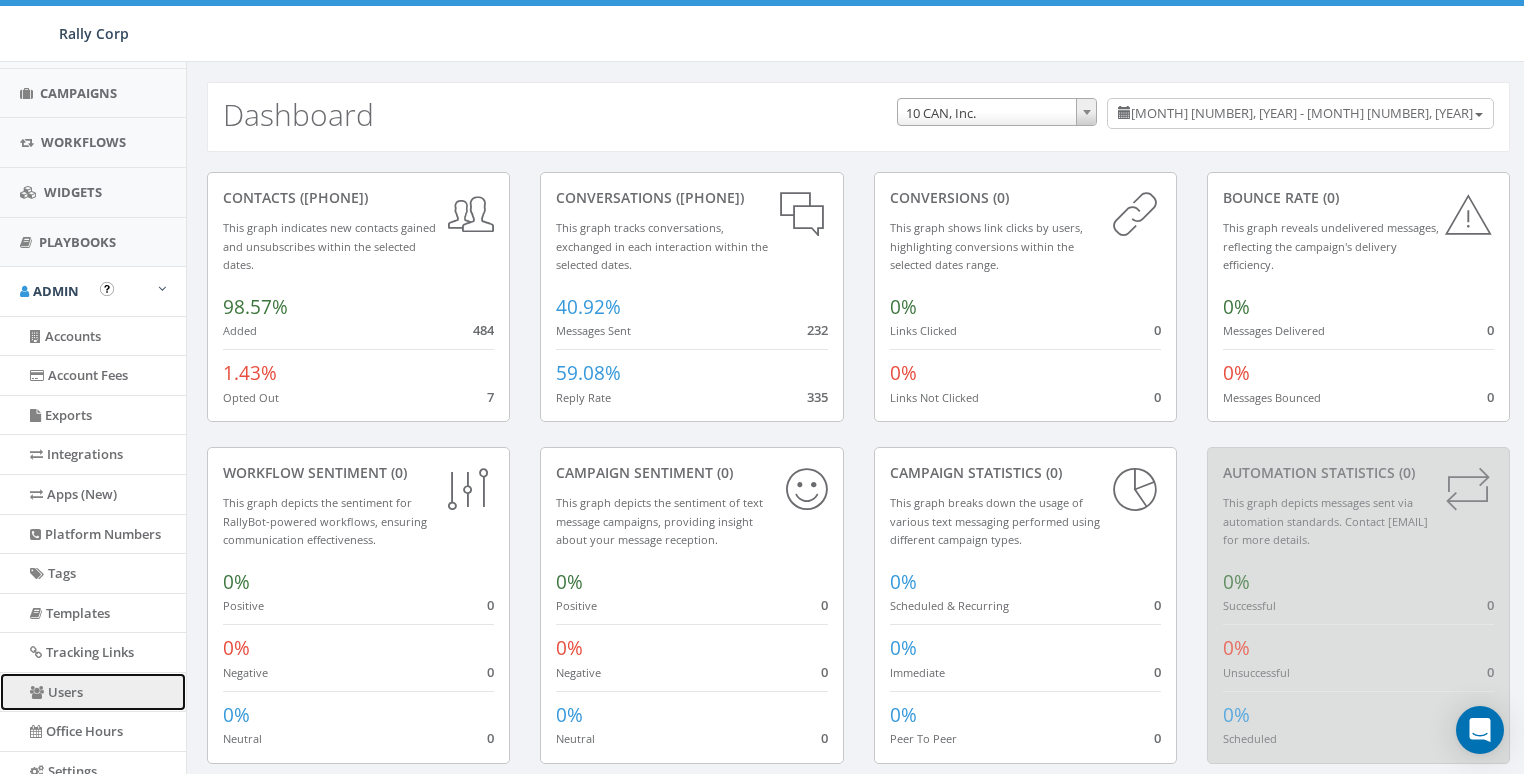 drag, startPoint x: 58, startPoint y: 692, endPoint x: 184, endPoint y: 610, distance: 150.33296 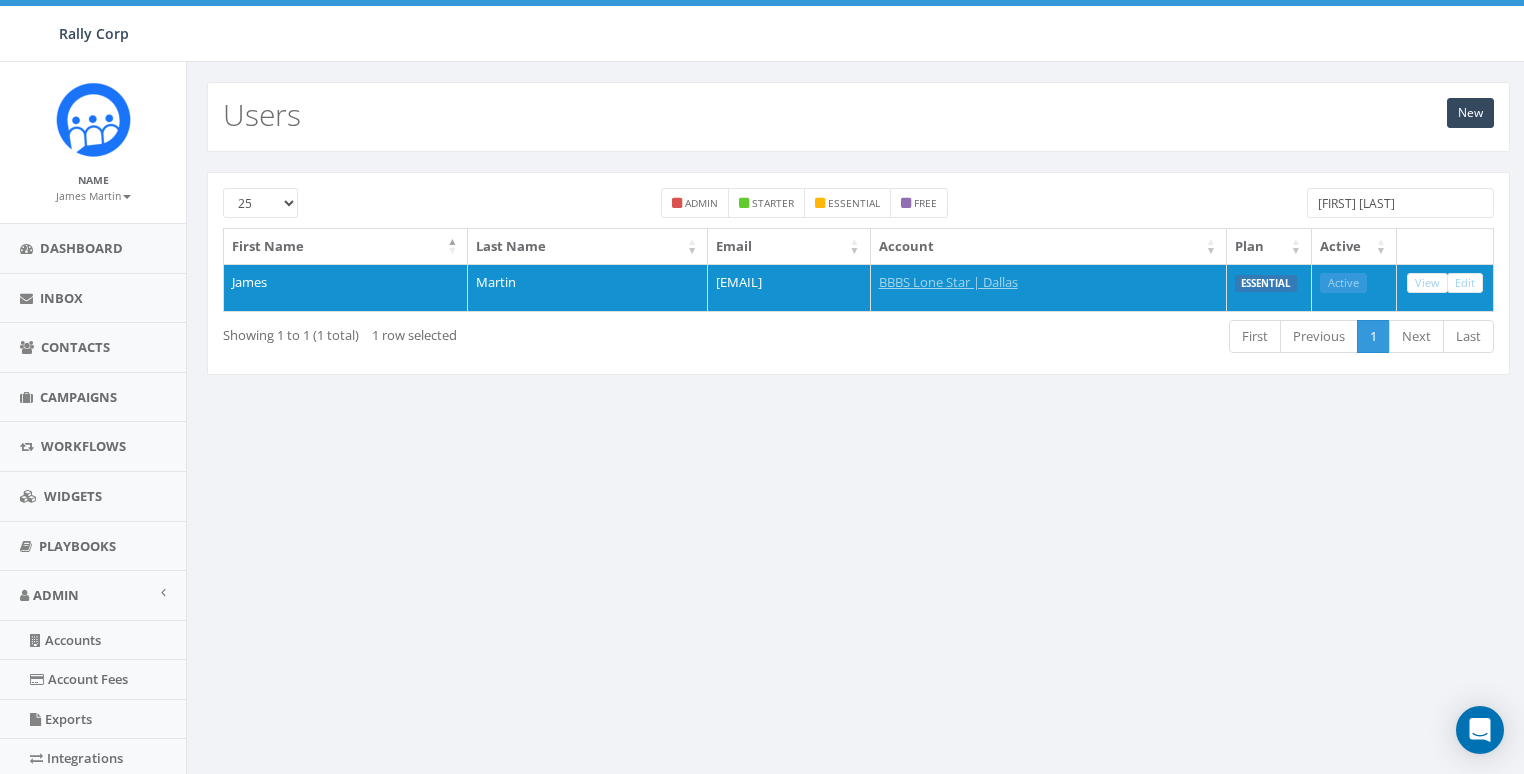 scroll, scrollTop: 0, scrollLeft: 0, axis: both 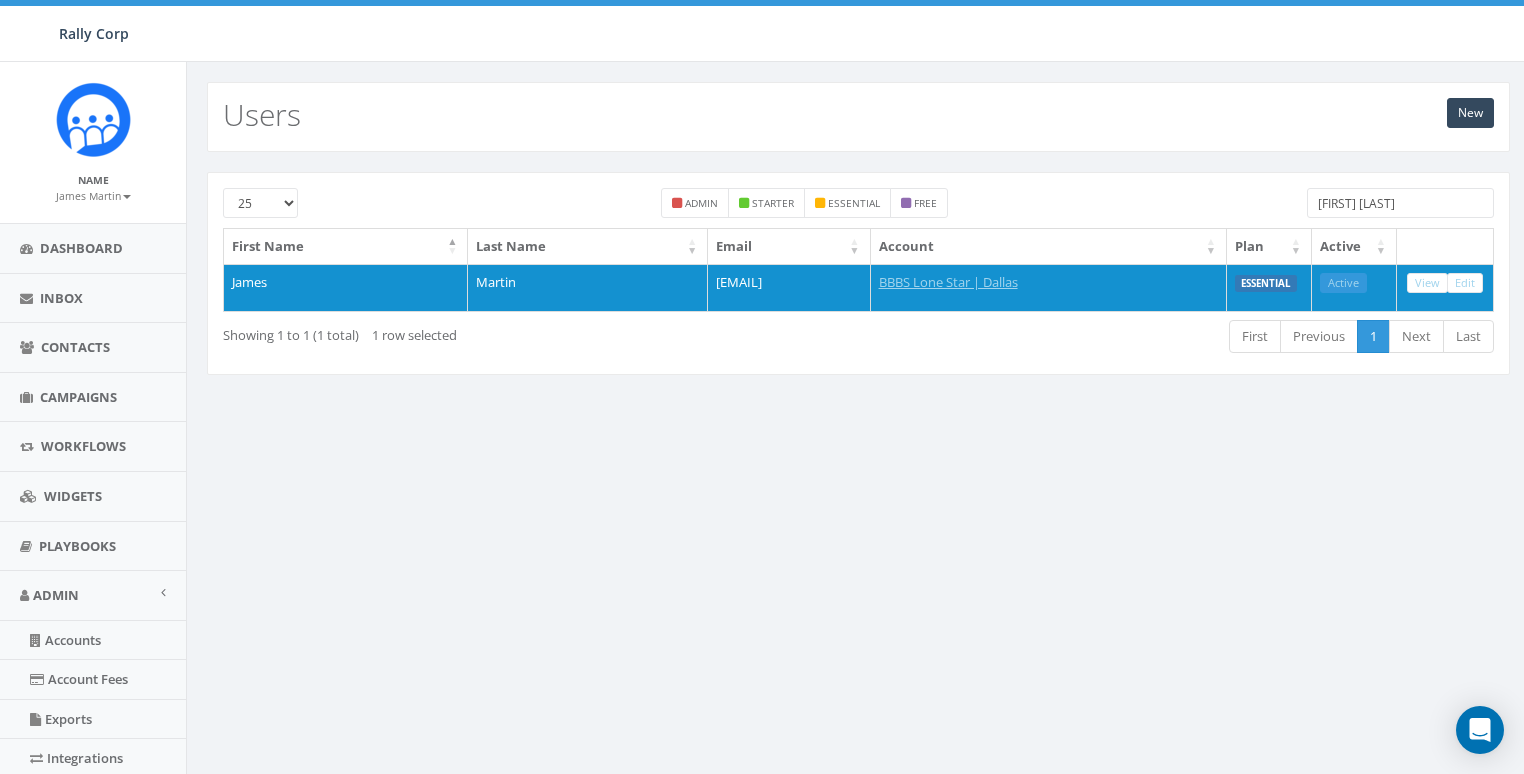 click on "james+Tra" at bounding box center [1400, 203] 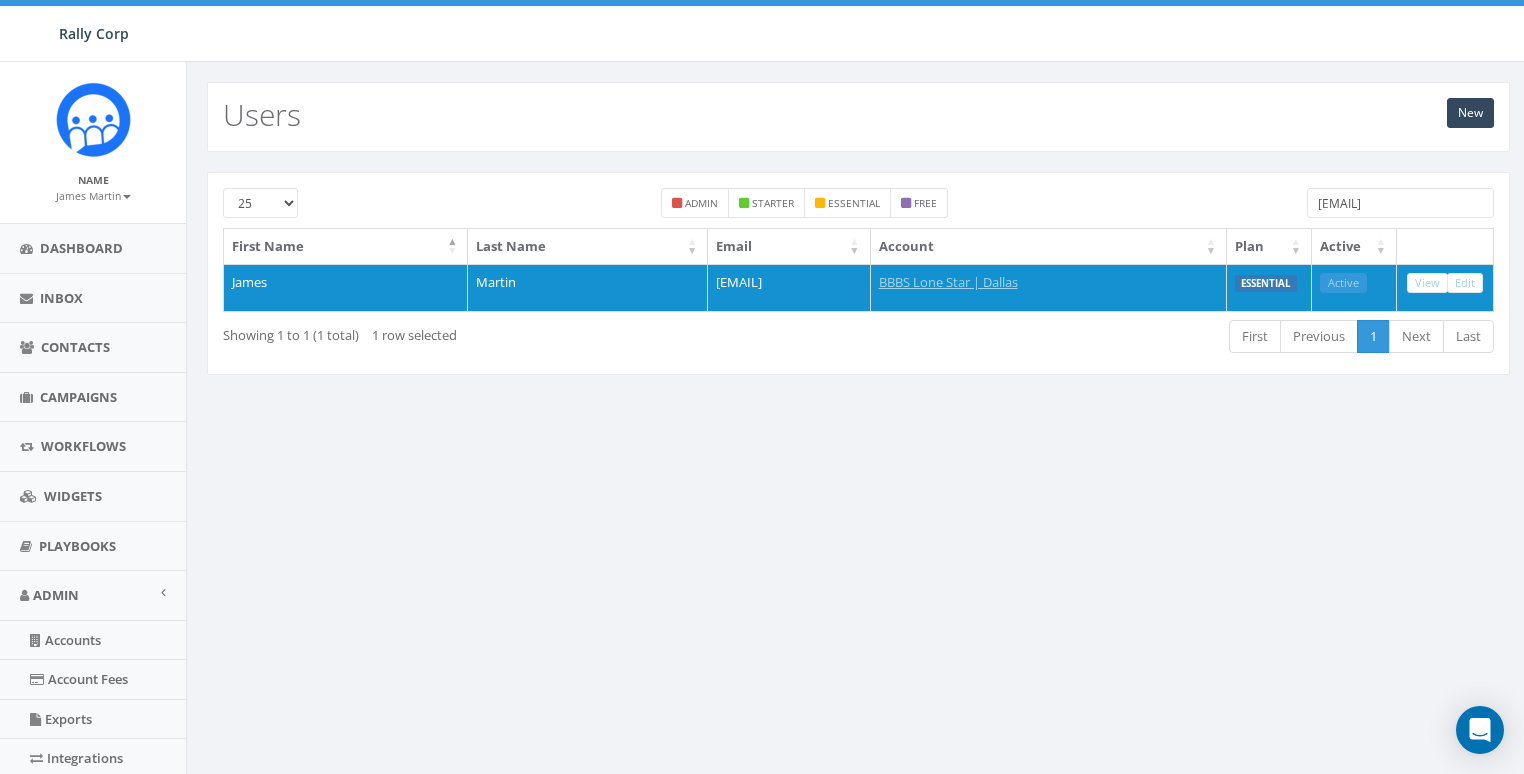 scroll, scrollTop: 0, scrollLeft: 4, axis: horizontal 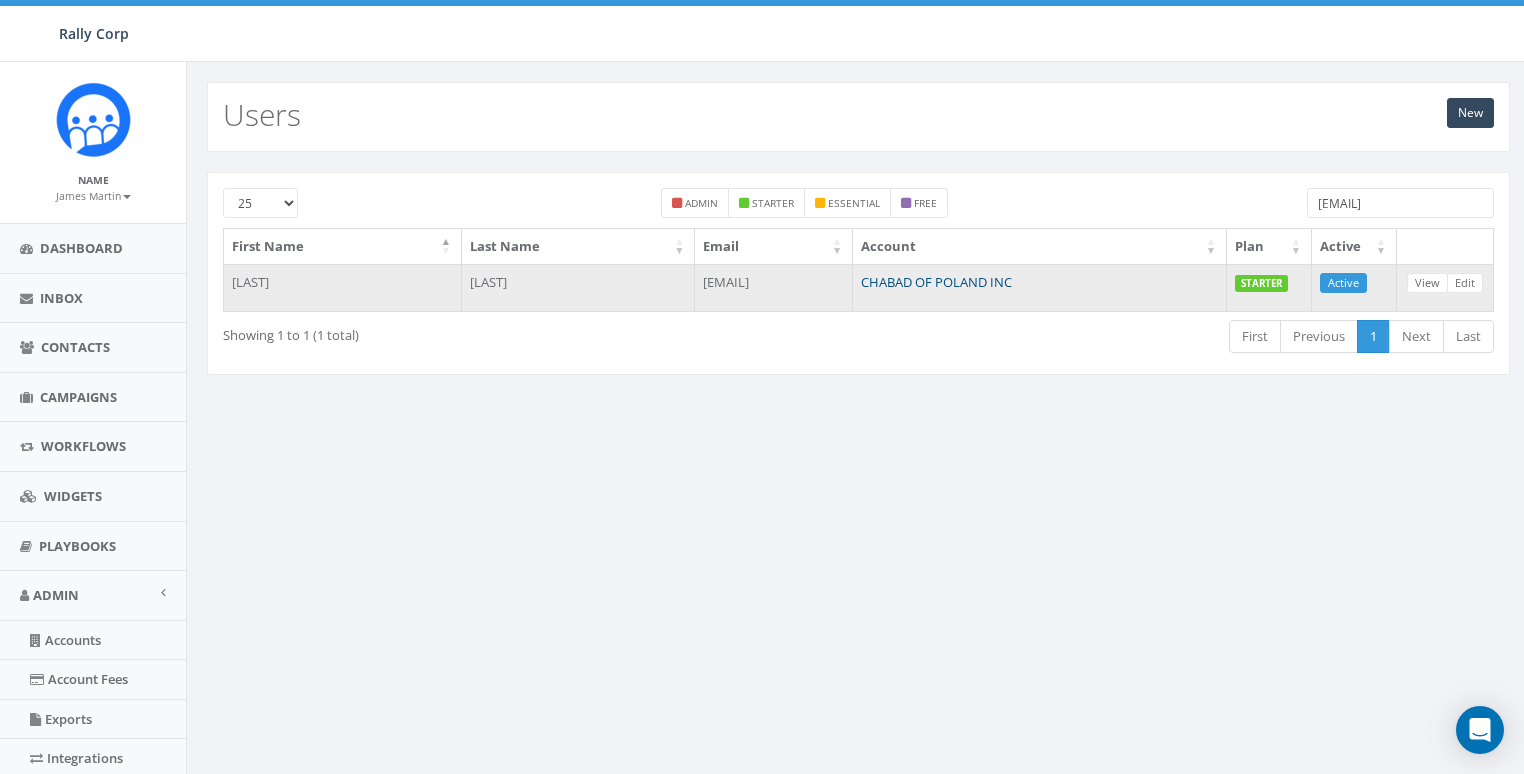type on "[EMAIL]" 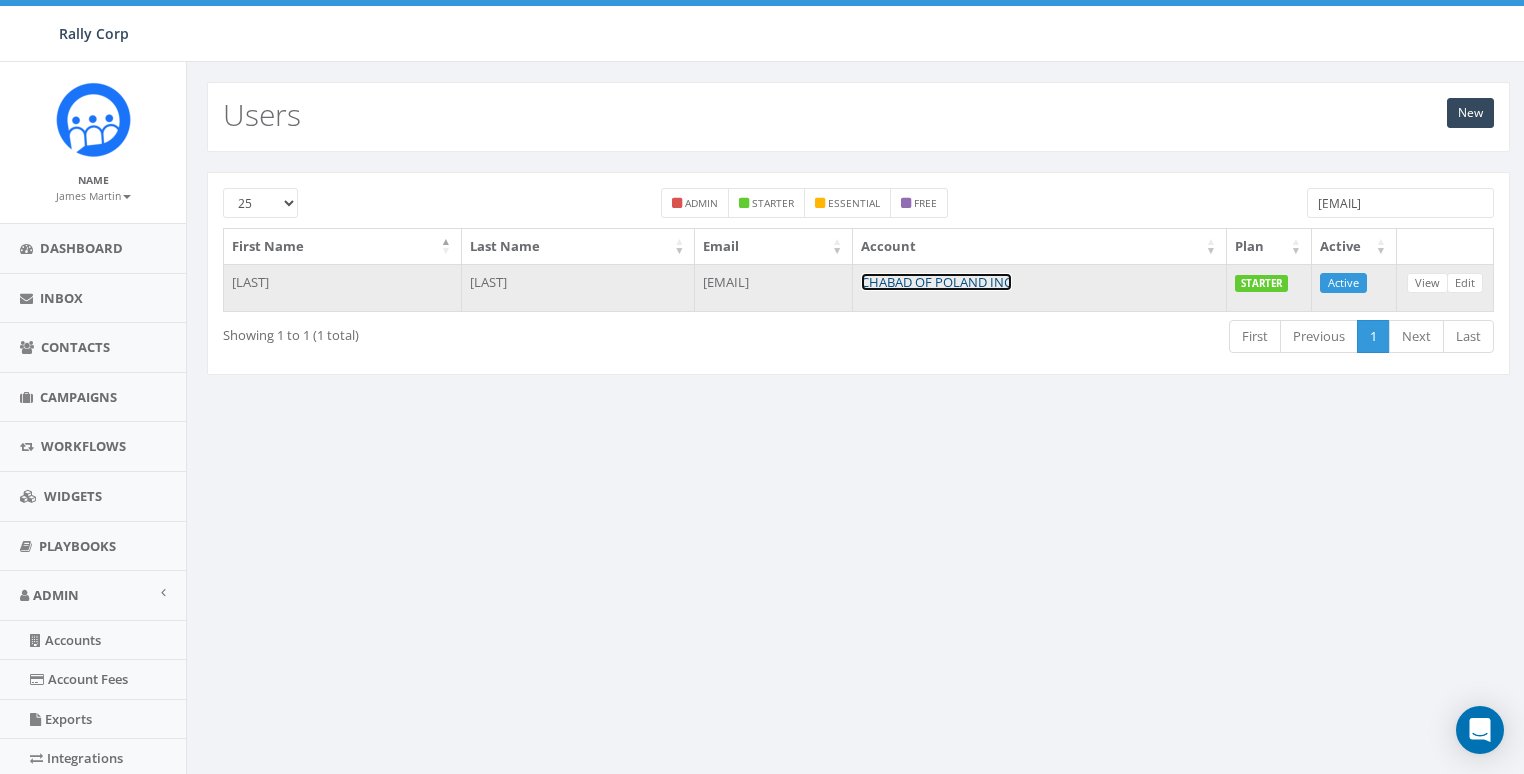 click on "CHABAD OF POLAND INC" at bounding box center (936, 282) 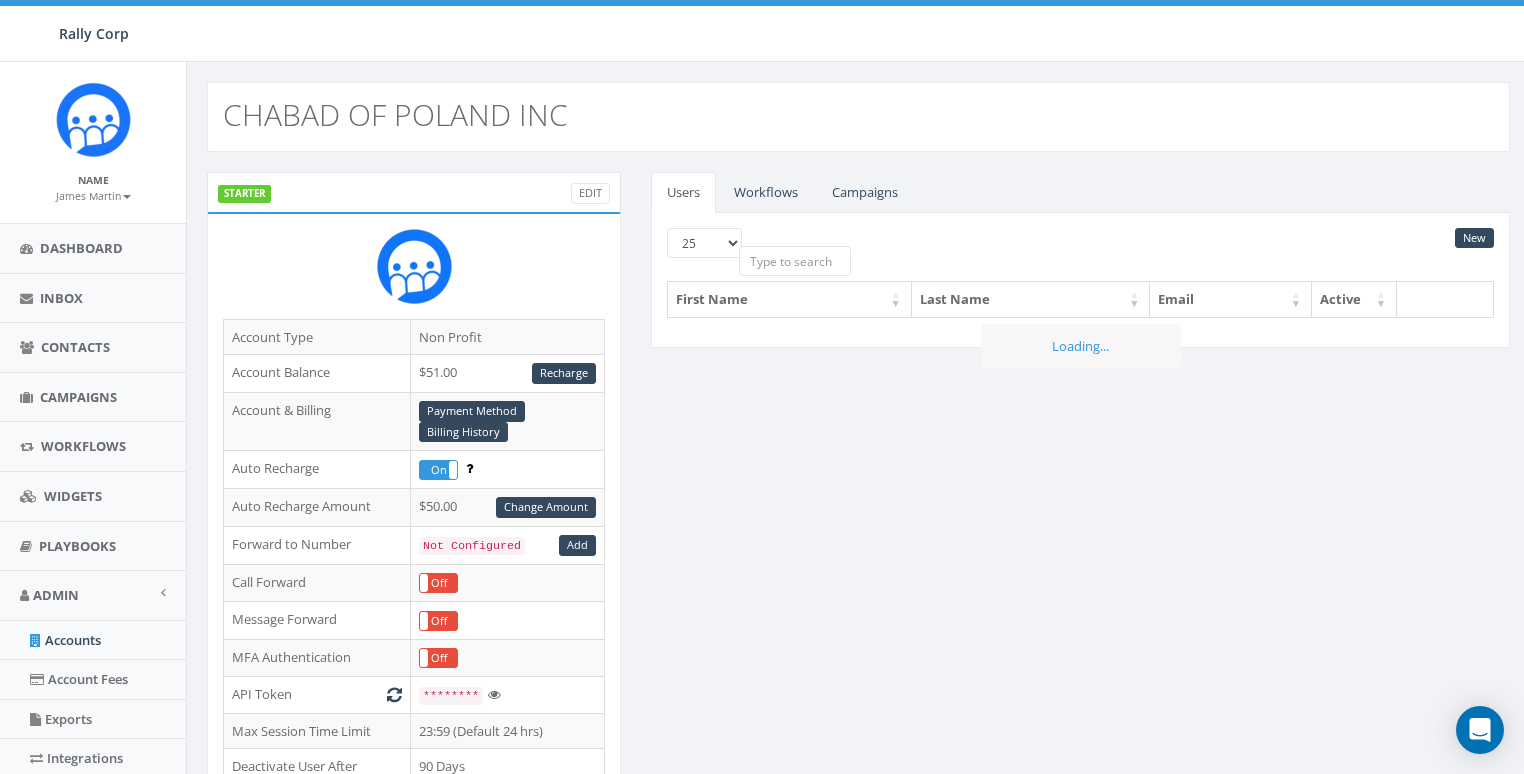 scroll, scrollTop: 0, scrollLeft: 0, axis: both 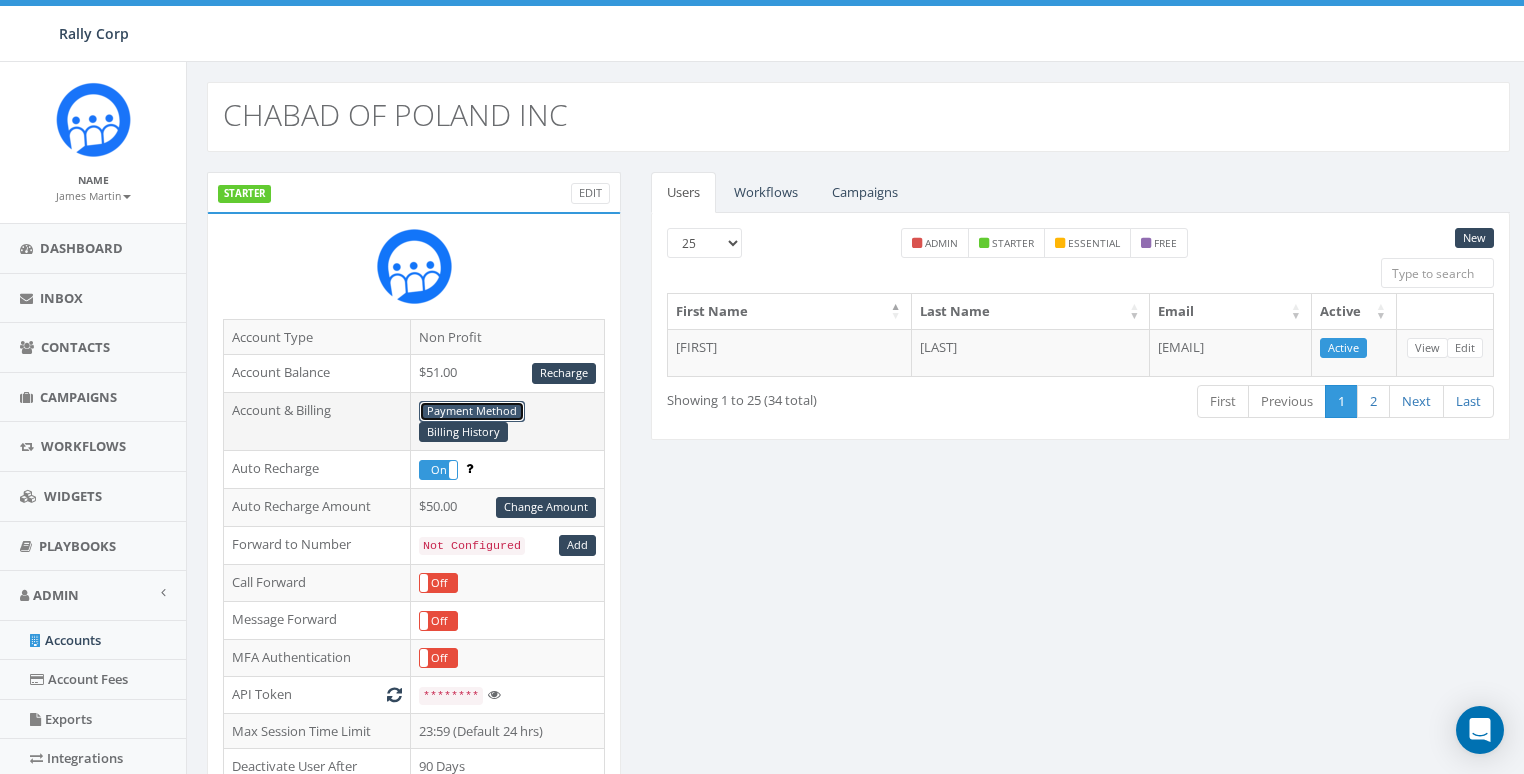 click on "Payment Method" at bounding box center [472, 411] 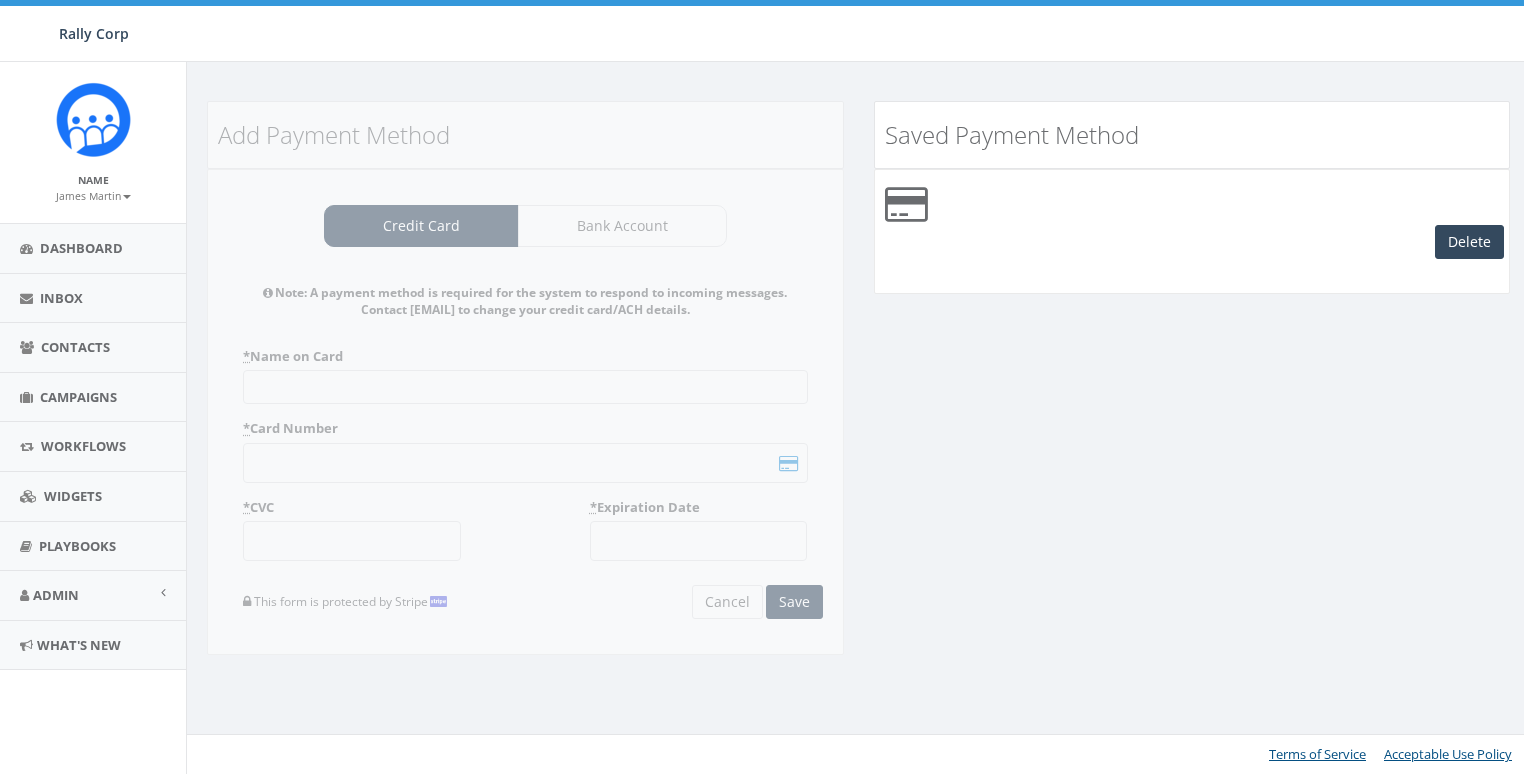 scroll, scrollTop: 0, scrollLeft: 0, axis: both 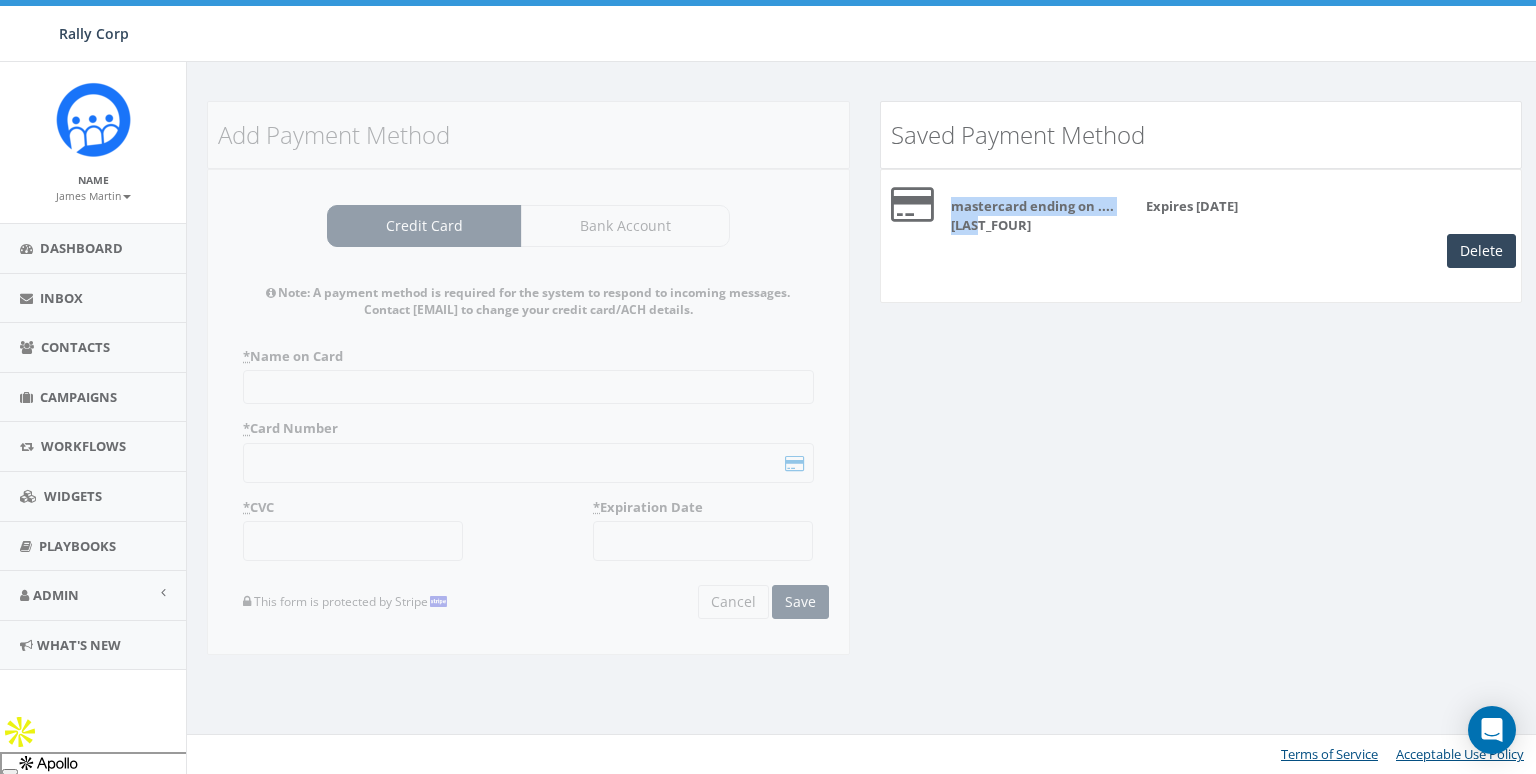 drag, startPoint x: 996, startPoint y: 224, endPoint x: 949, endPoint y: 206, distance: 50.32892 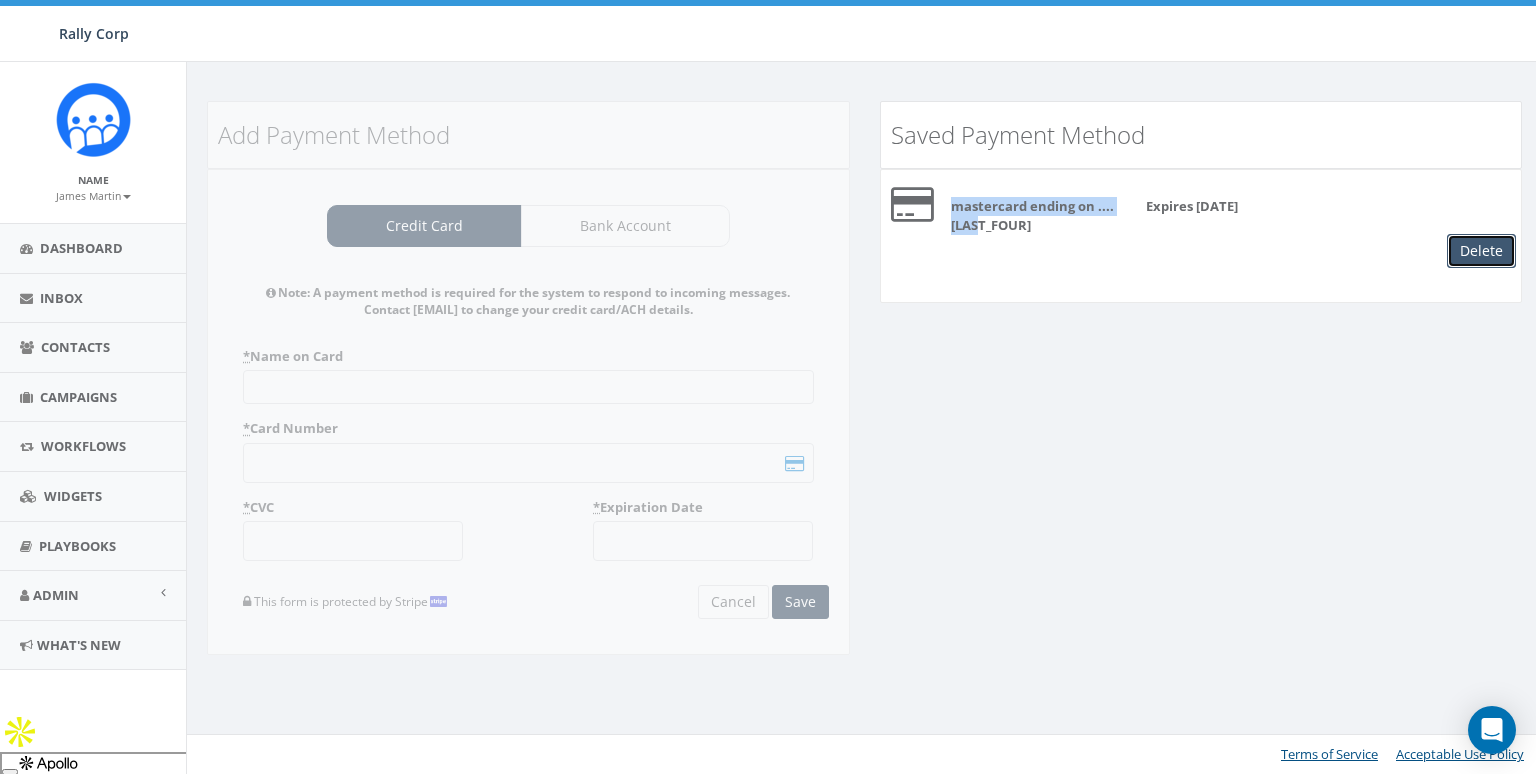 click on "Delete" at bounding box center (1481, 251) 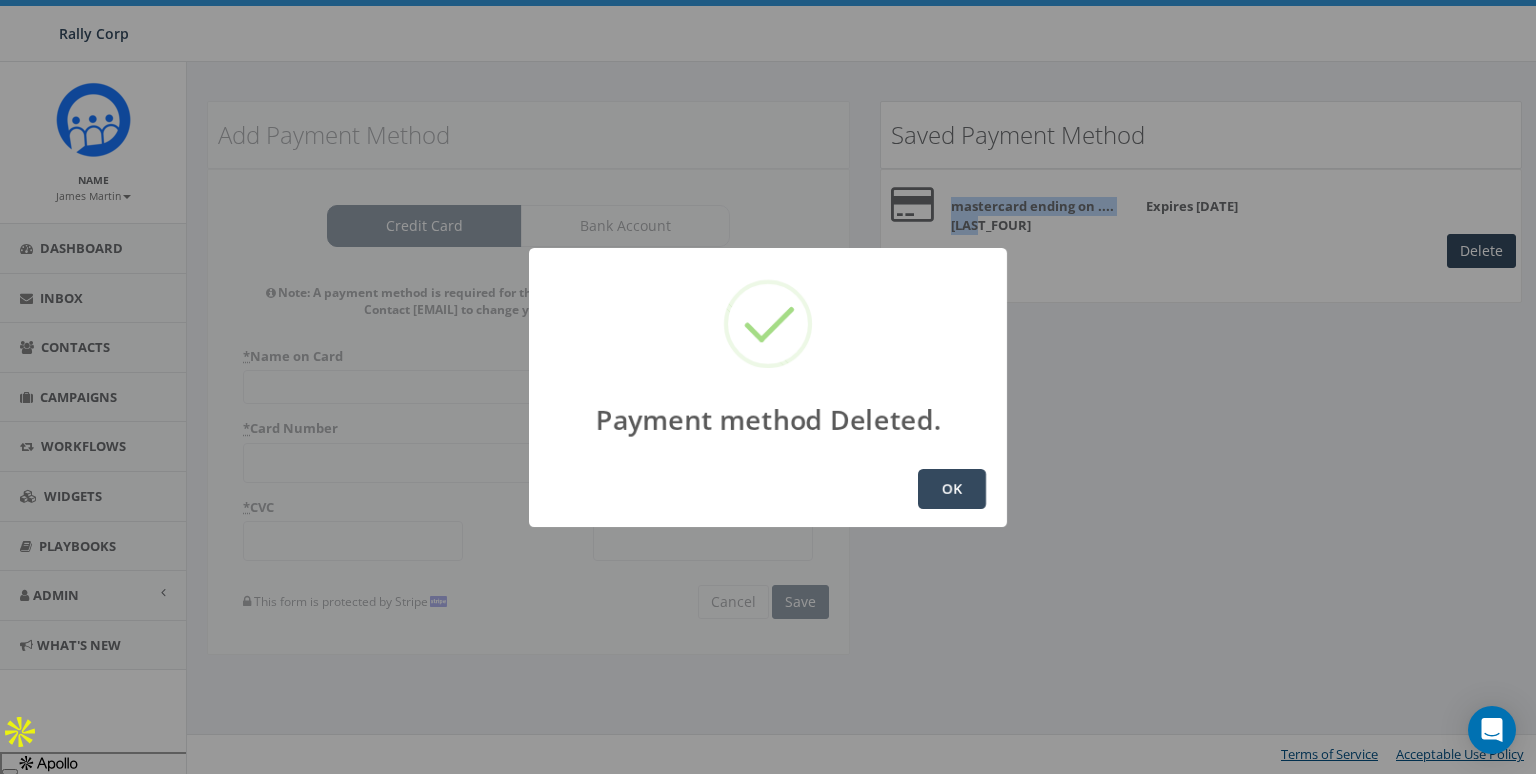 click on "OK" at bounding box center [952, 489] 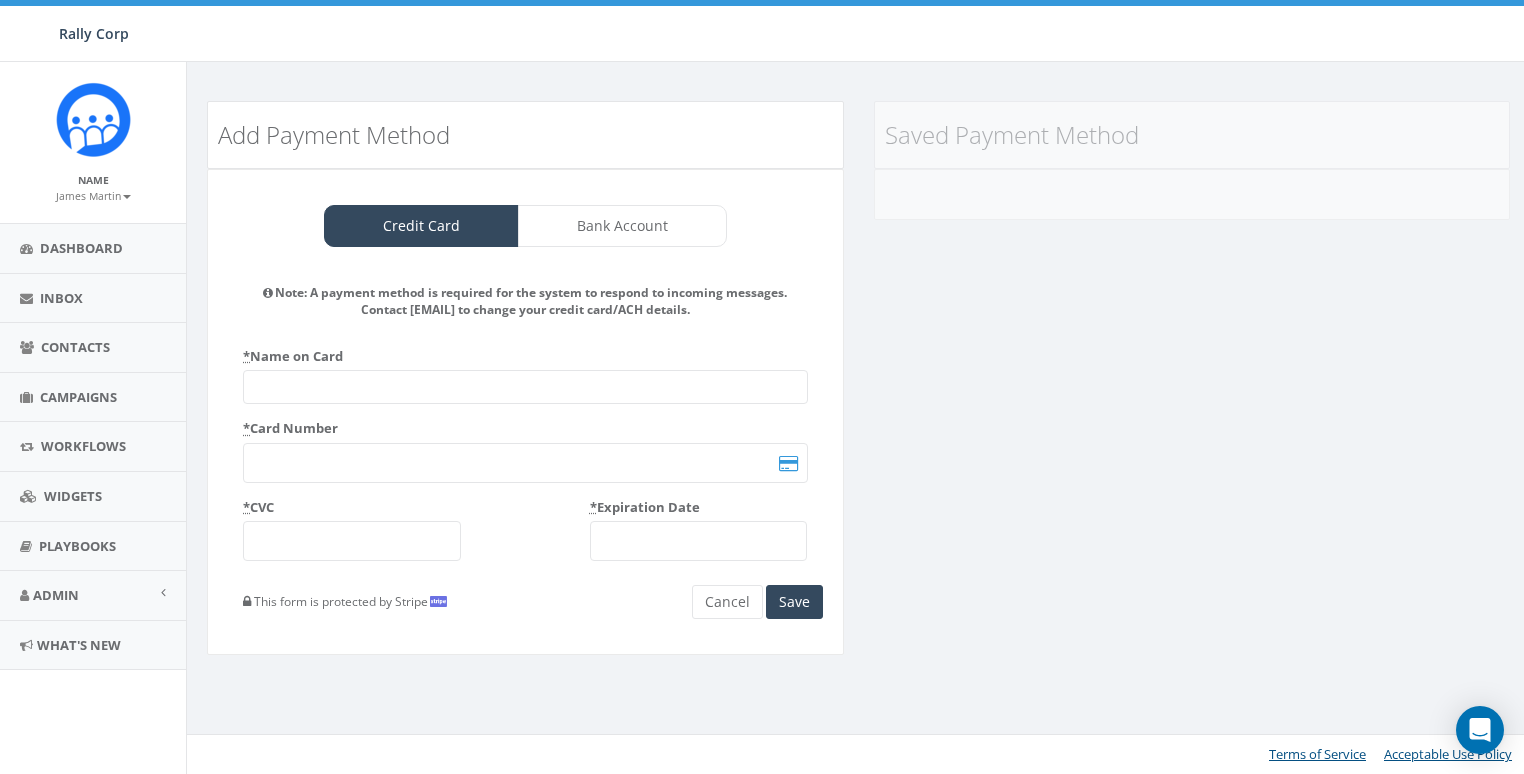 scroll, scrollTop: 0, scrollLeft: 0, axis: both 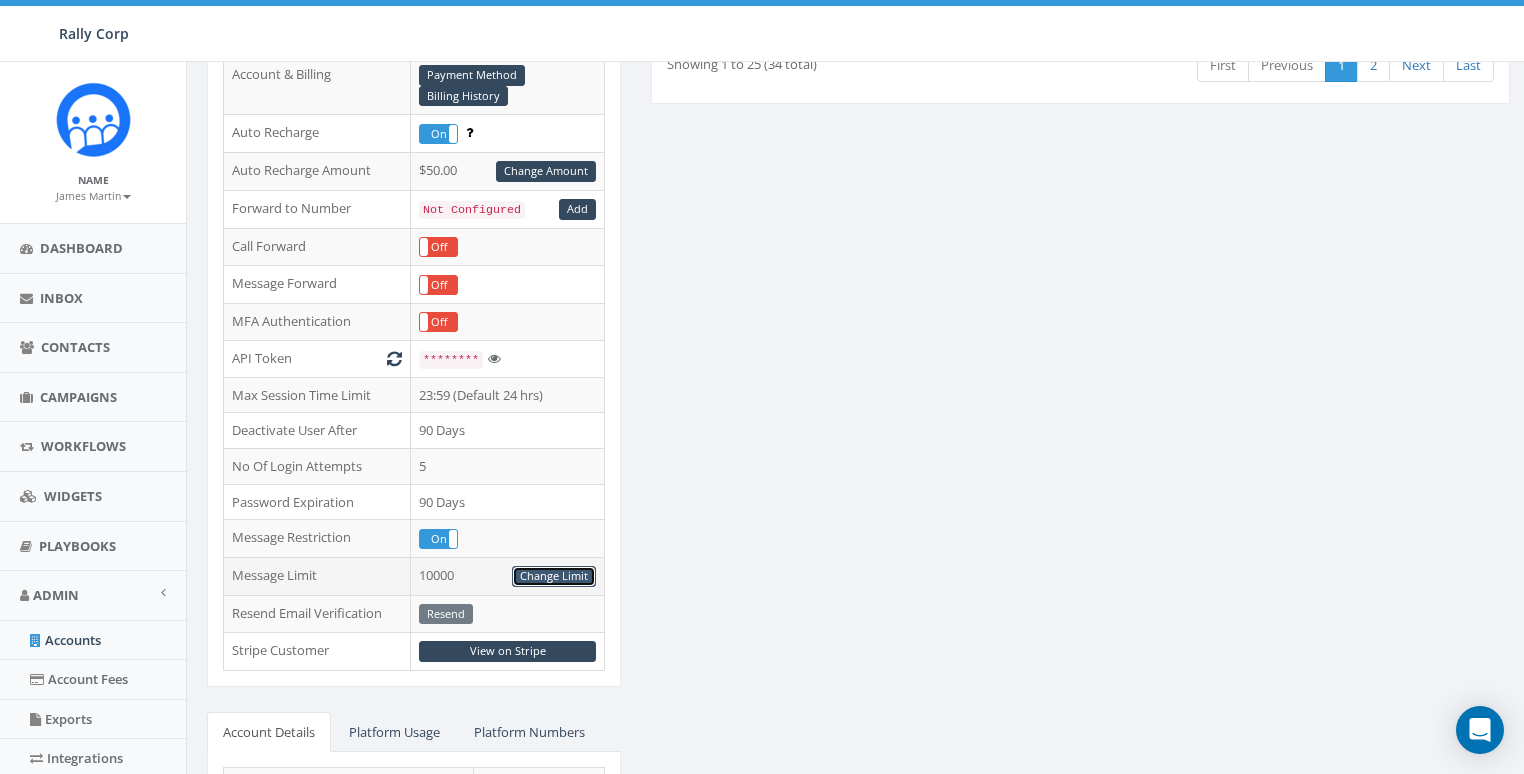 click on "Change Limit" at bounding box center (554, 576) 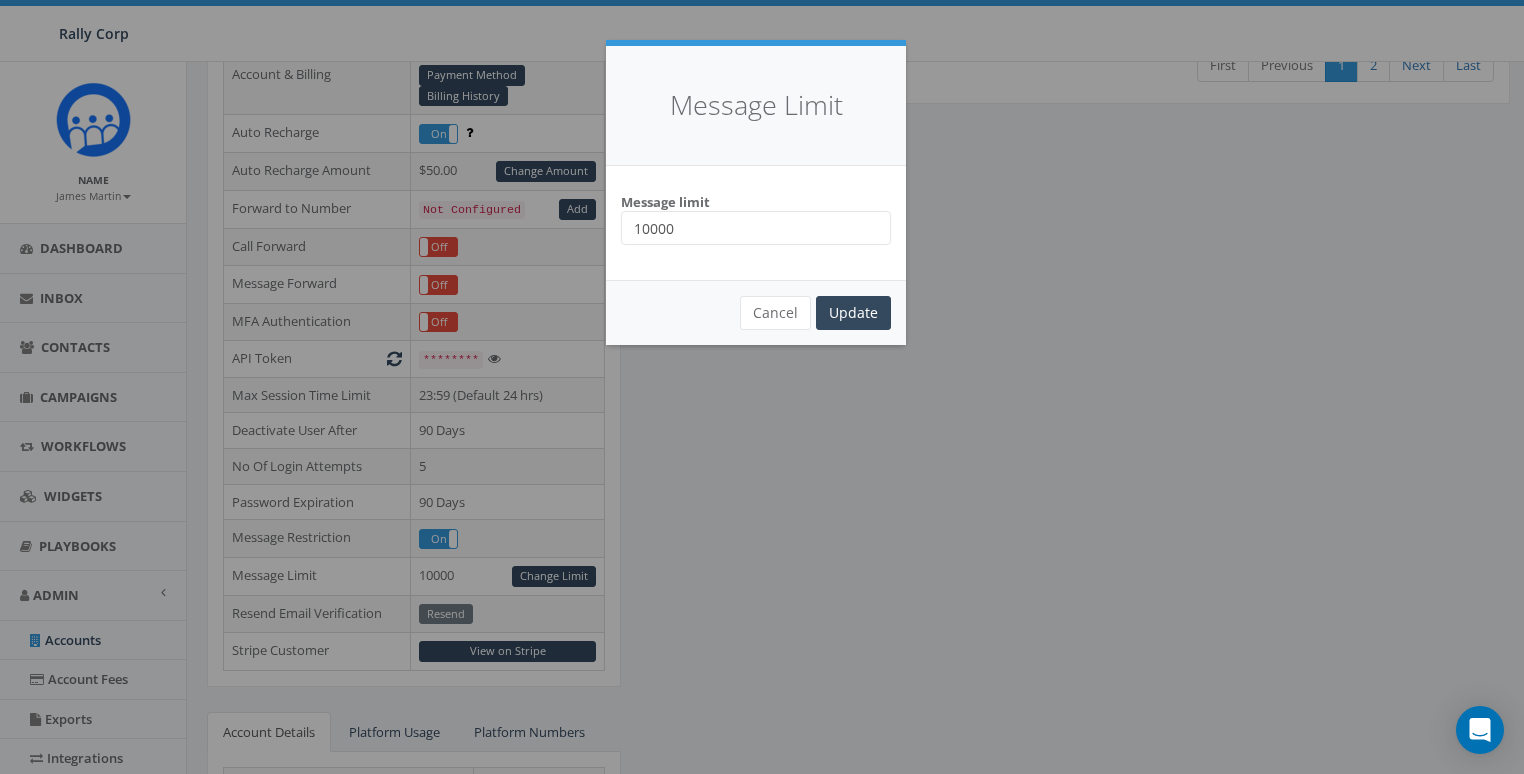 click on "10000" at bounding box center (756, 228) 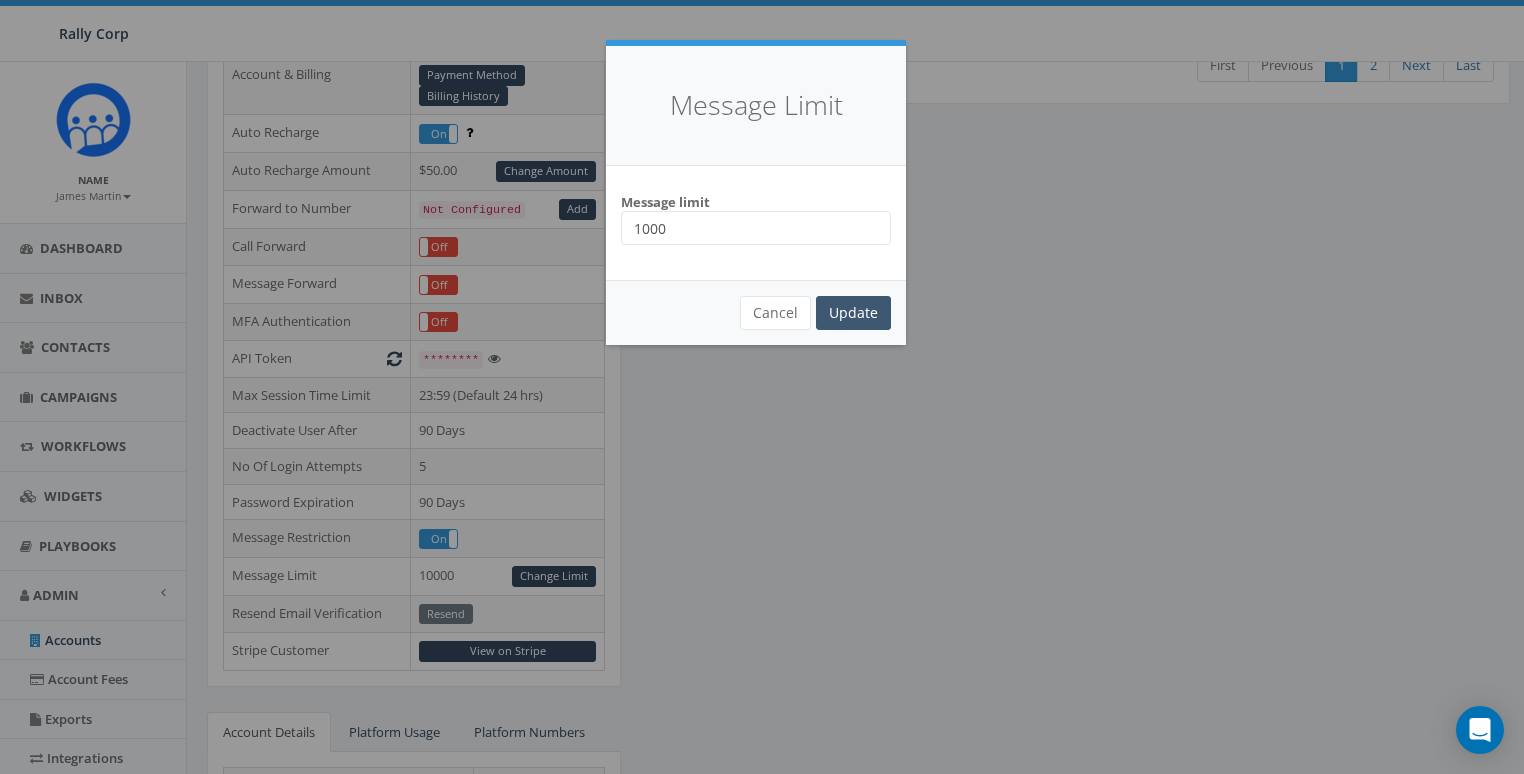 type on "1000" 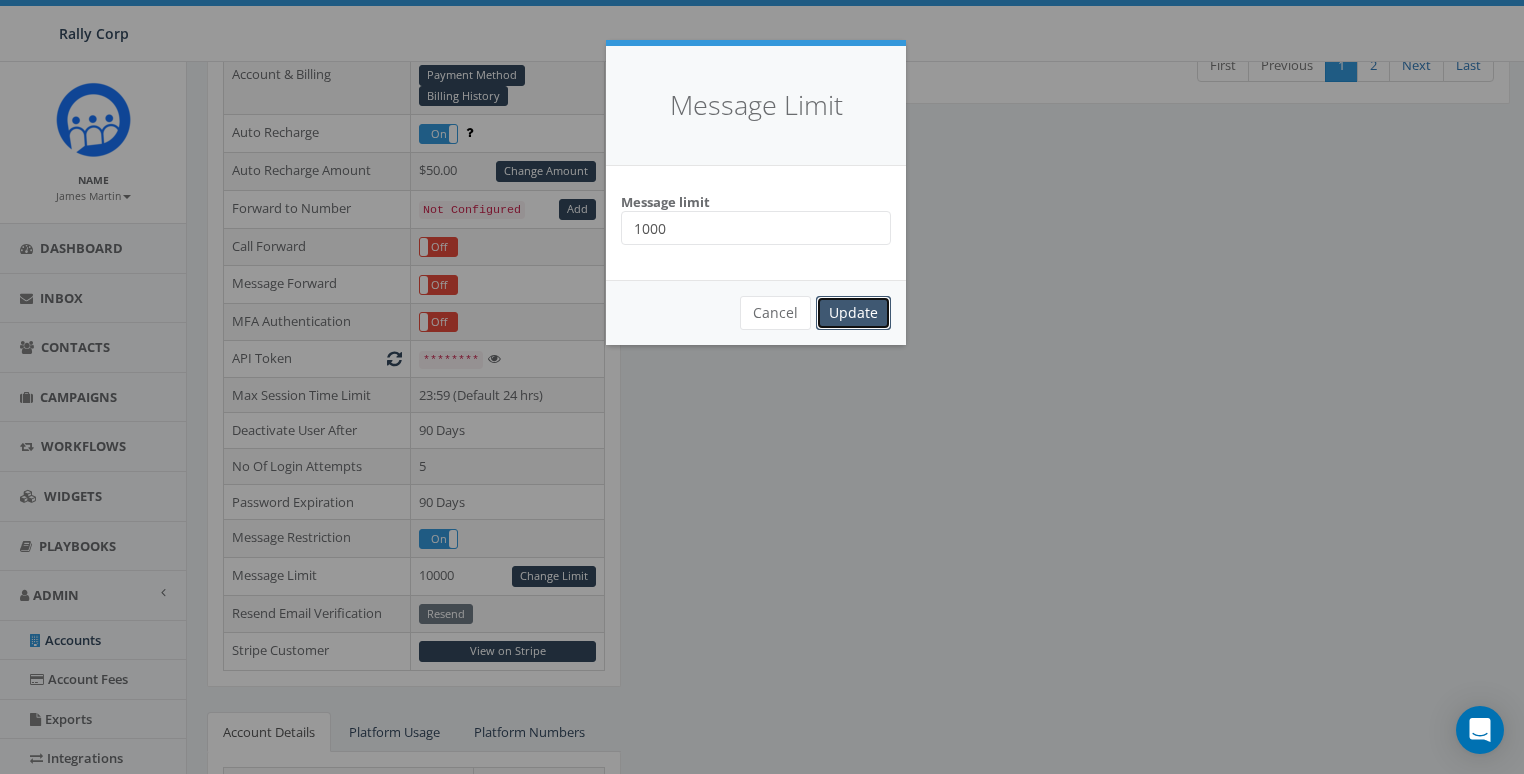 click on "Update" at bounding box center (853, 313) 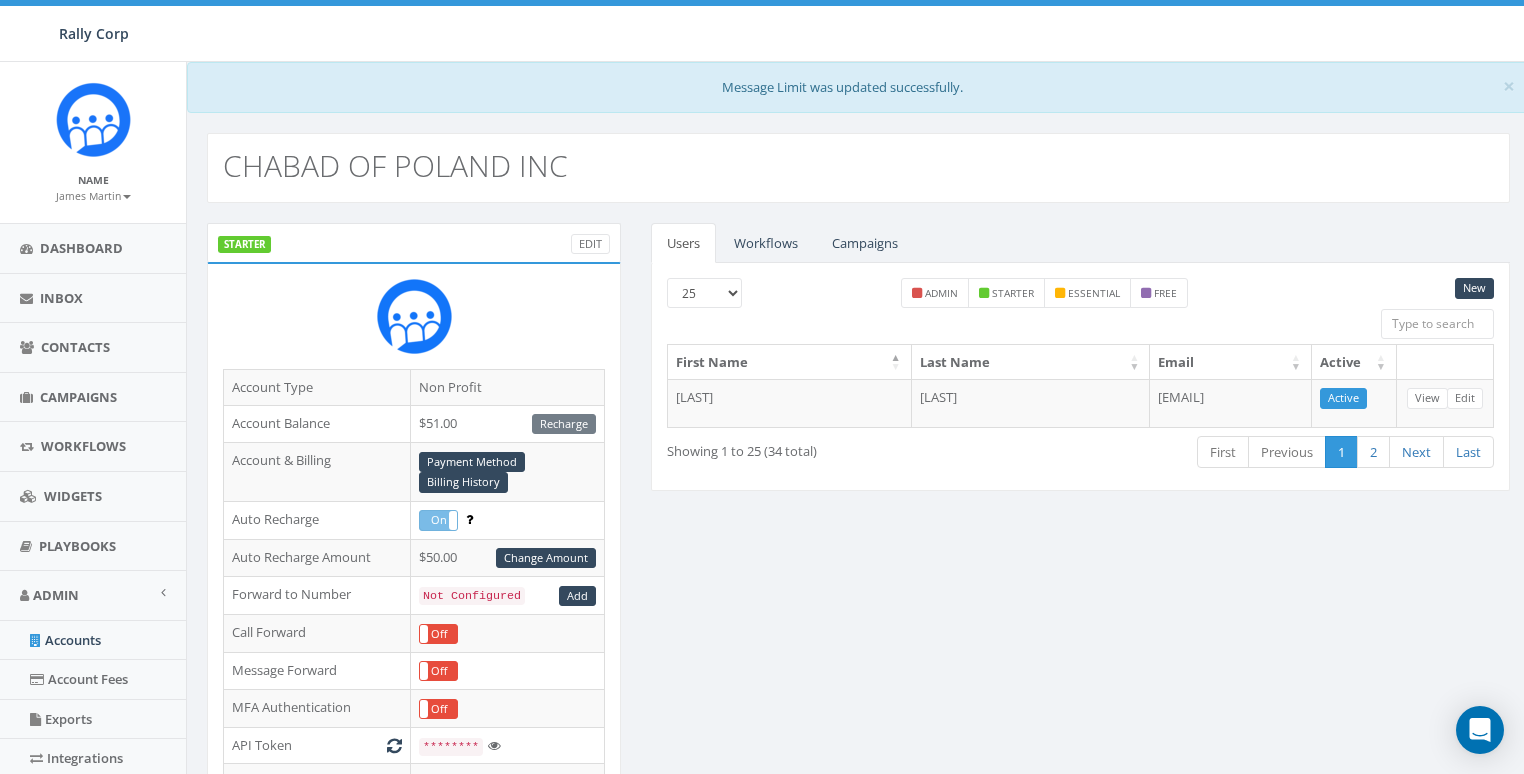 scroll, scrollTop: 377, scrollLeft: 0, axis: vertical 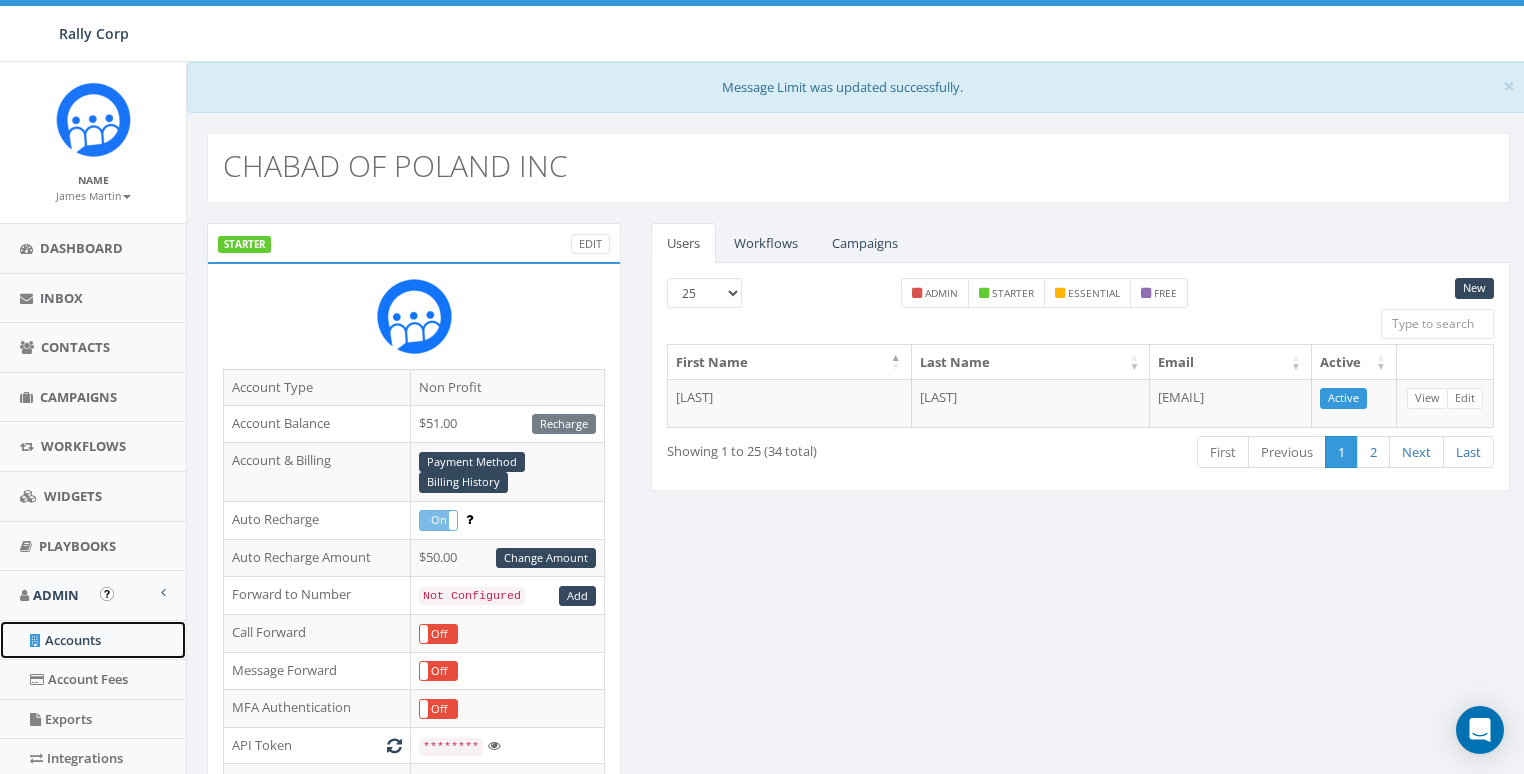 click on "Accounts" at bounding box center (93, 640) 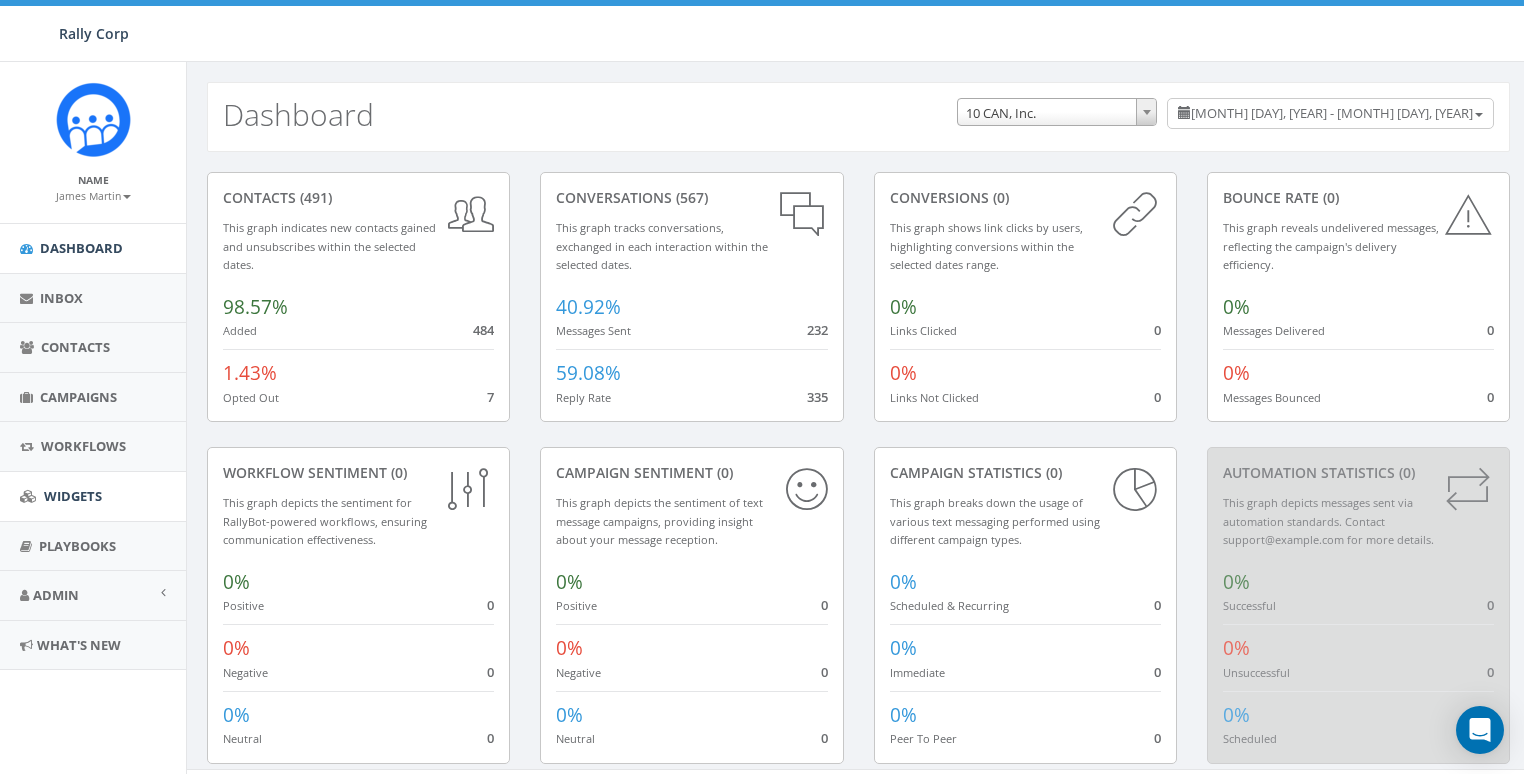 scroll, scrollTop: 0, scrollLeft: 0, axis: both 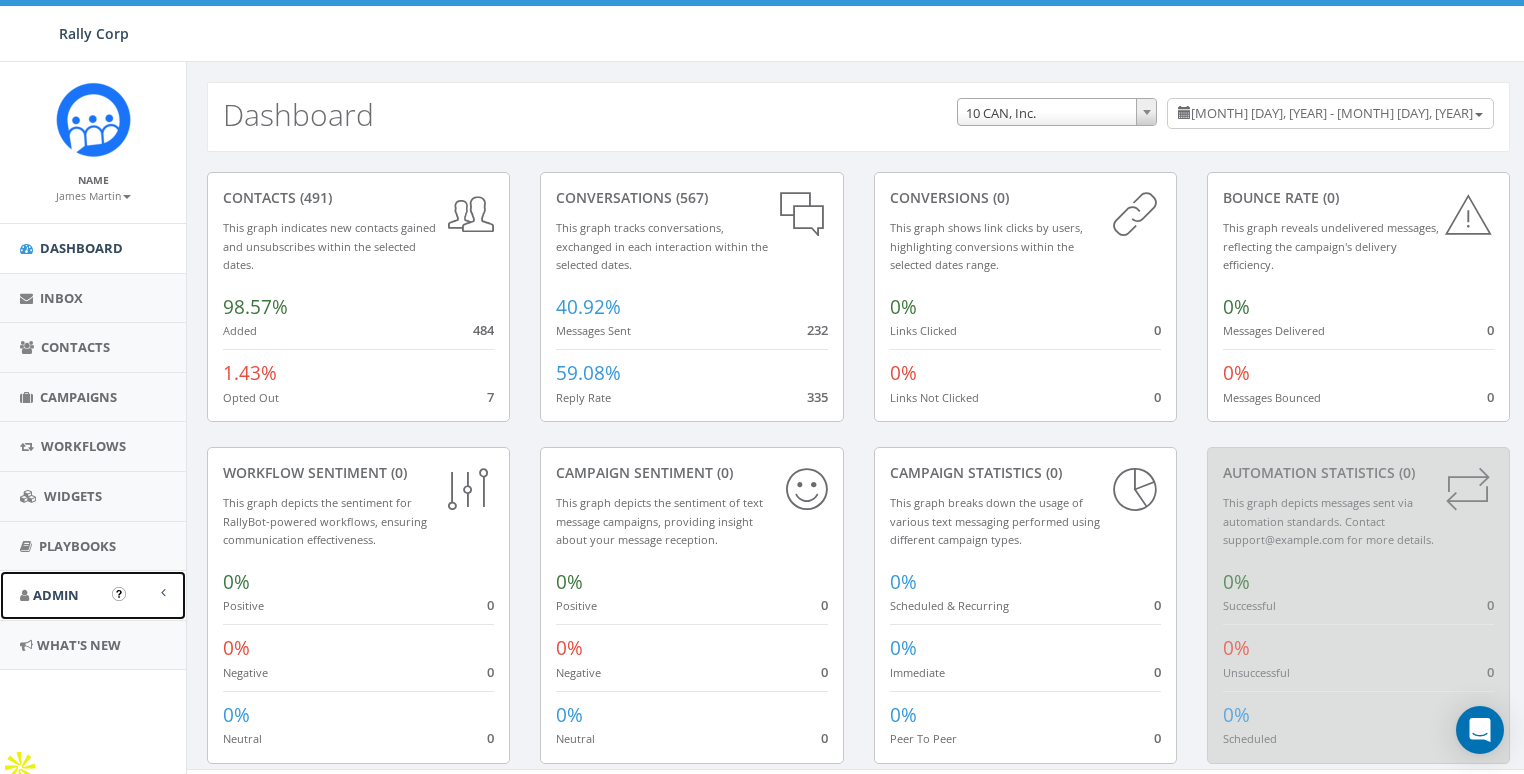 click on "Admin" at bounding box center [56, 595] 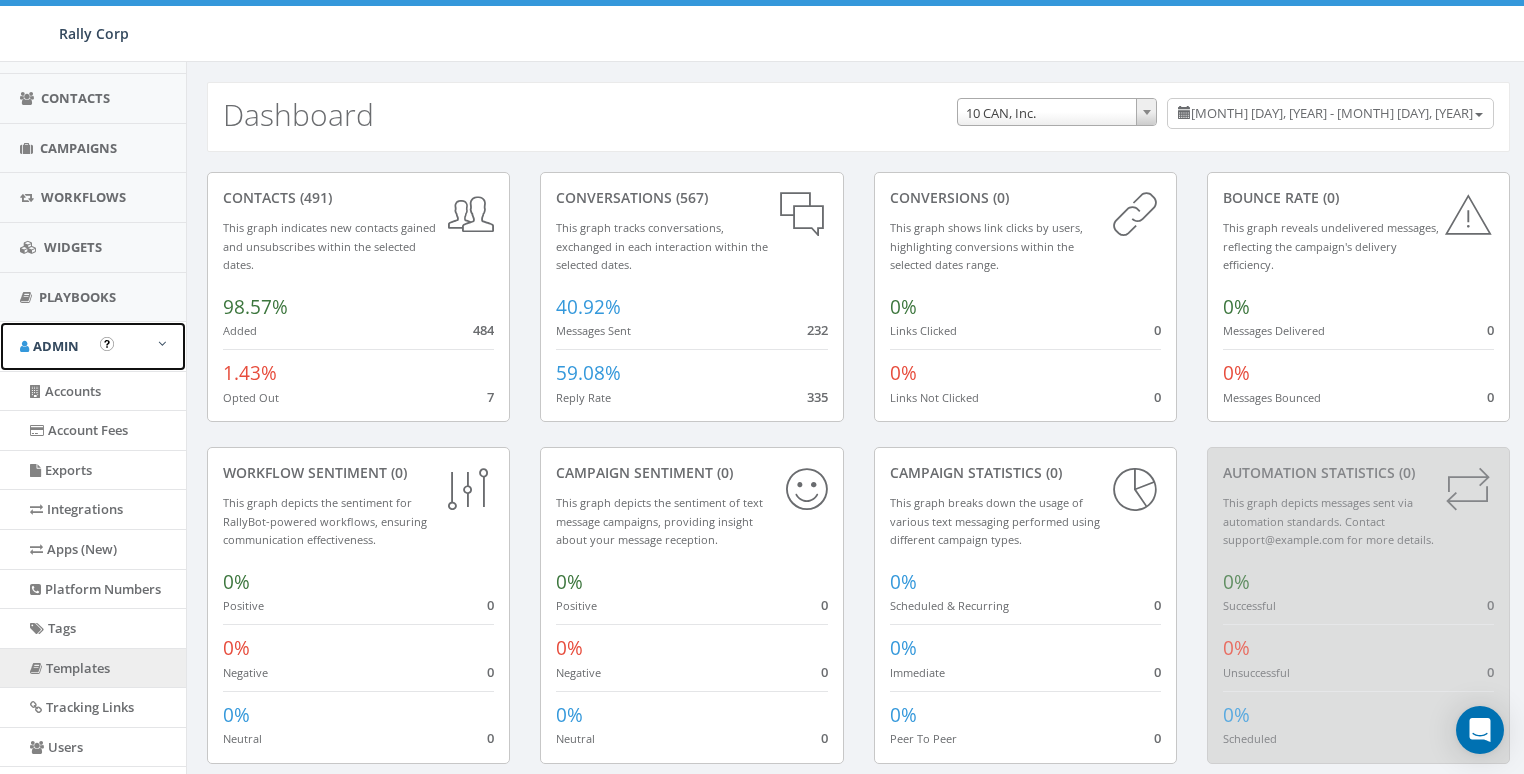 scroll, scrollTop: 400, scrollLeft: 0, axis: vertical 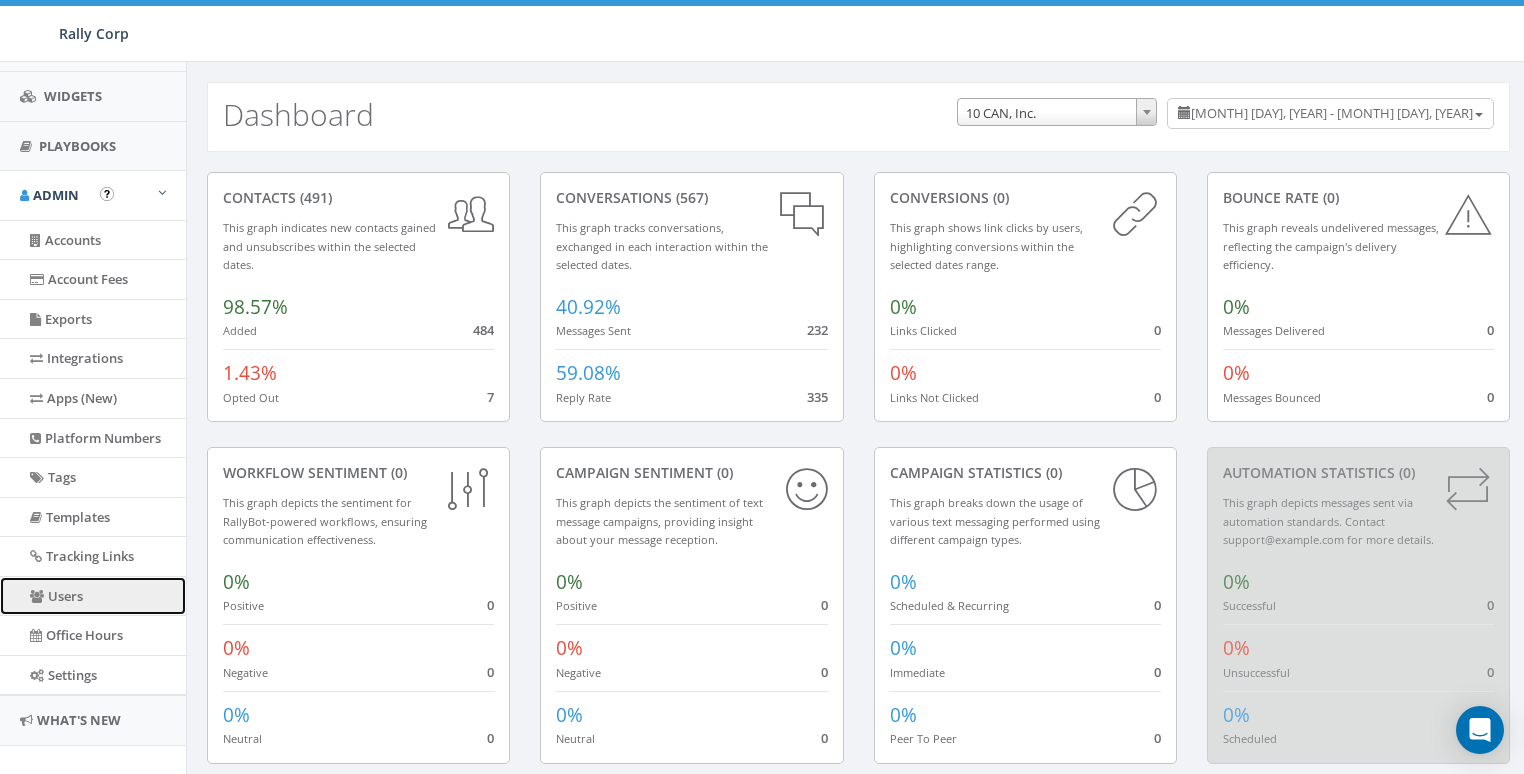 click on "Users" at bounding box center (93, 596) 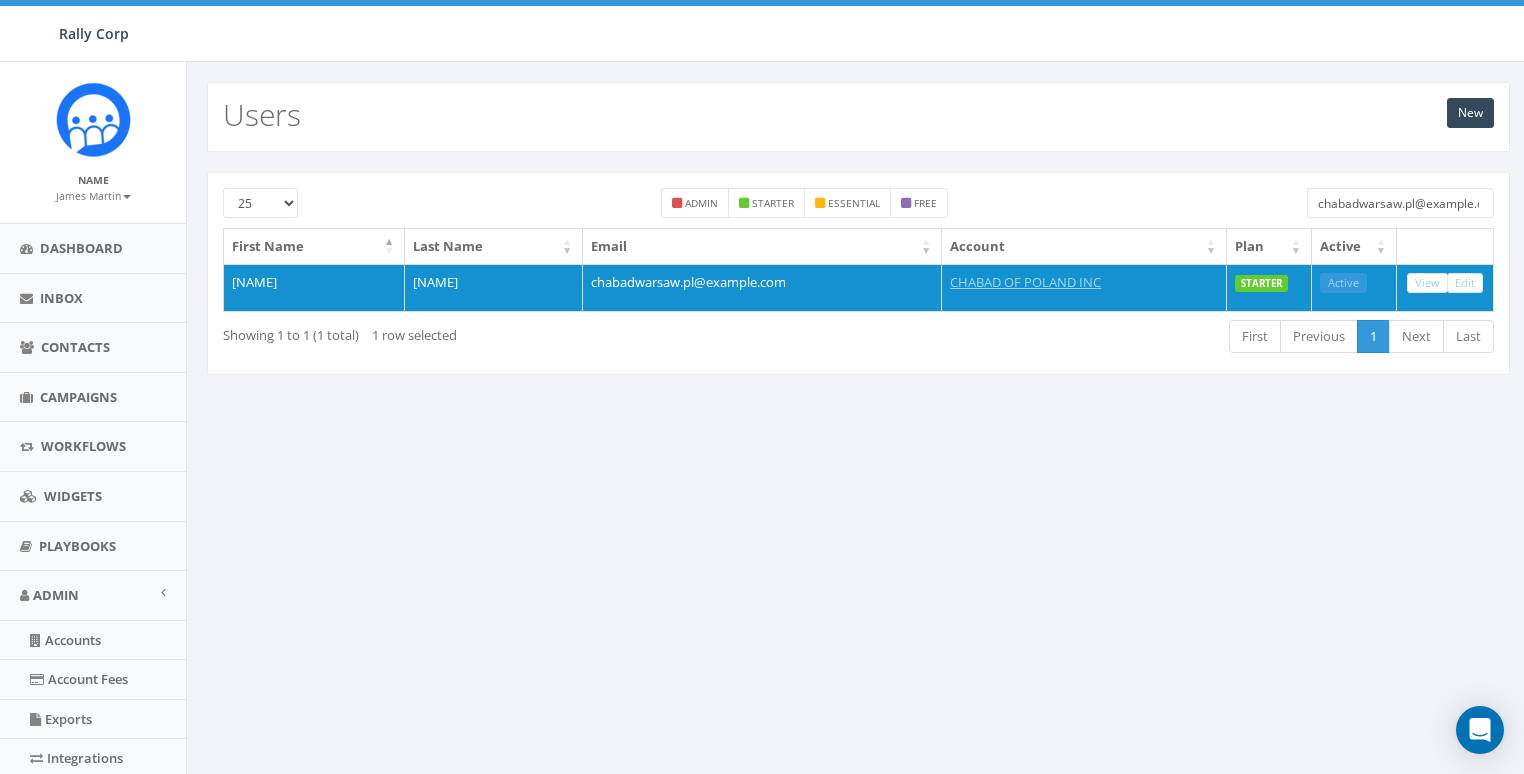 scroll, scrollTop: 0, scrollLeft: 0, axis: both 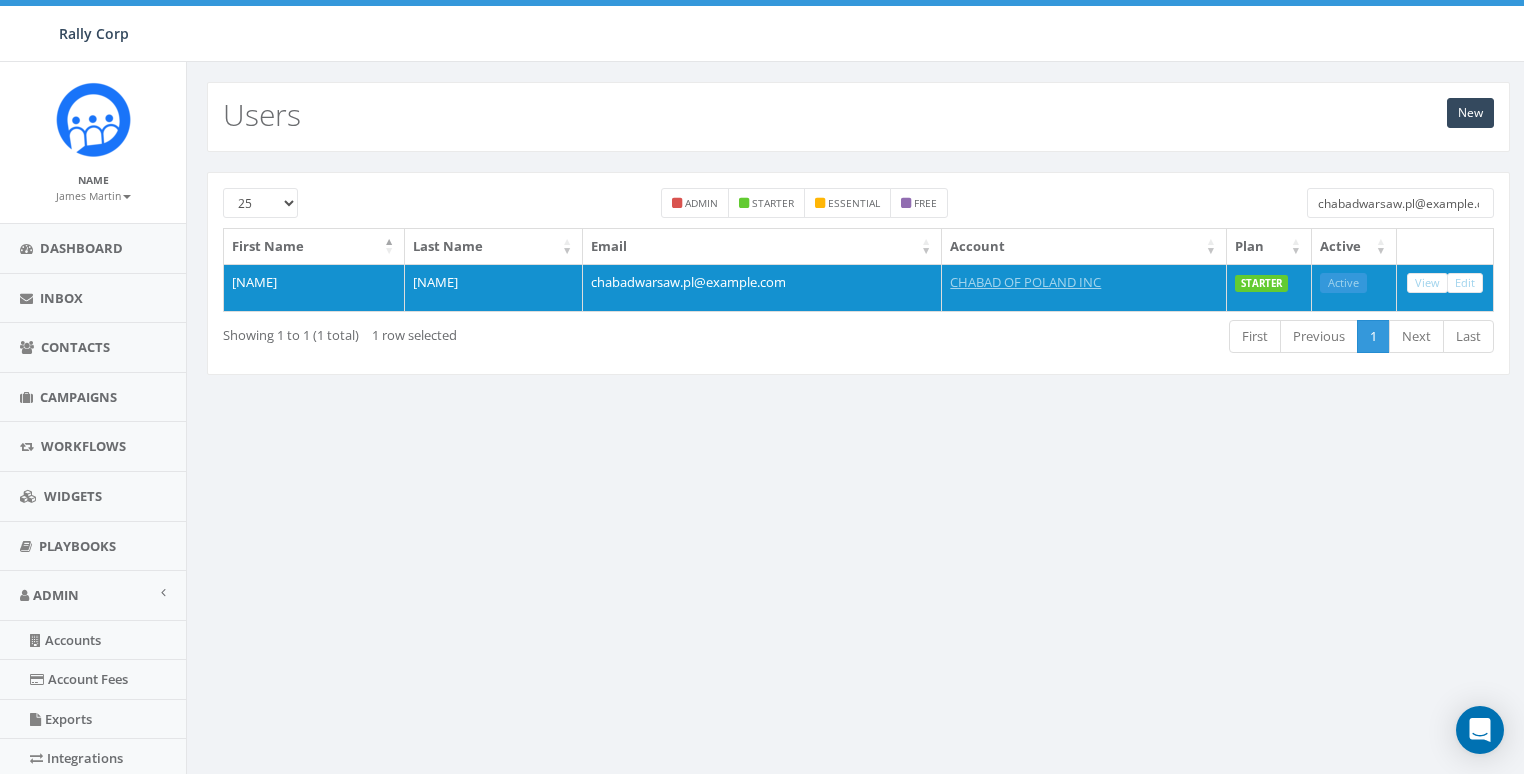 click on "chabadwarsaw.pl@example.com" at bounding box center (1400, 203) 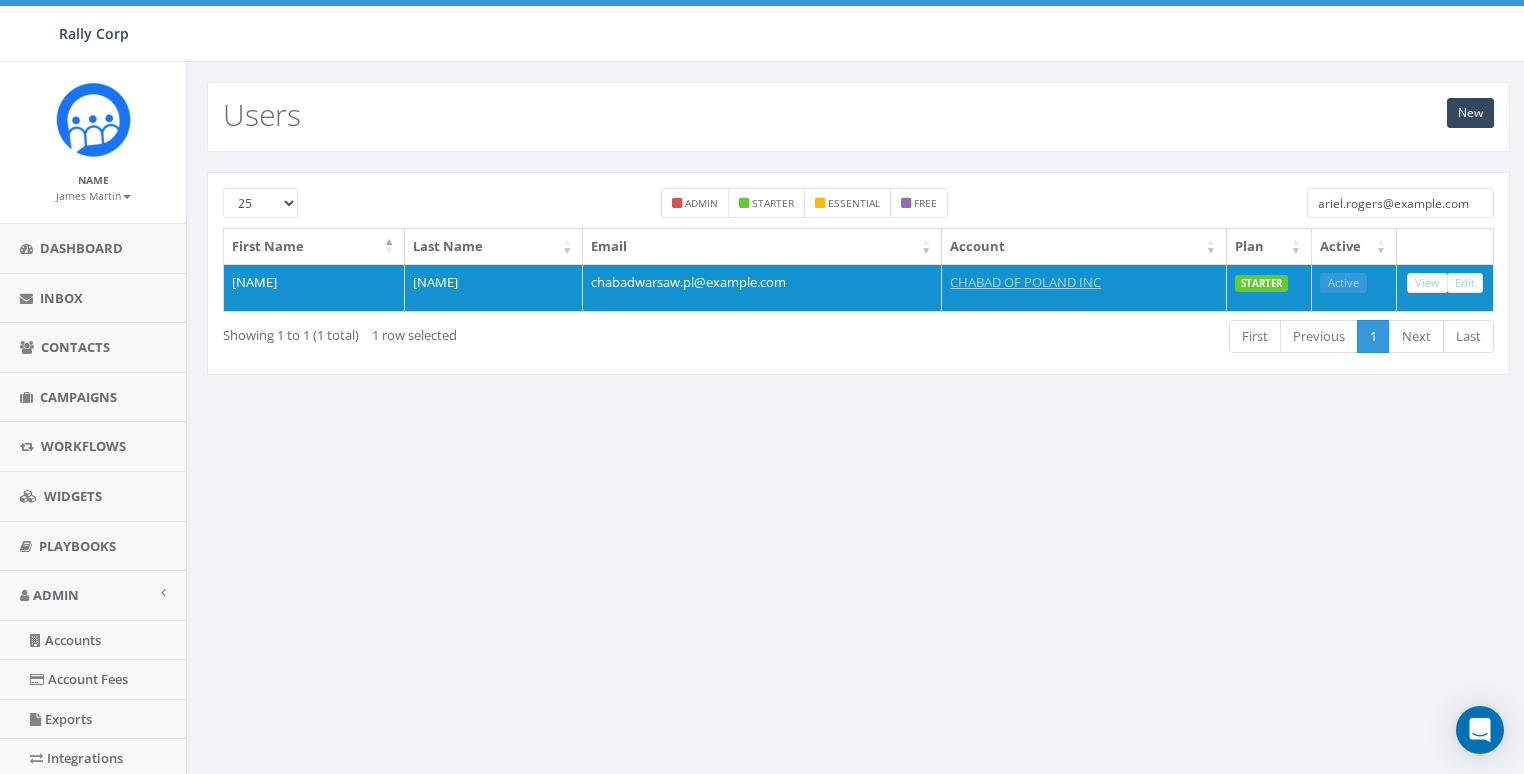 scroll, scrollTop: 0, scrollLeft: 11, axis: horizontal 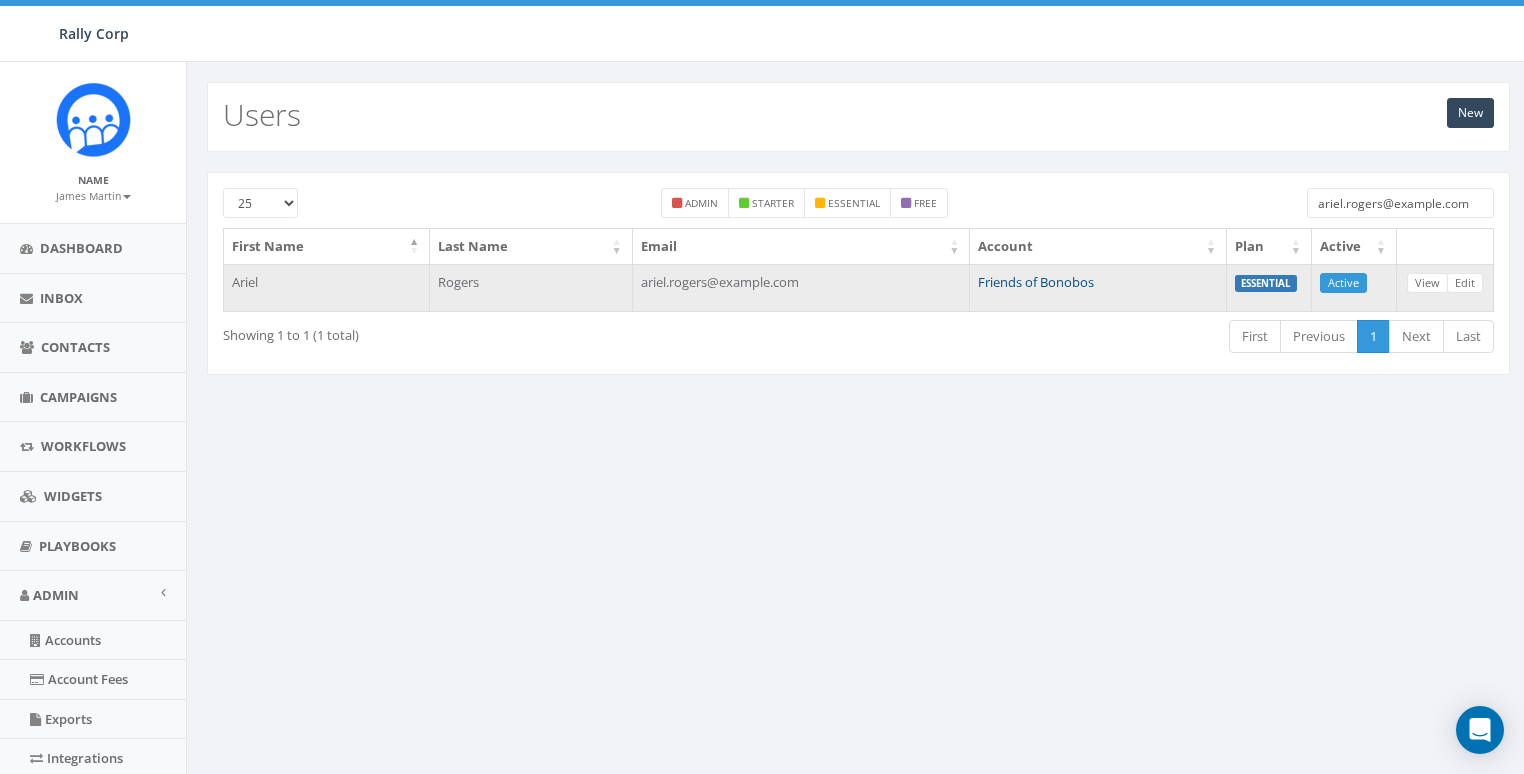type on "ariel.rogers@example.com" 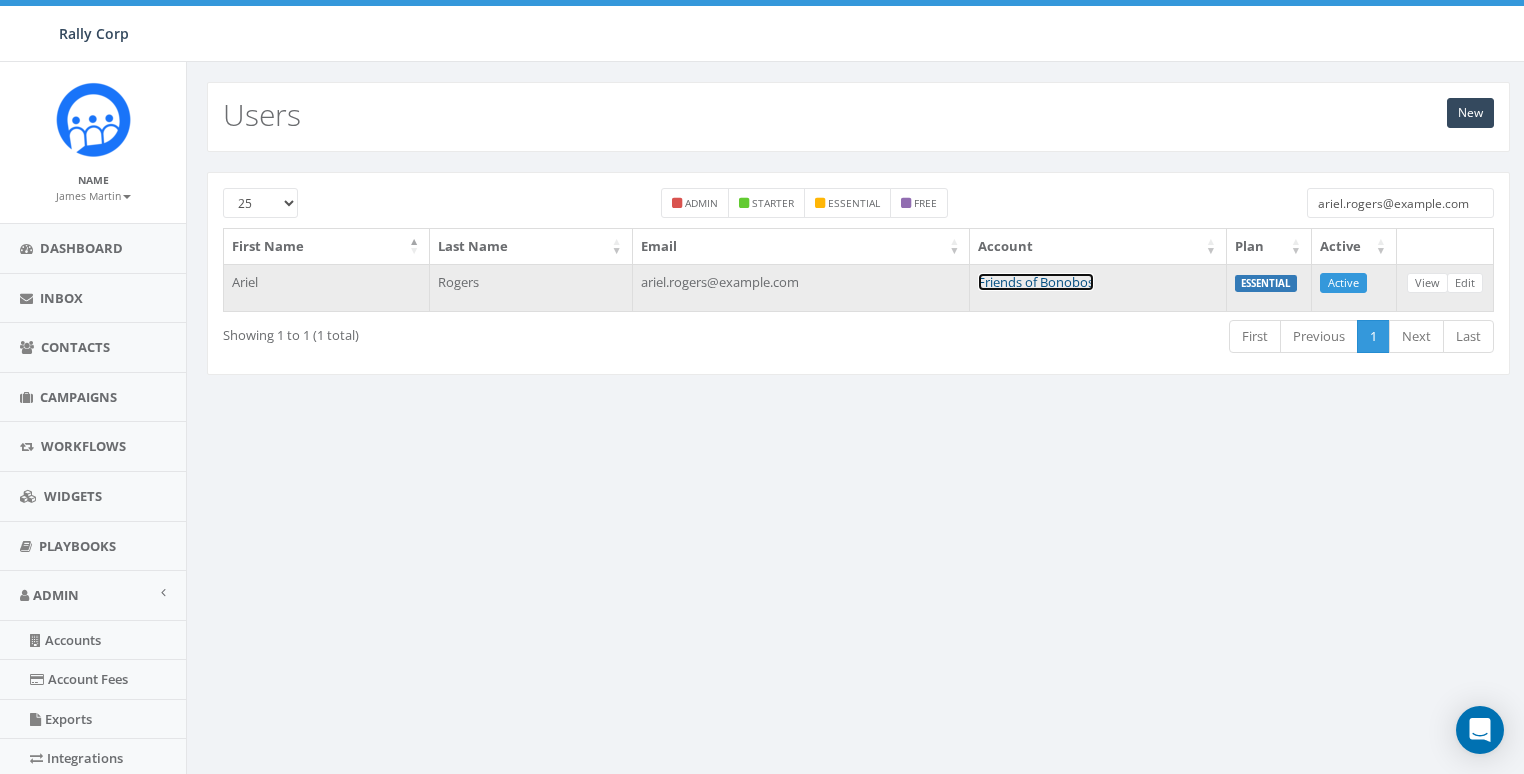 click on "Friends of Bonobos" at bounding box center (1036, 282) 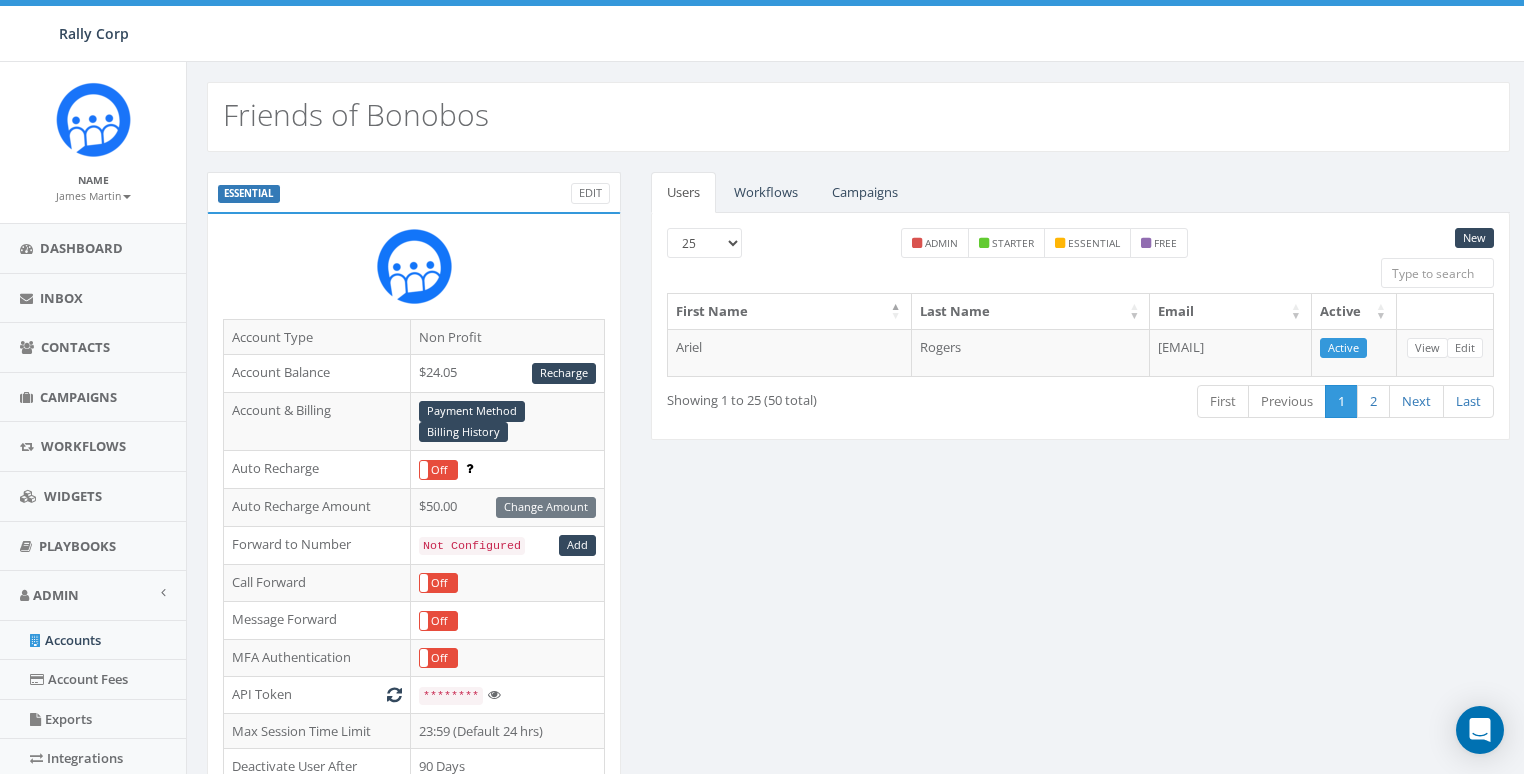 scroll, scrollTop: 0, scrollLeft: 0, axis: both 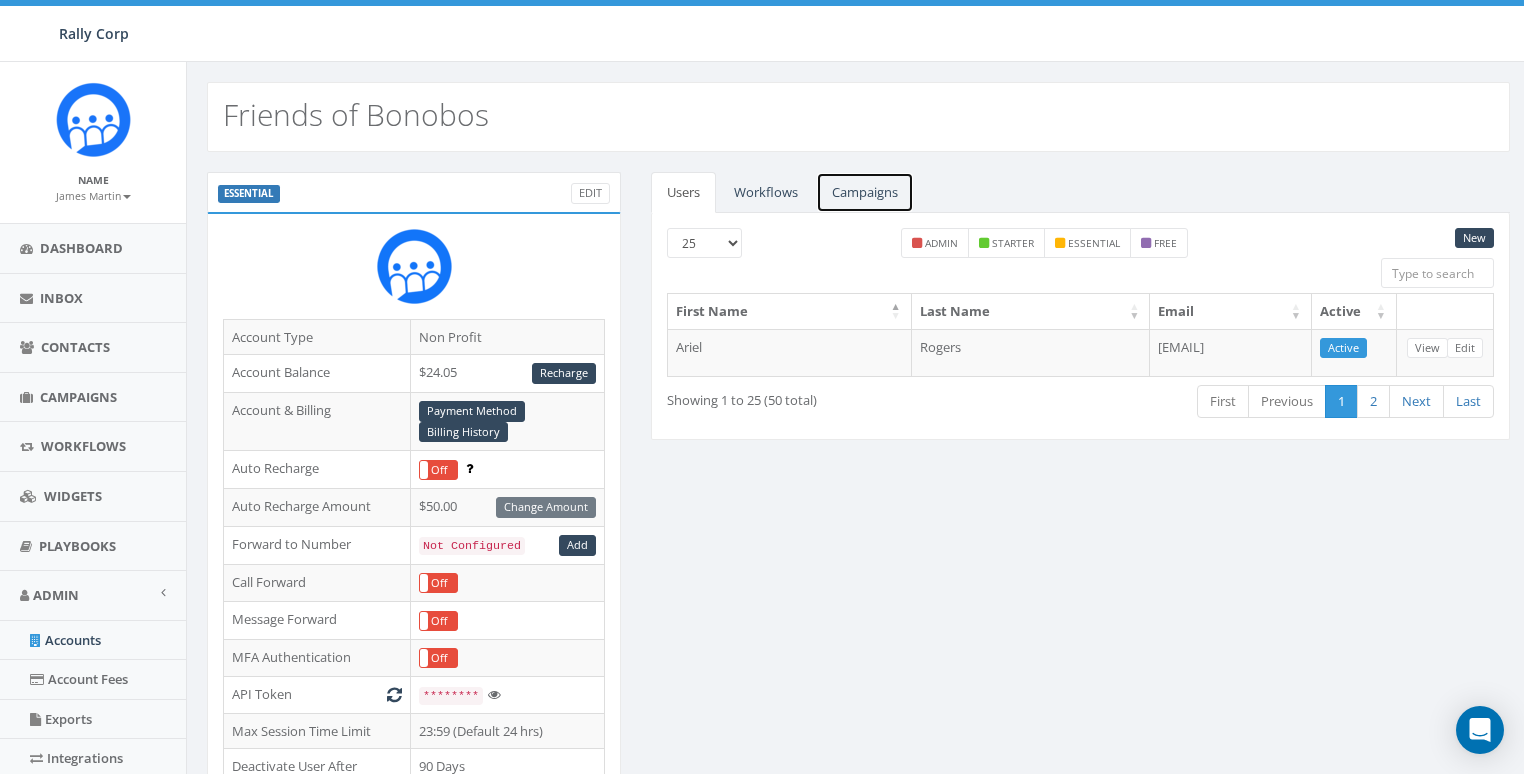 click on "Campaigns" at bounding box center [865, 192] 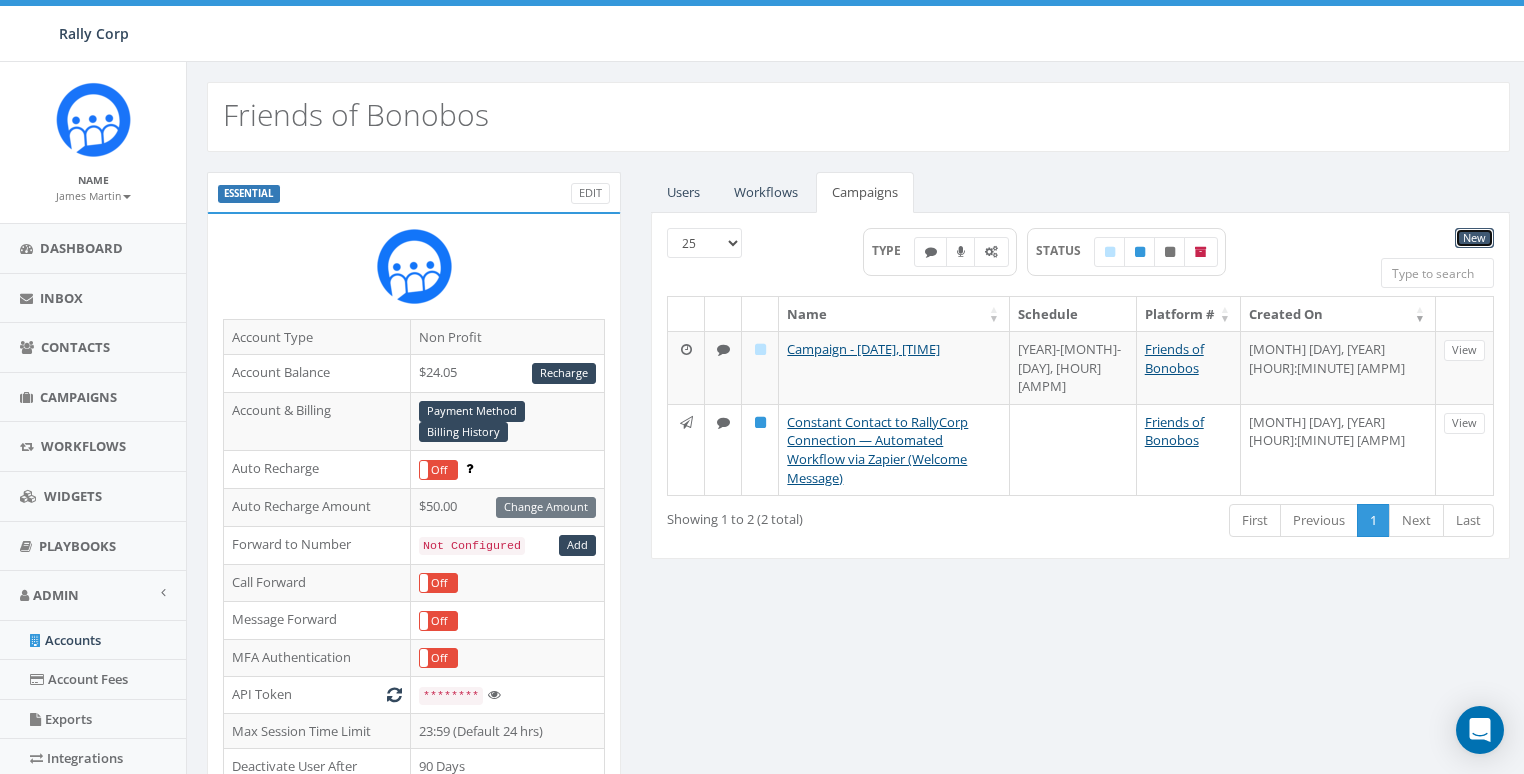 click on "New" at bounding box center (1474, 238) 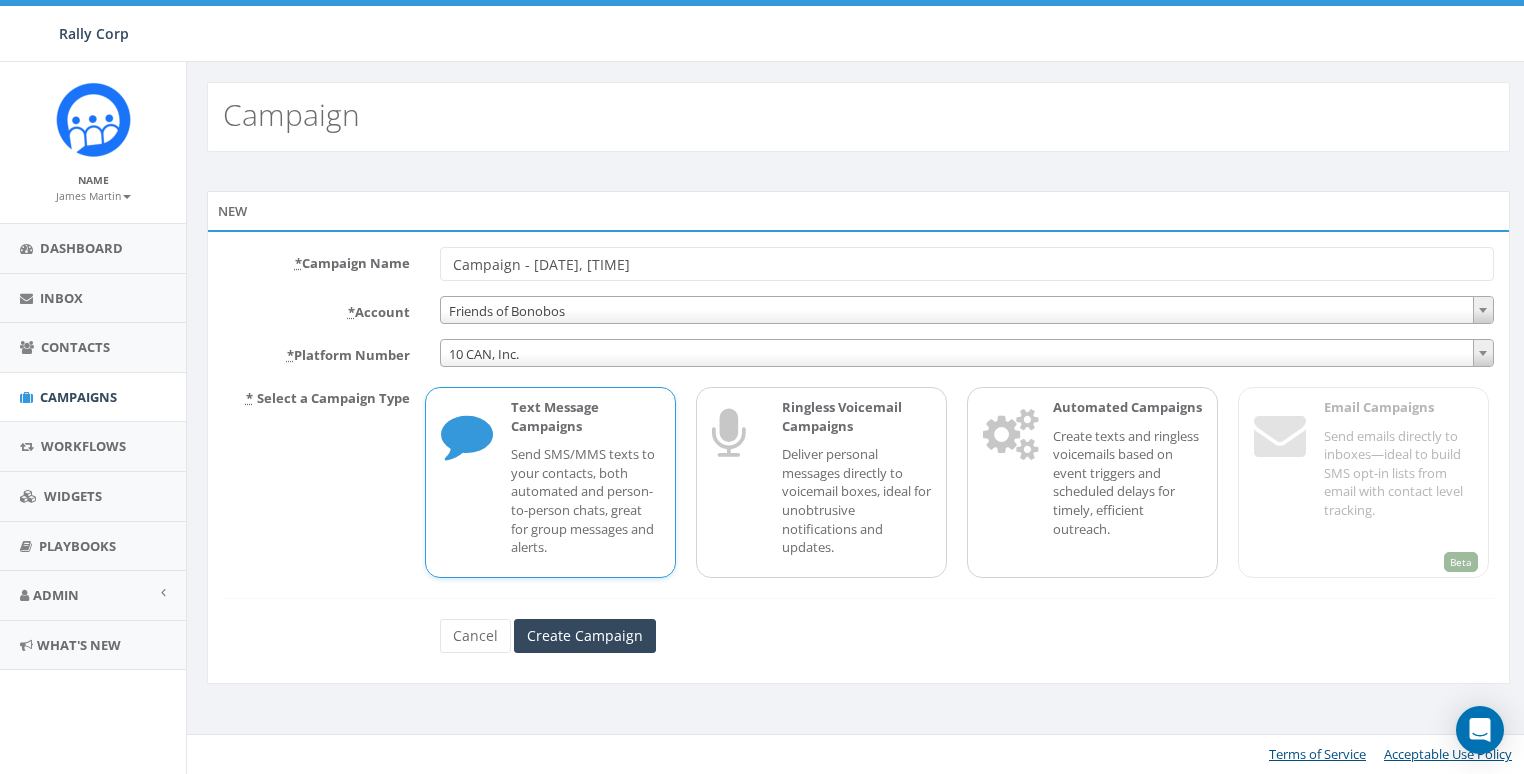 scroll, scrollTop: 0, scrollLeft: 0, axis: both 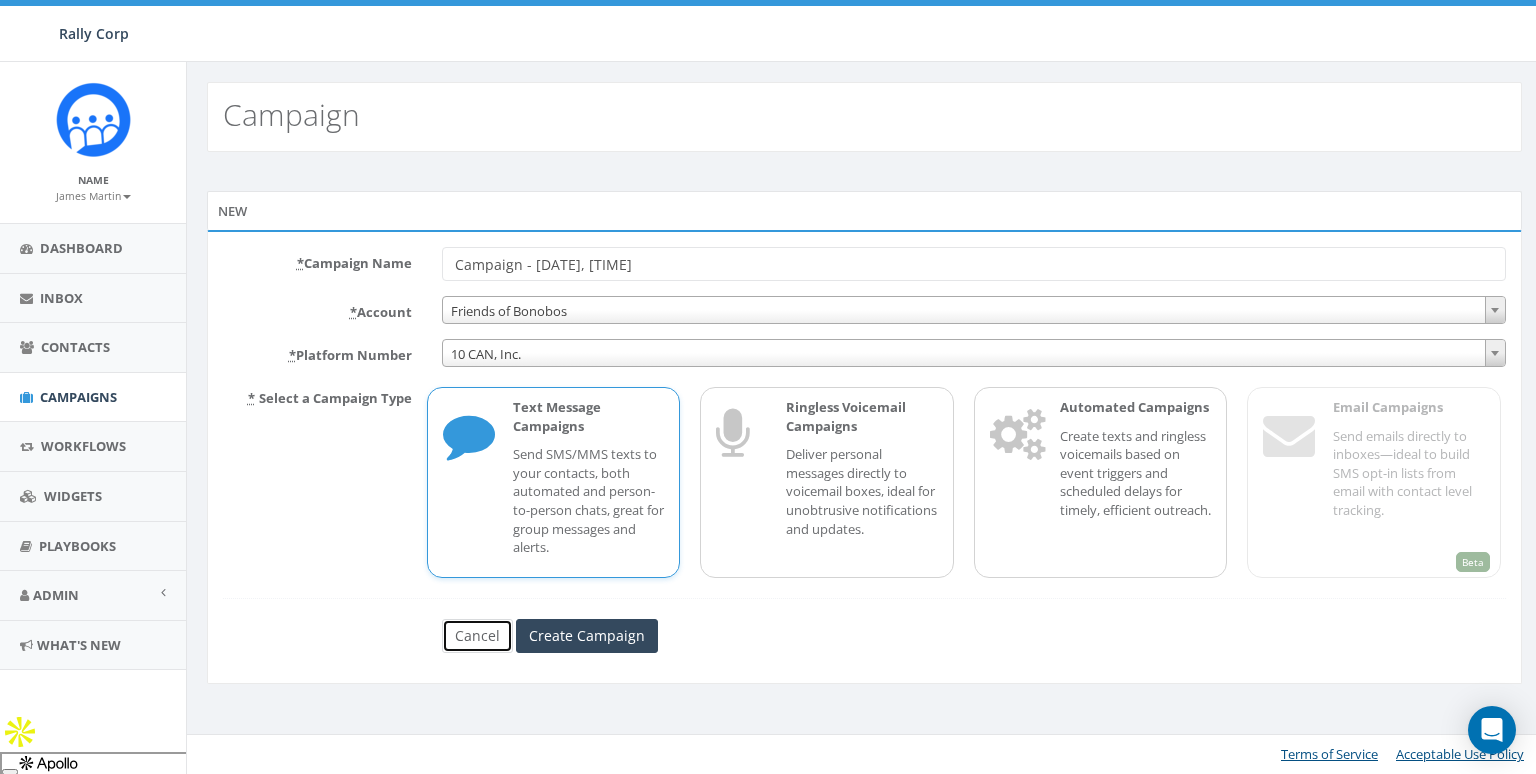 click on "Cancel" at bounding box center (477, 636) 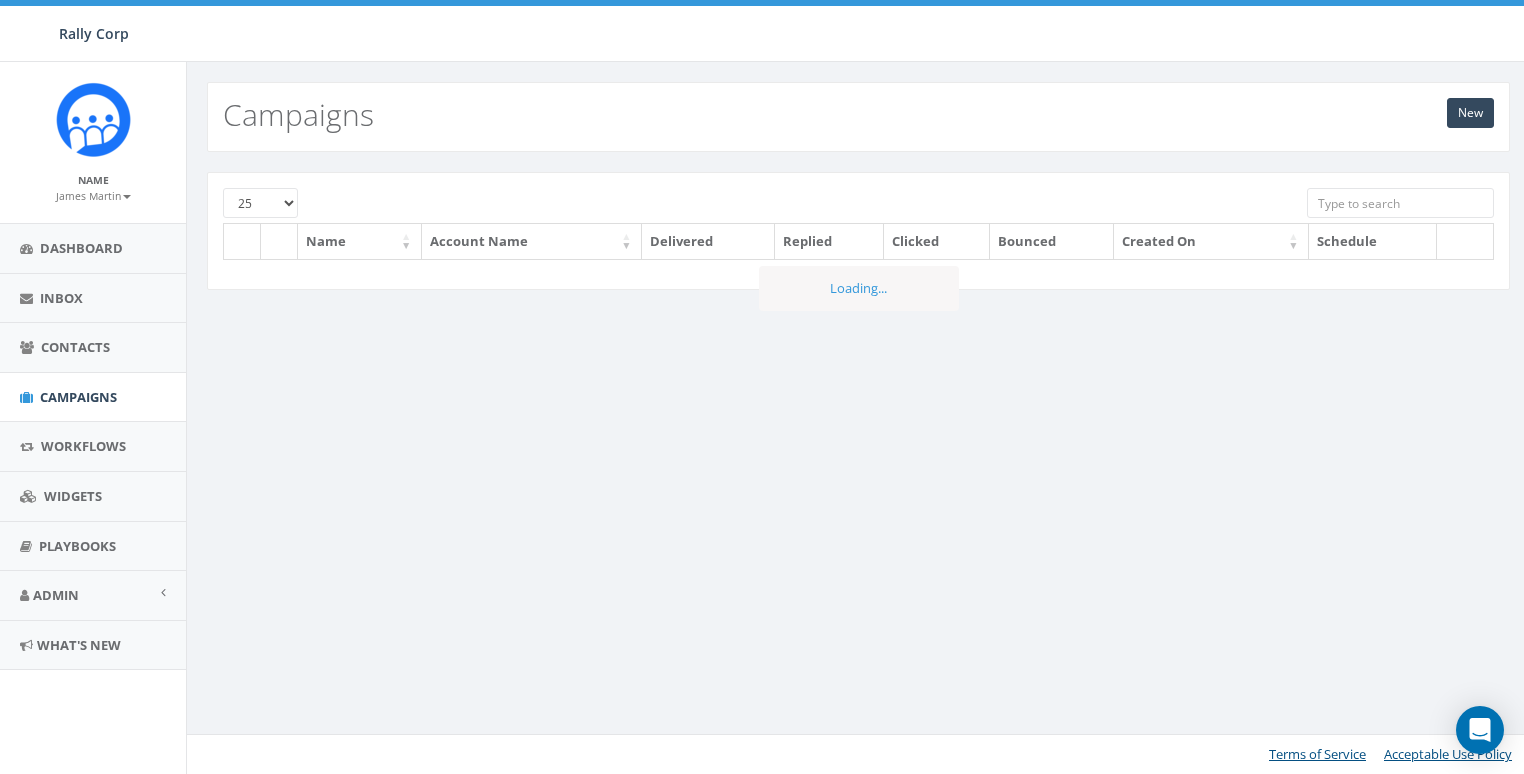 scroll, scrollTop: 0, scrollLeft: 0, axis: both 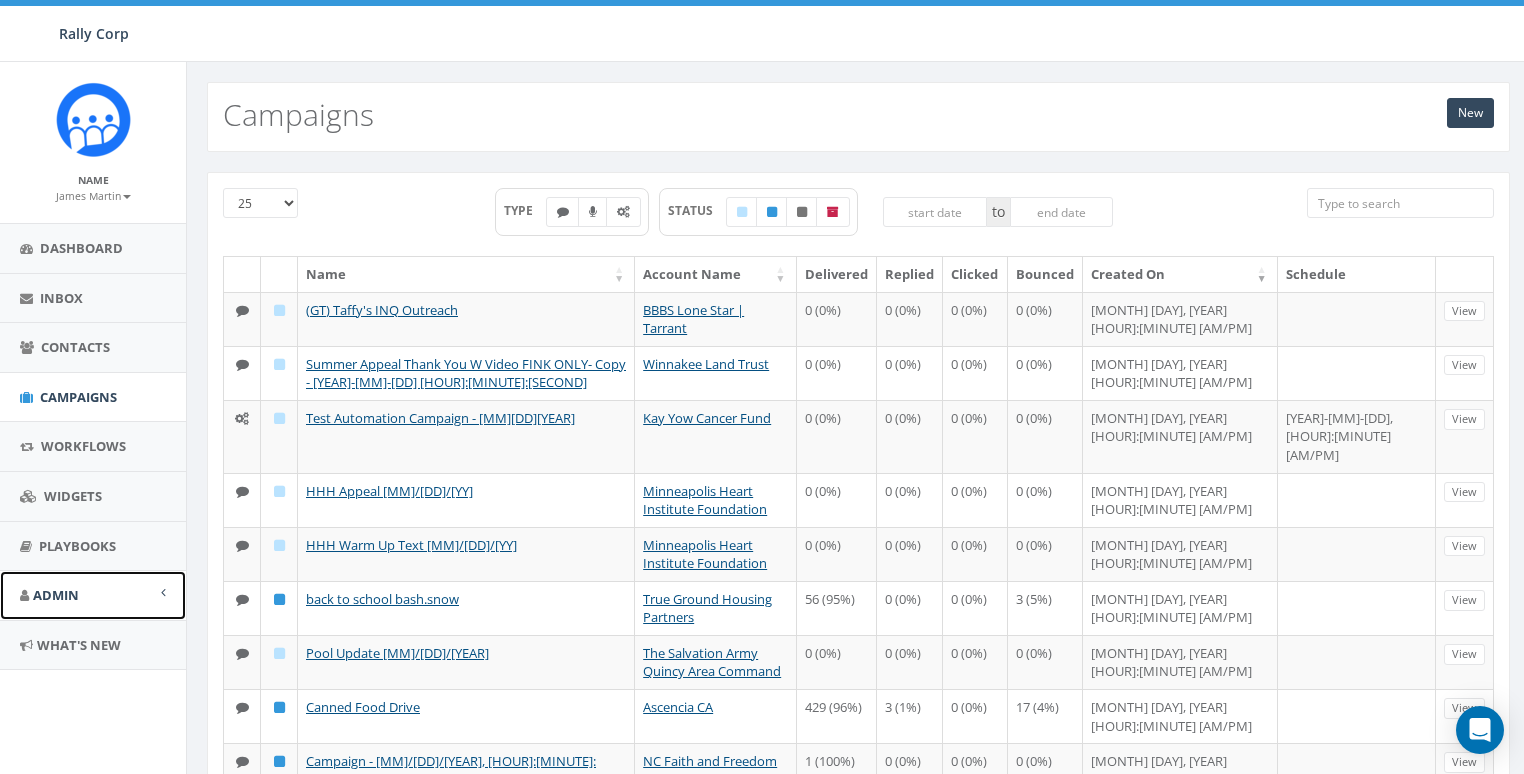 click on "Admin" at bounding box center (93, 595) 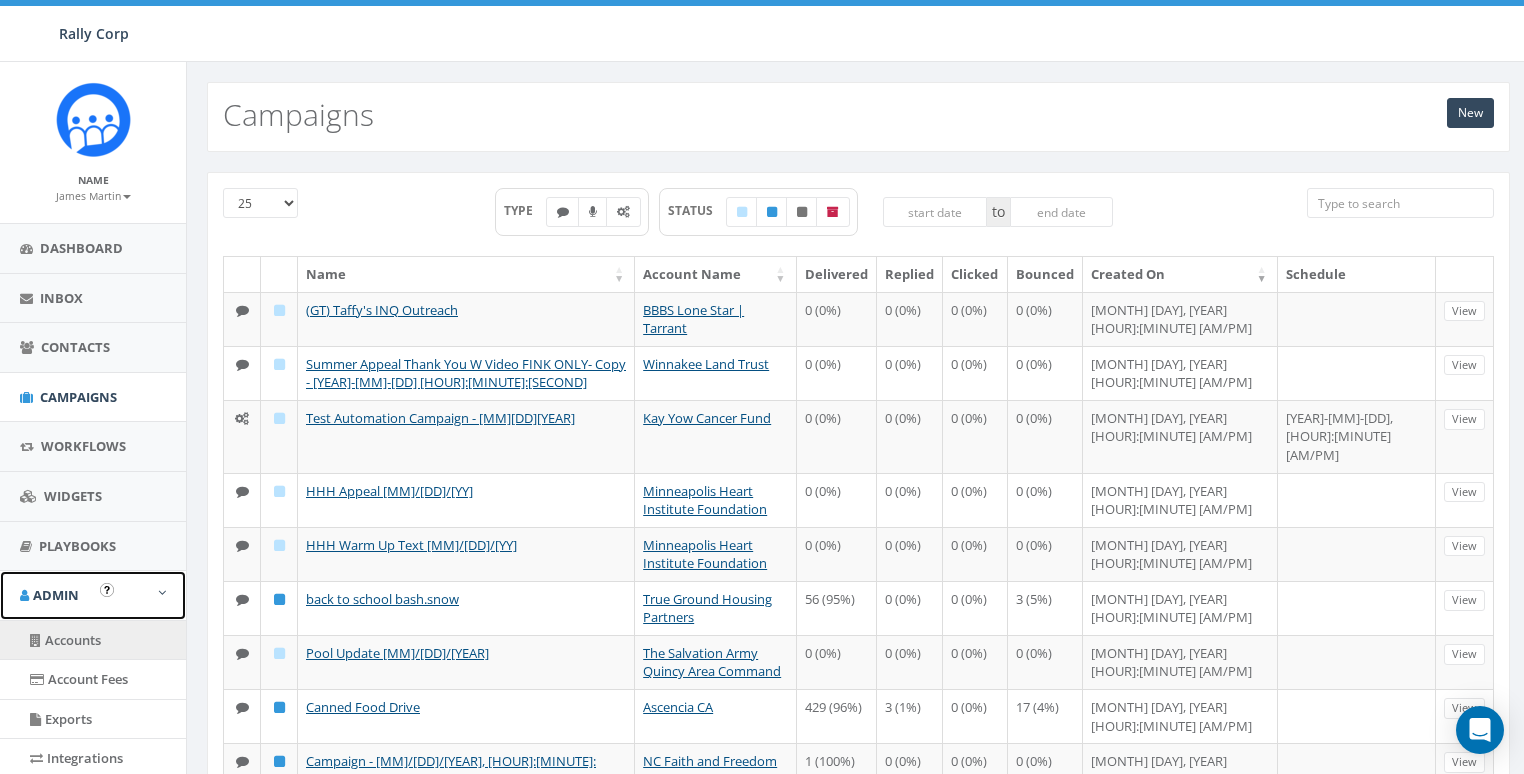 scroll, scrollTop: 295, scrollLeft: 0, axis: vertical 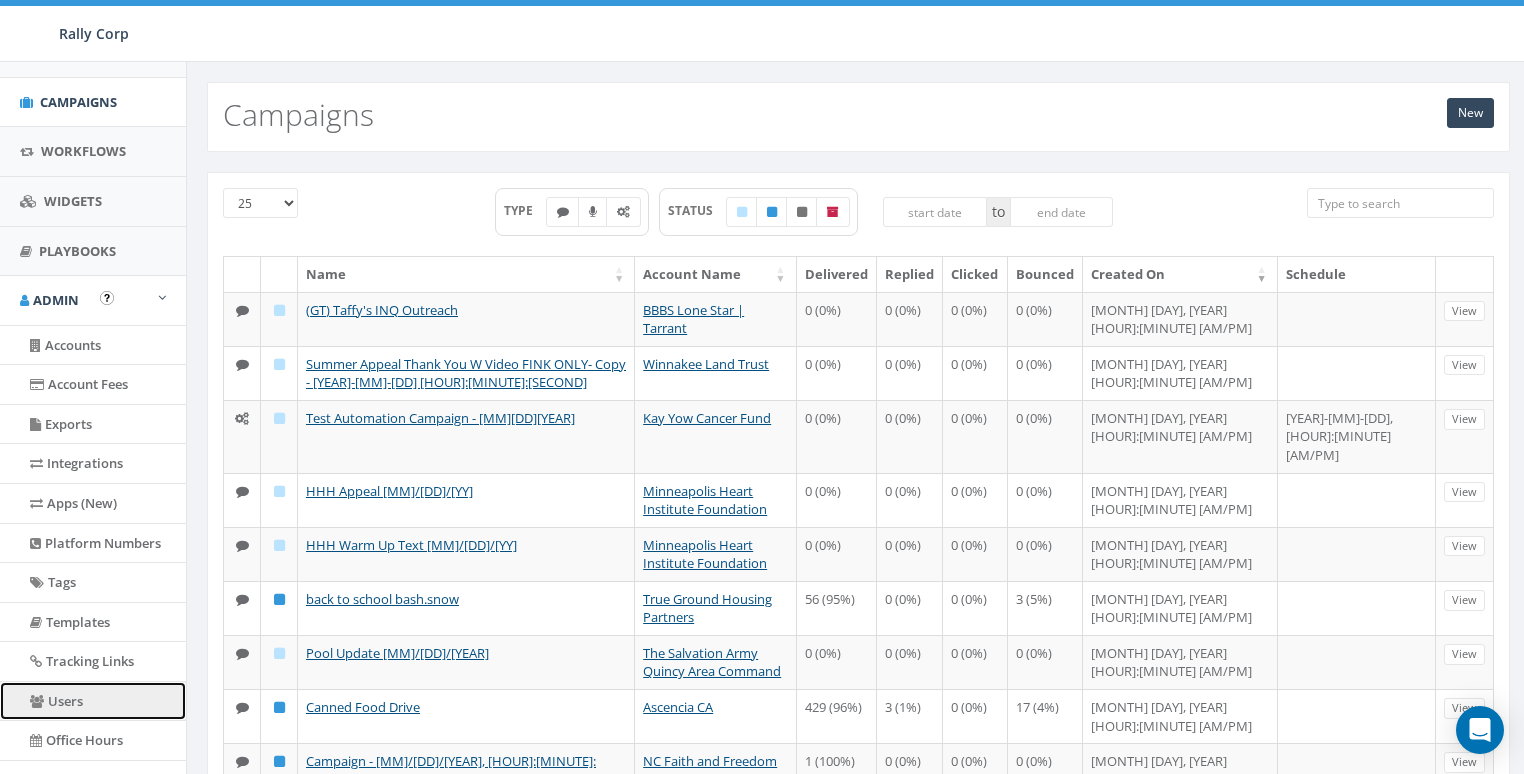 drag, startPoint x: 69, startPoint y: 688, endPoint x: 314, endPoint y: 532, distance: 290.44965 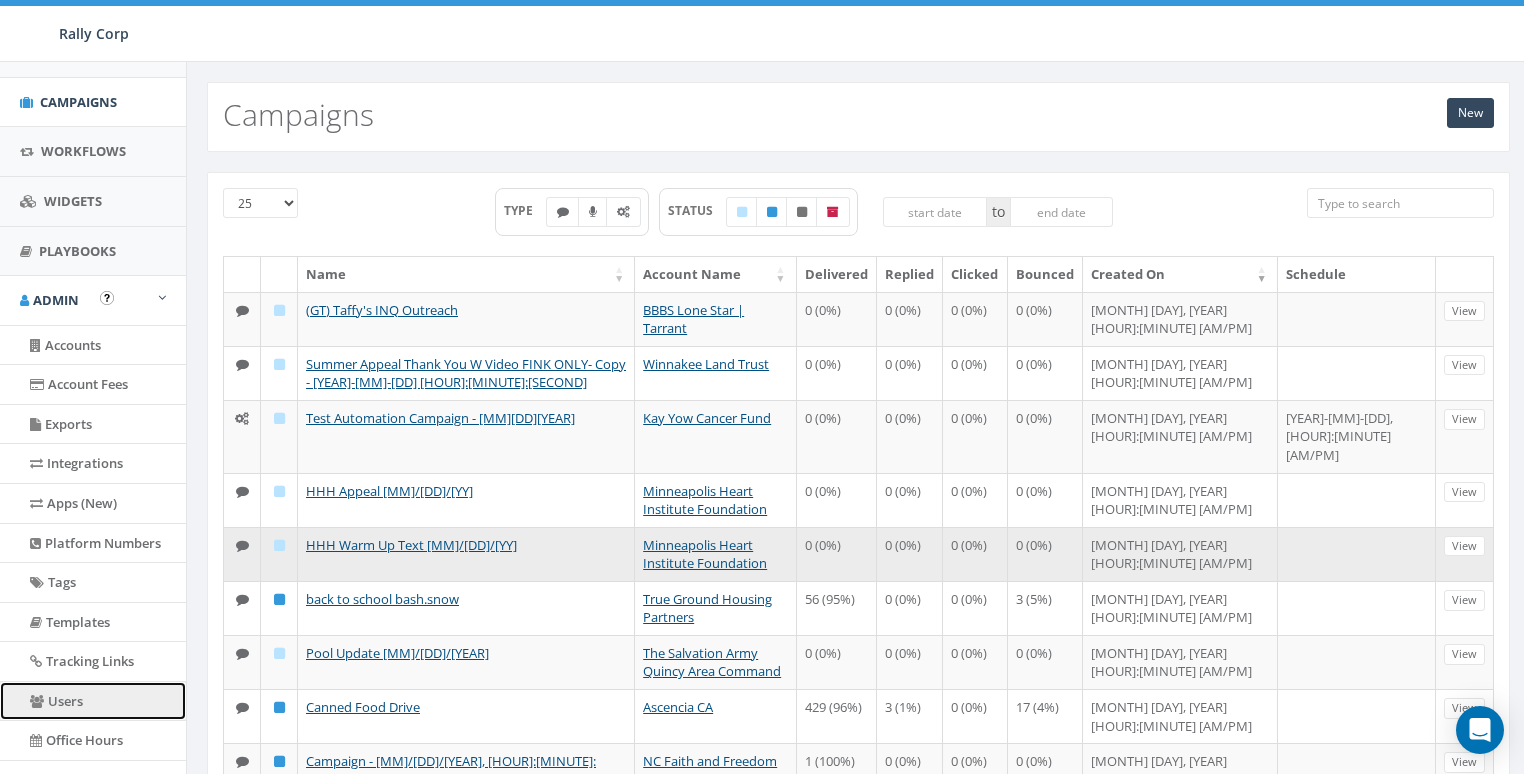 click on "Users" at bounding box center [93, 701] 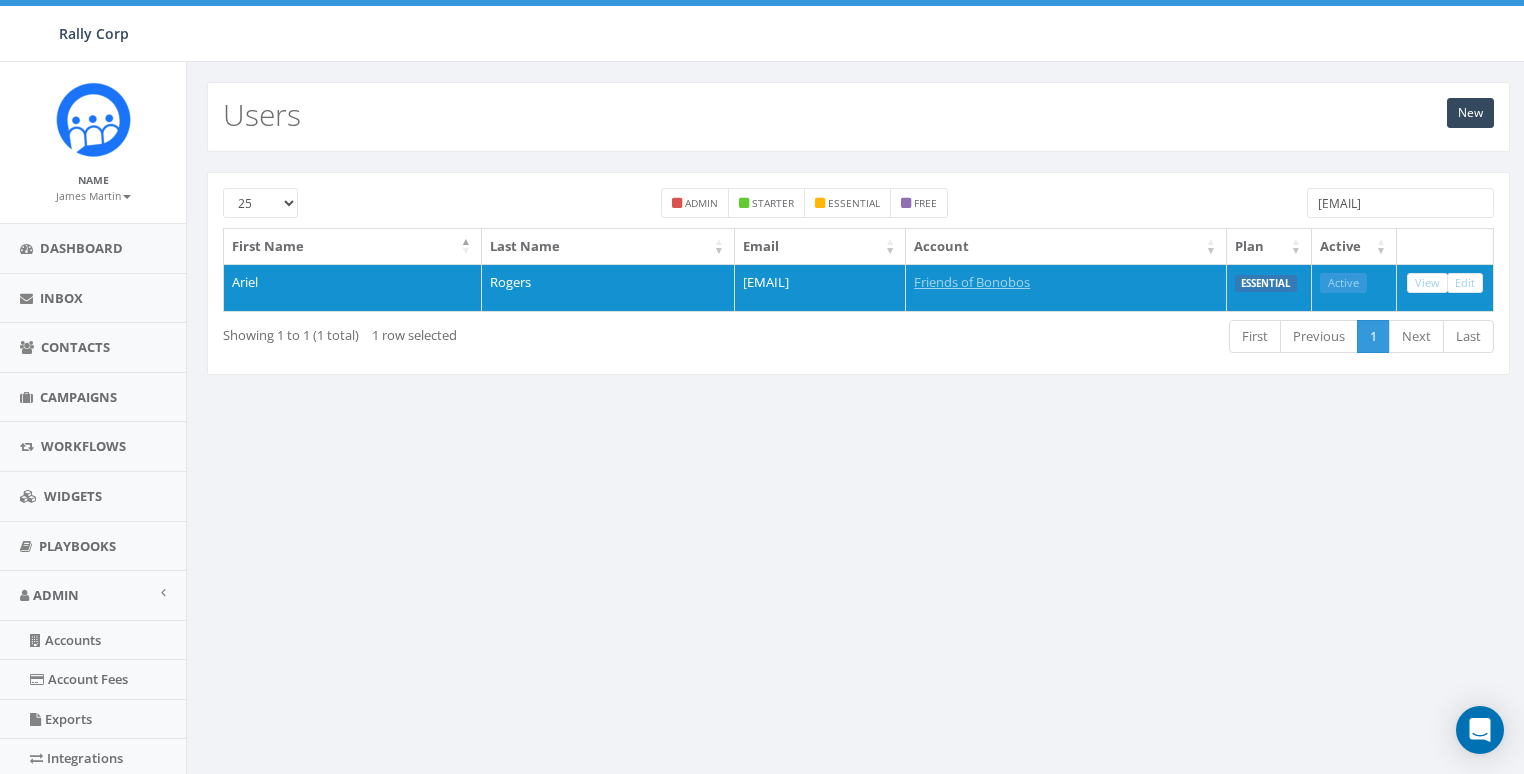 scroll, scrollTop: 0, scrollLeft: 0, axis: both 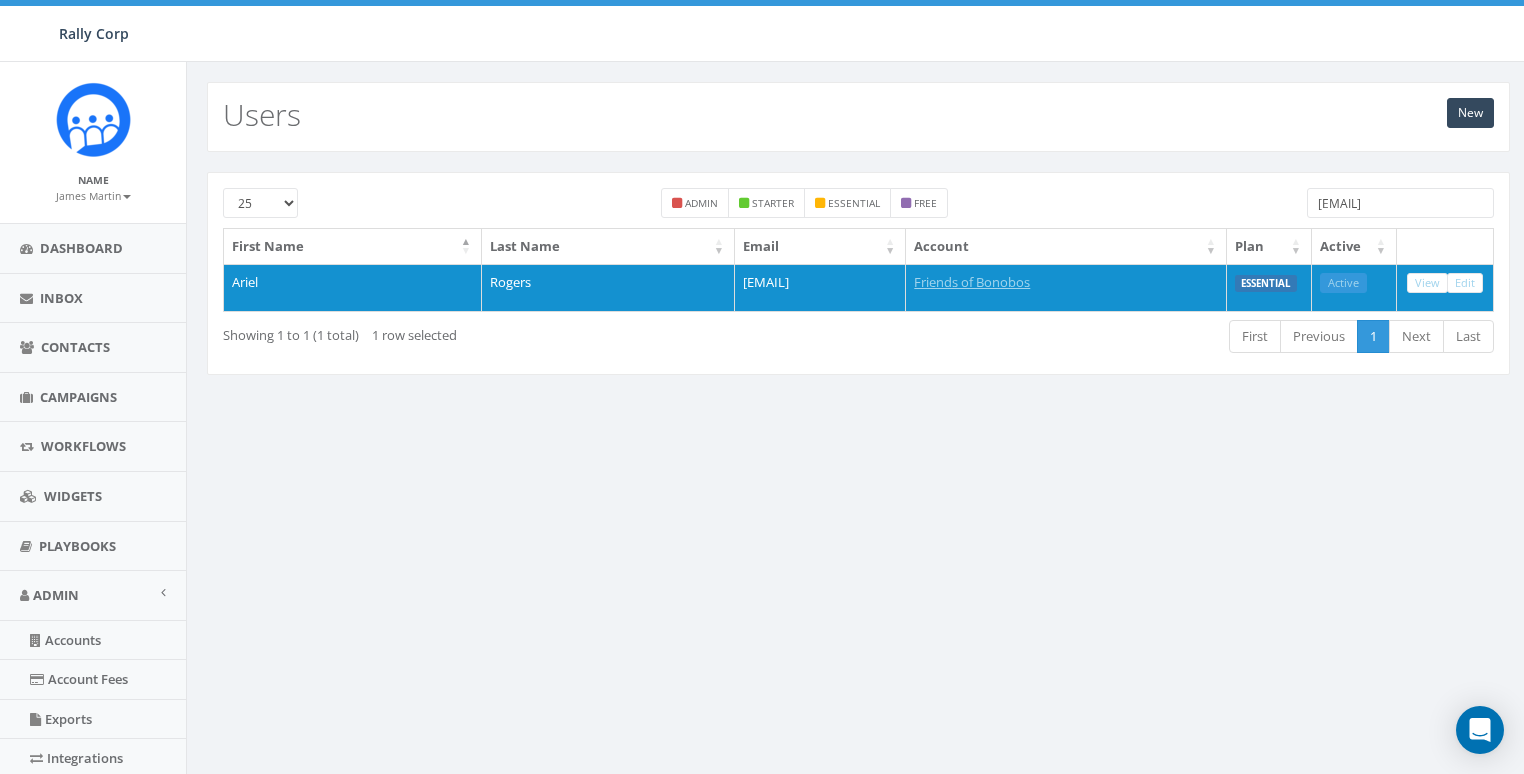 click on "ariel.rogers@lolayabonobo.org" at bounding box center [1400, 203] 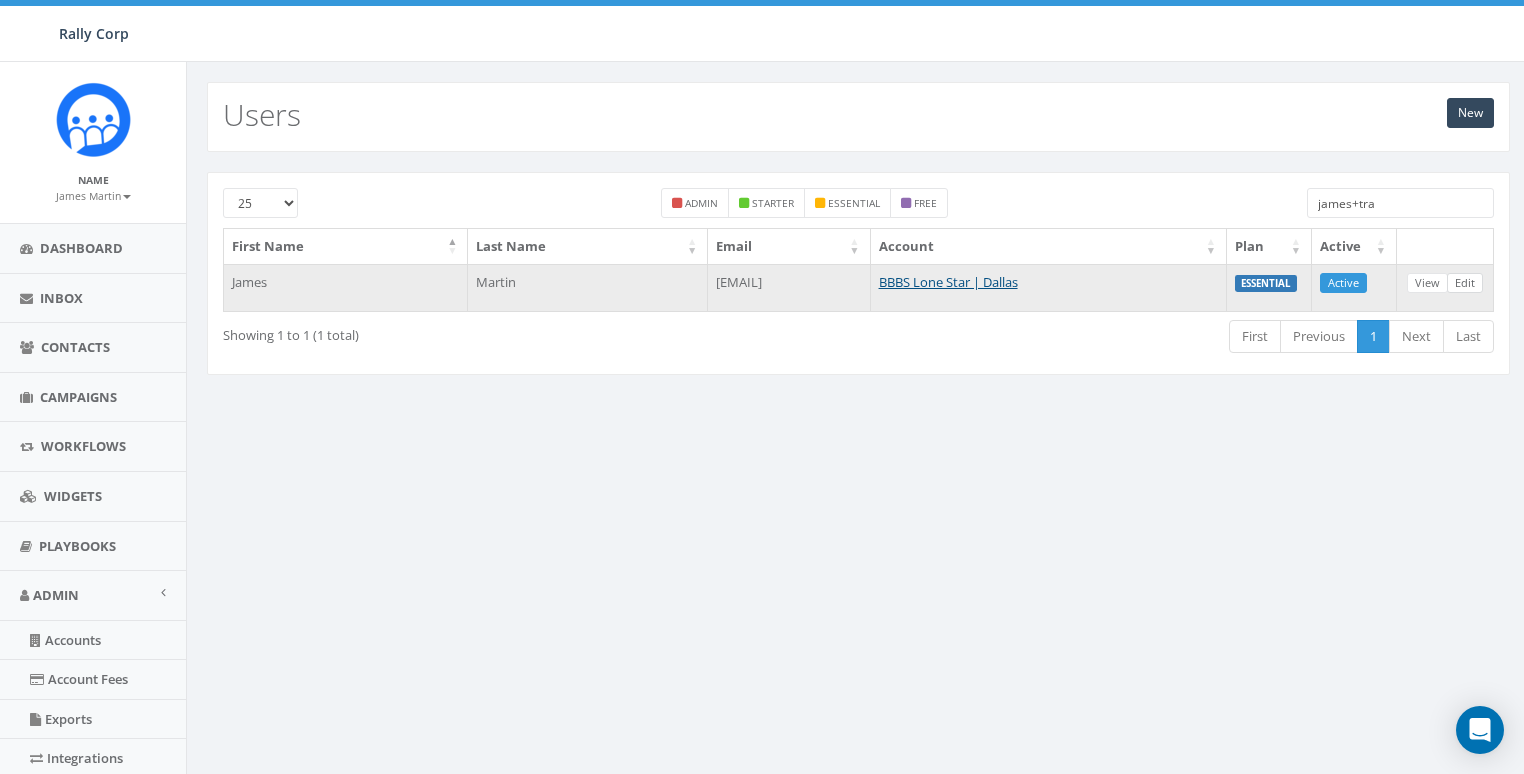 type on "james+tra" 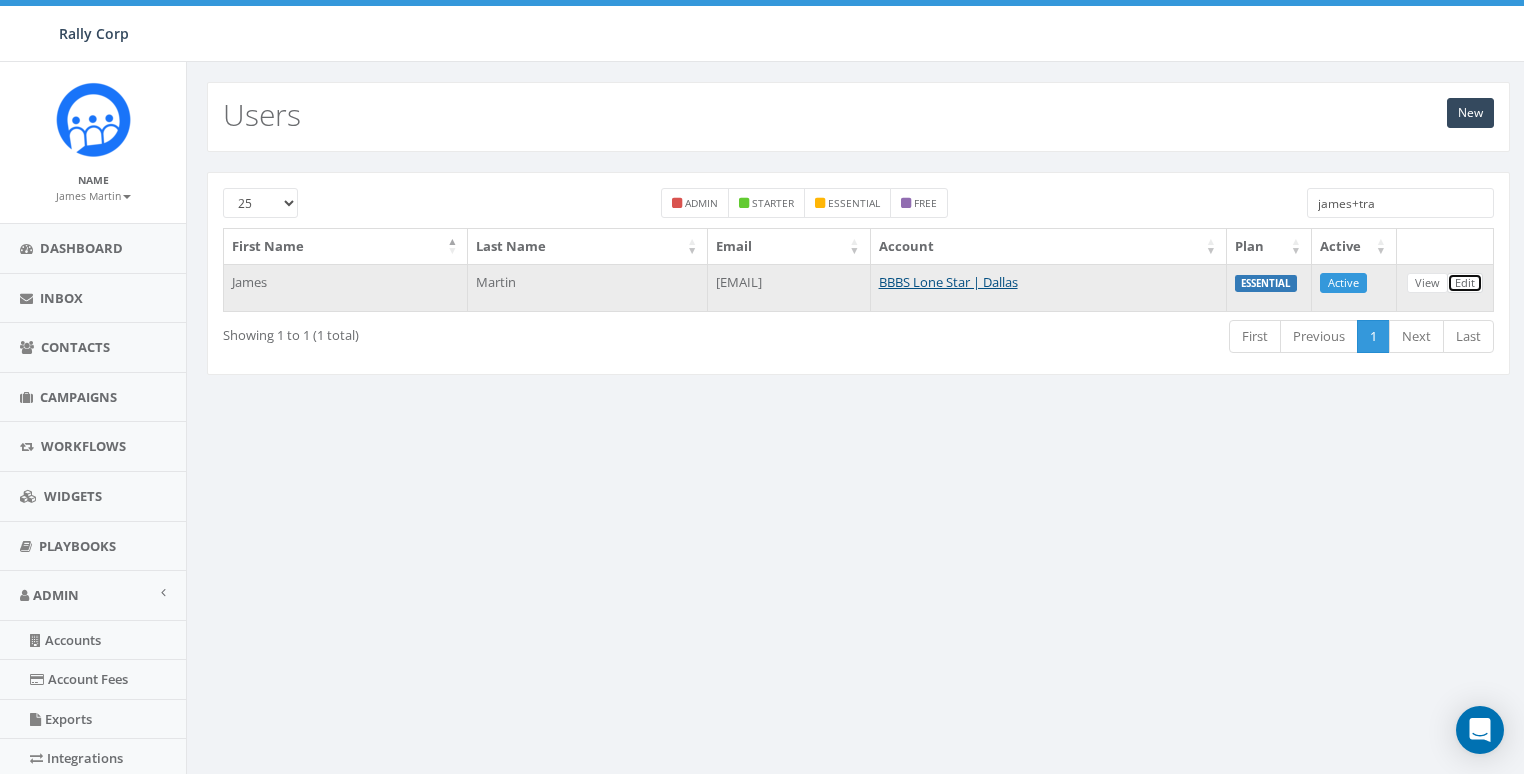 click on "Edit" at bounding box center (1465, 283) 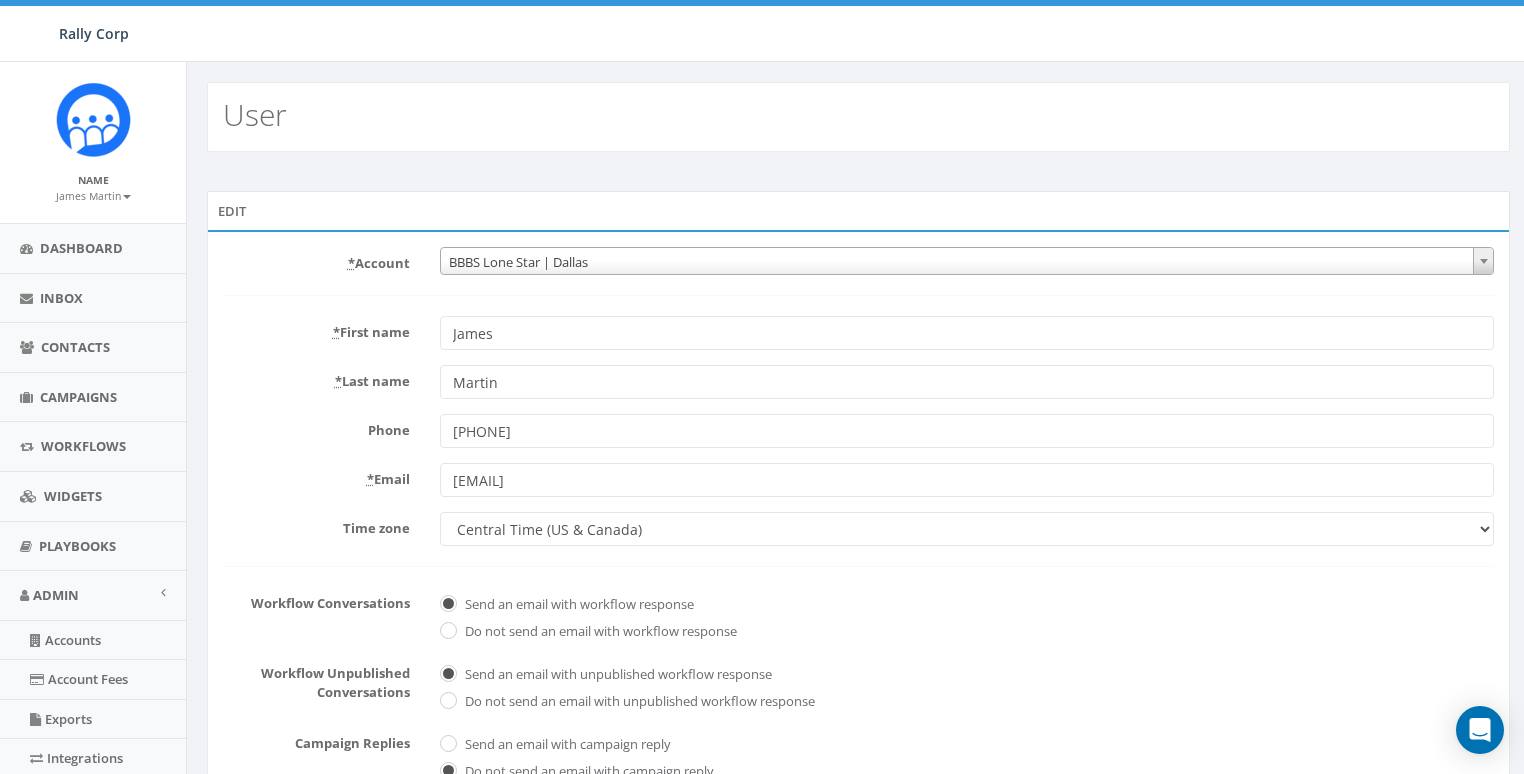 scroll, scrollTop: 0, scrollLeft: 0, axis: both 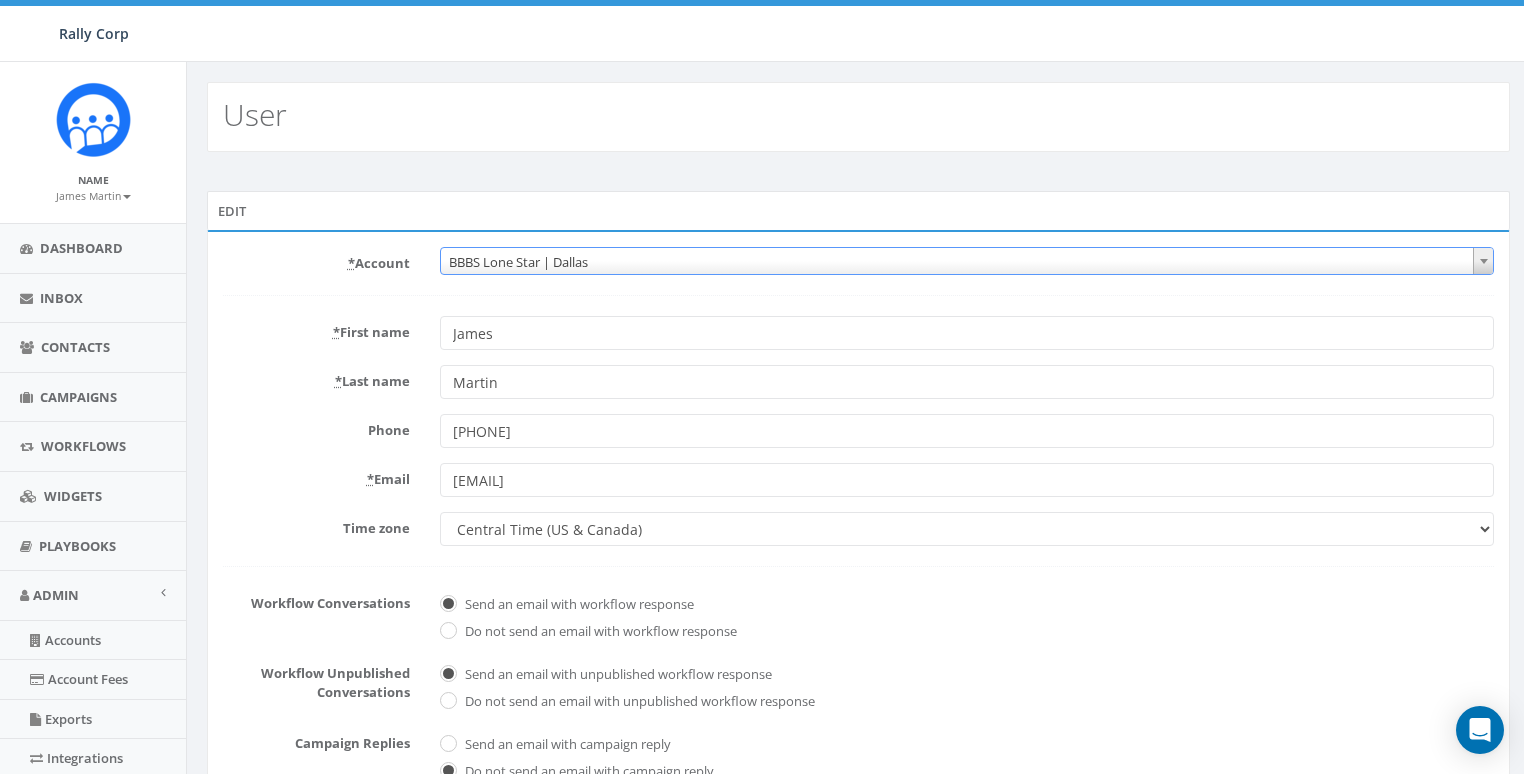 click on "BBBS Lone Star | Dallas" at bounding box center (967, 262) 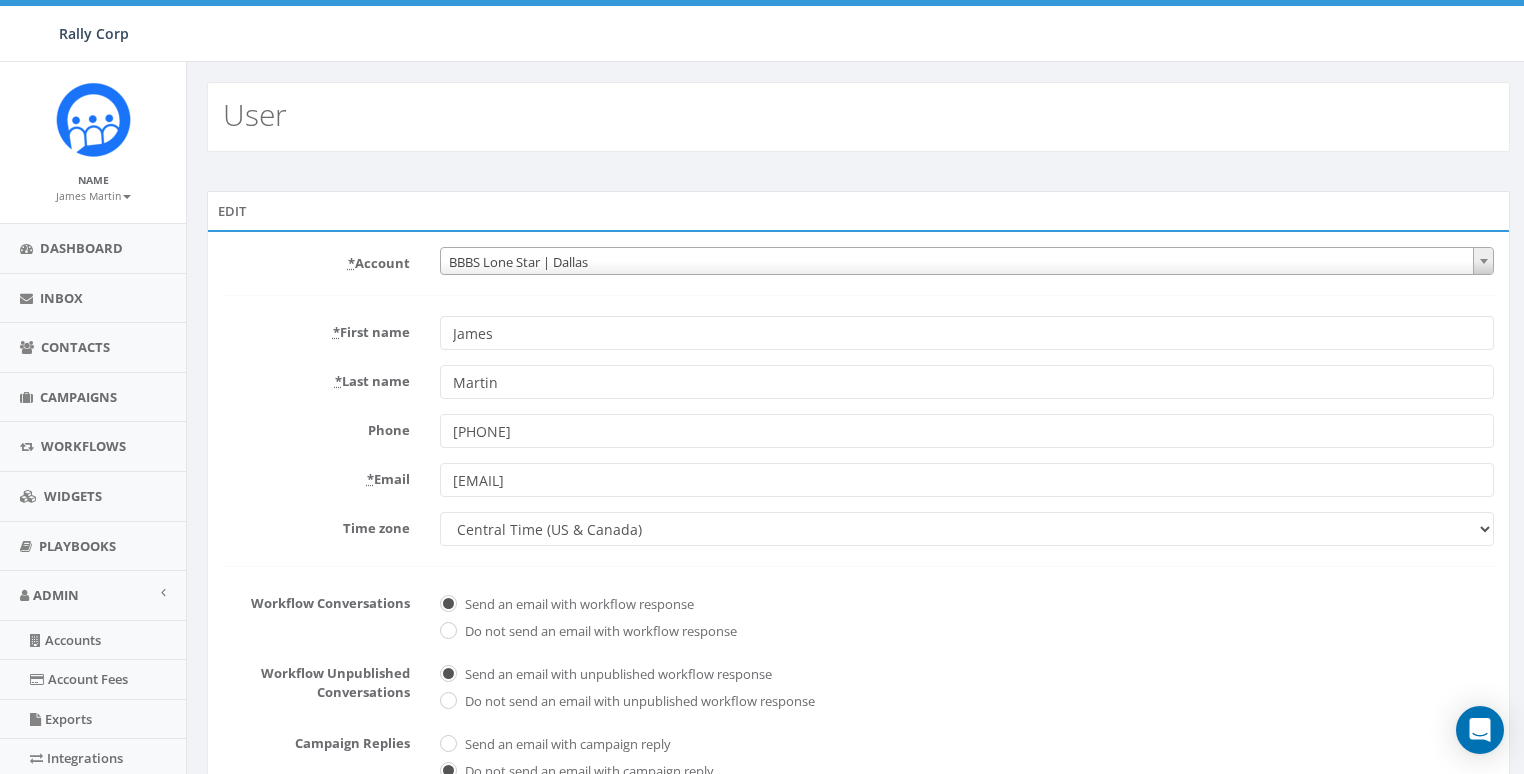 scroll, scrollTop: 0, scrollLeft: 0, axis: both 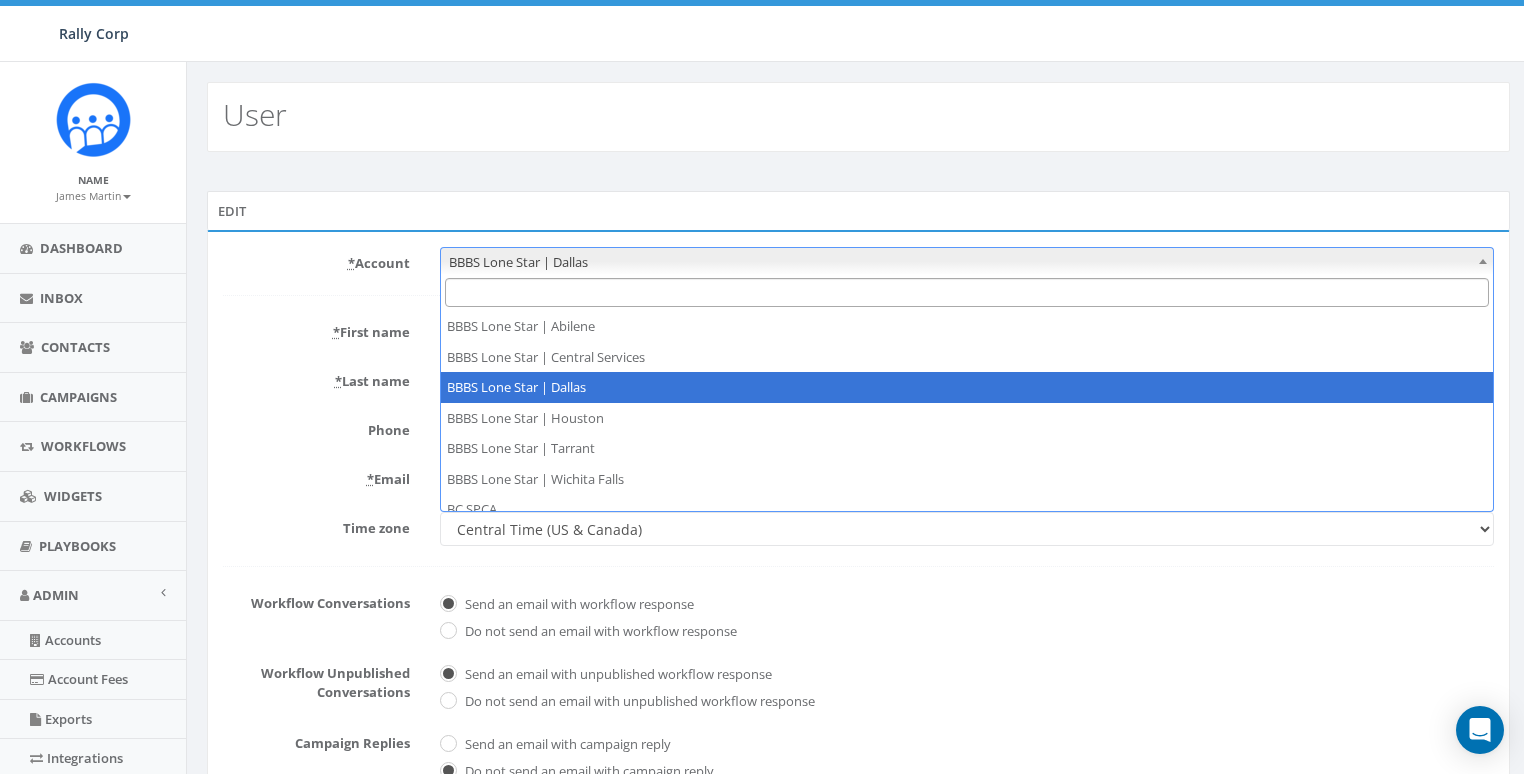 click at bounding box center (967, 292) 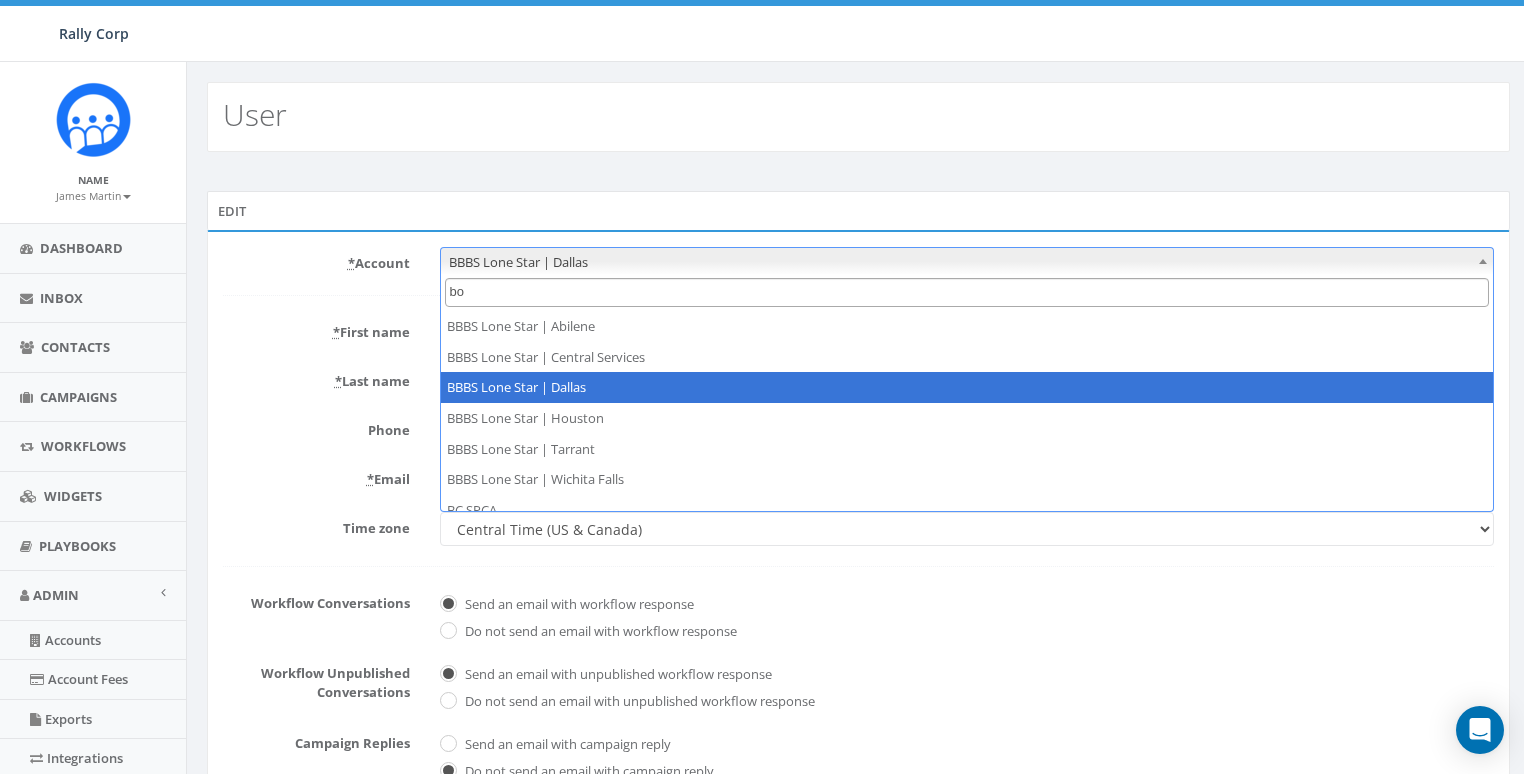 scroll, scrollTop: 0, scrollLeft: 0, axis: both 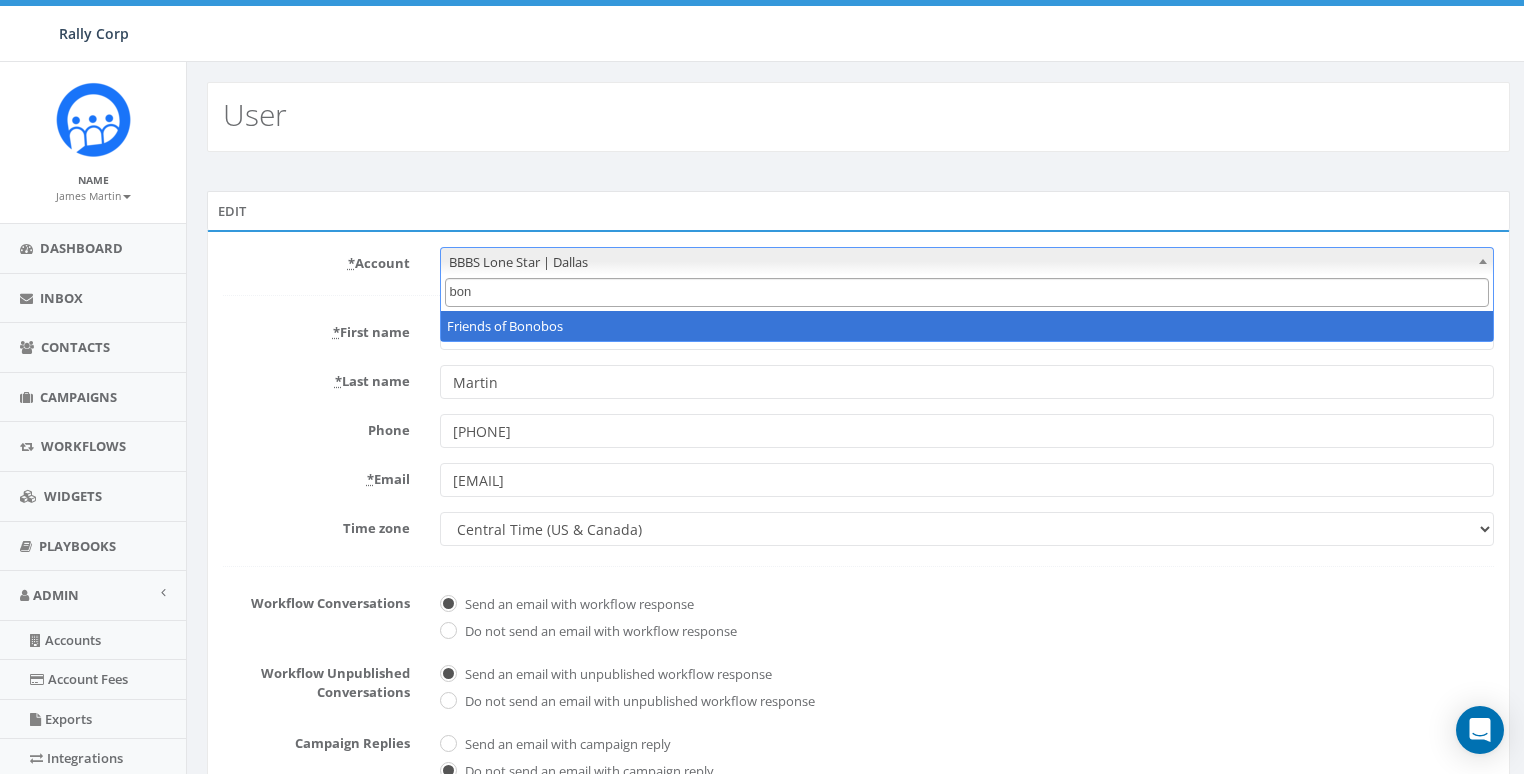 type on "bon" 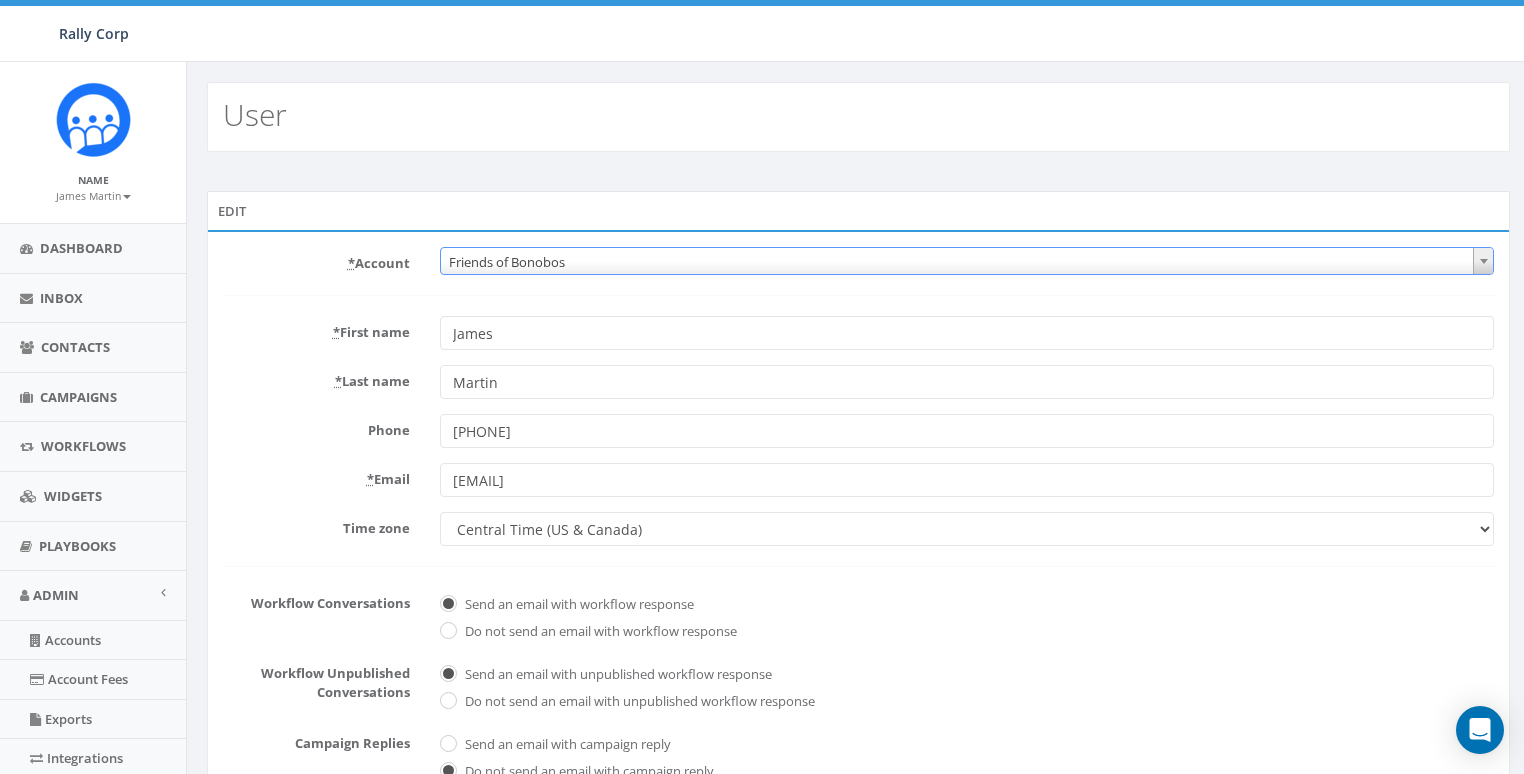 scroll, scrollTop: 410, scrollLeft: 0, axis: vertical 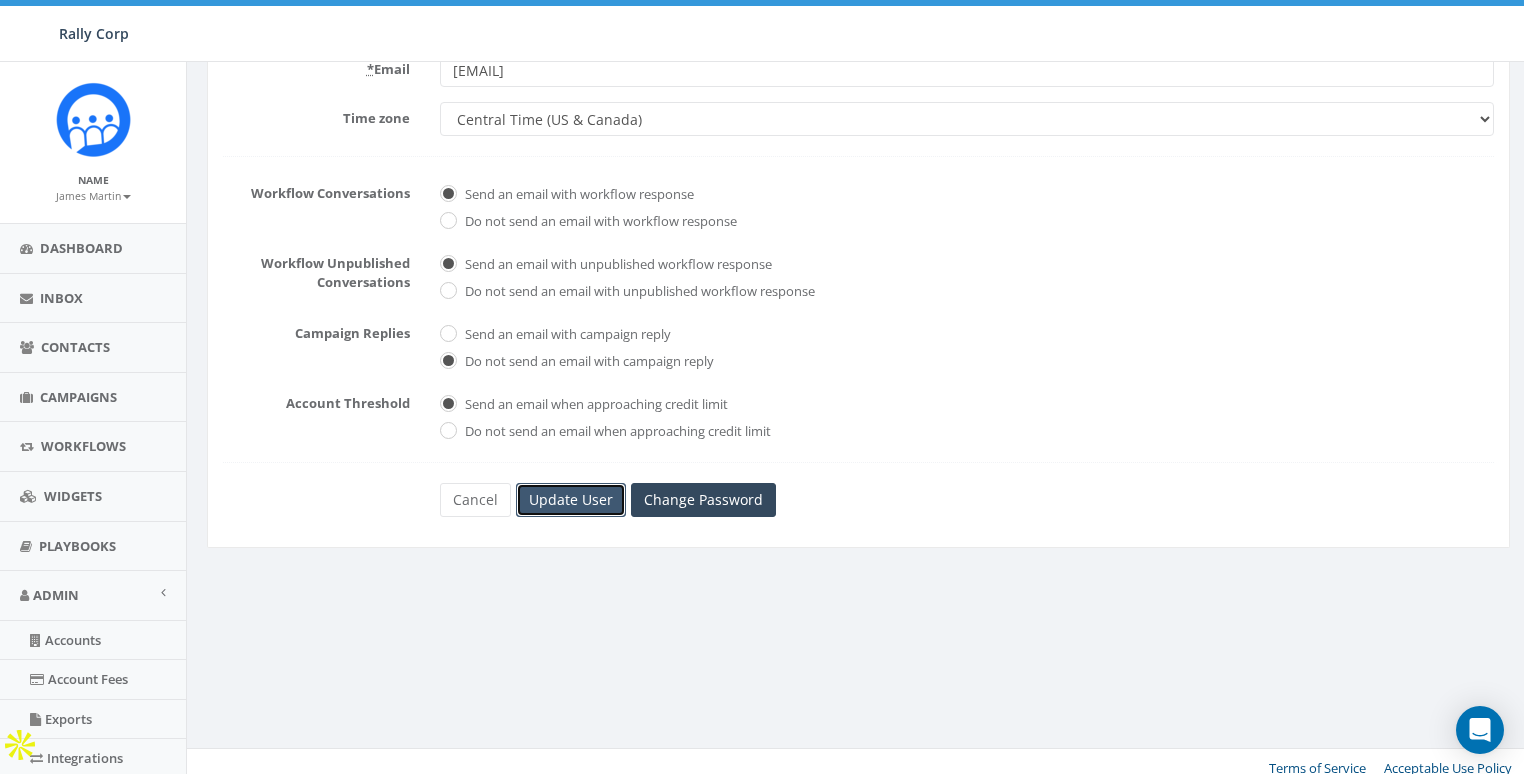 click on "Update User" at bounding box center (571, 500) 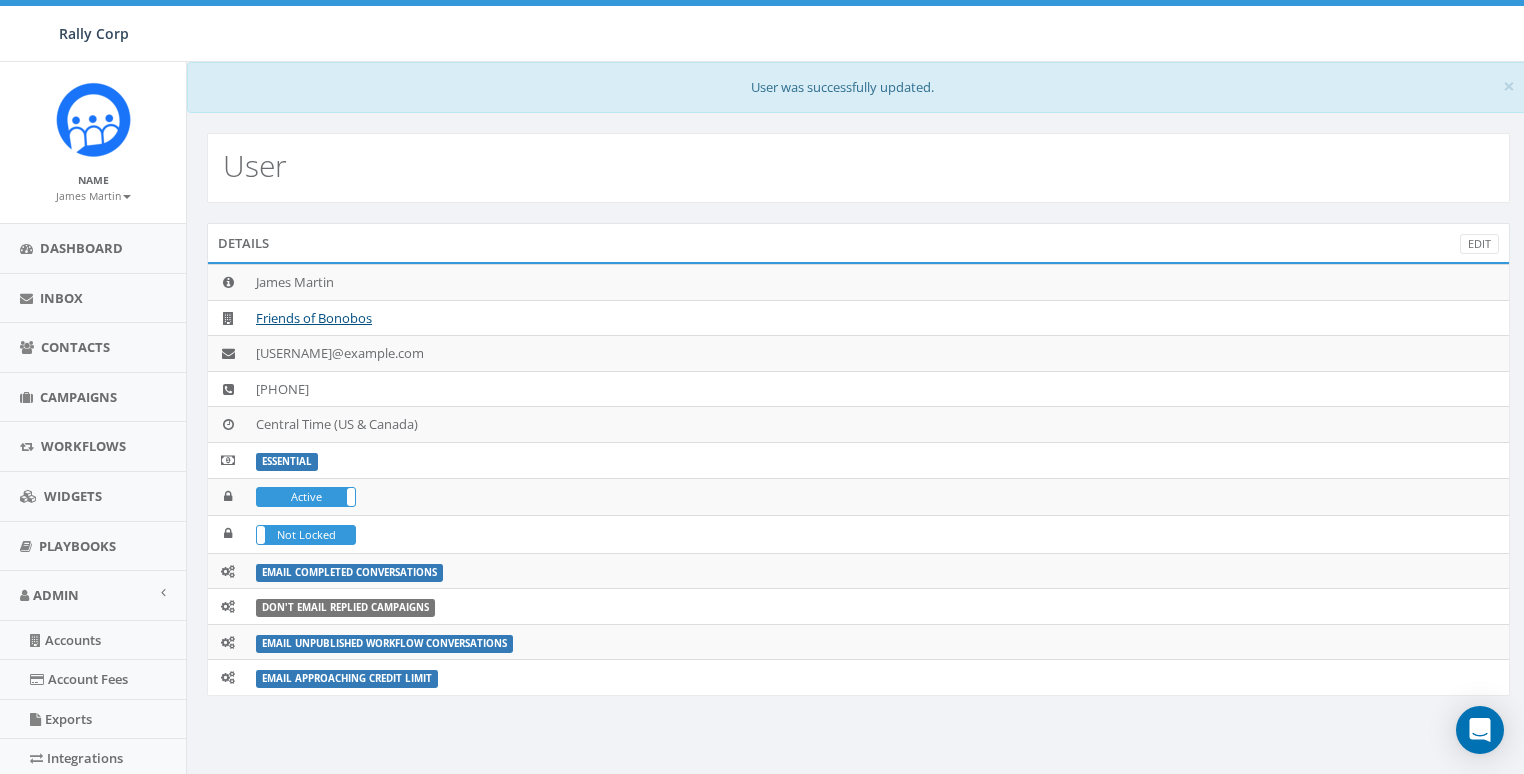 scroll, scrollTop: 0, scrollLeft: 0, axis: both 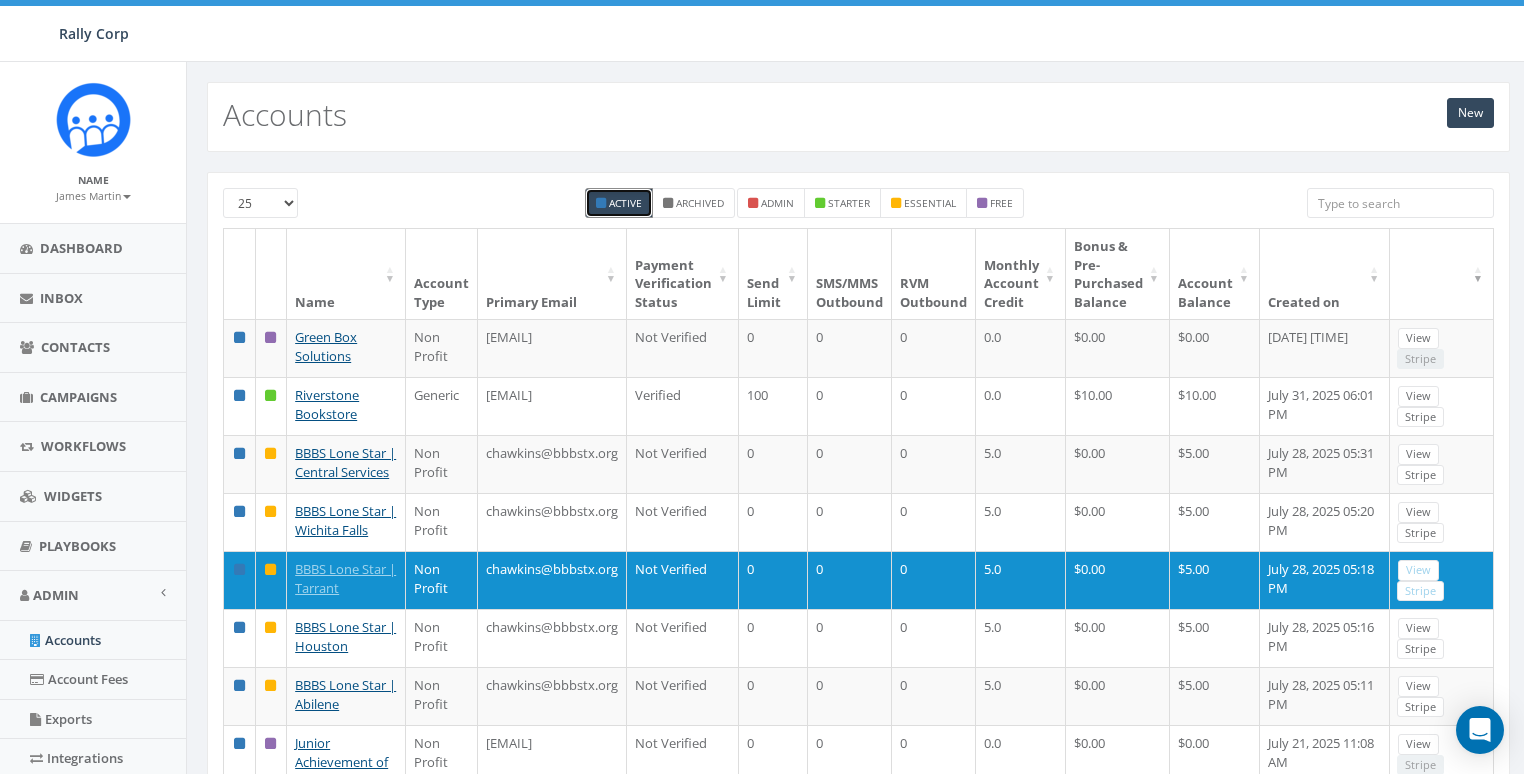 click at bounding box center (1400, 203) 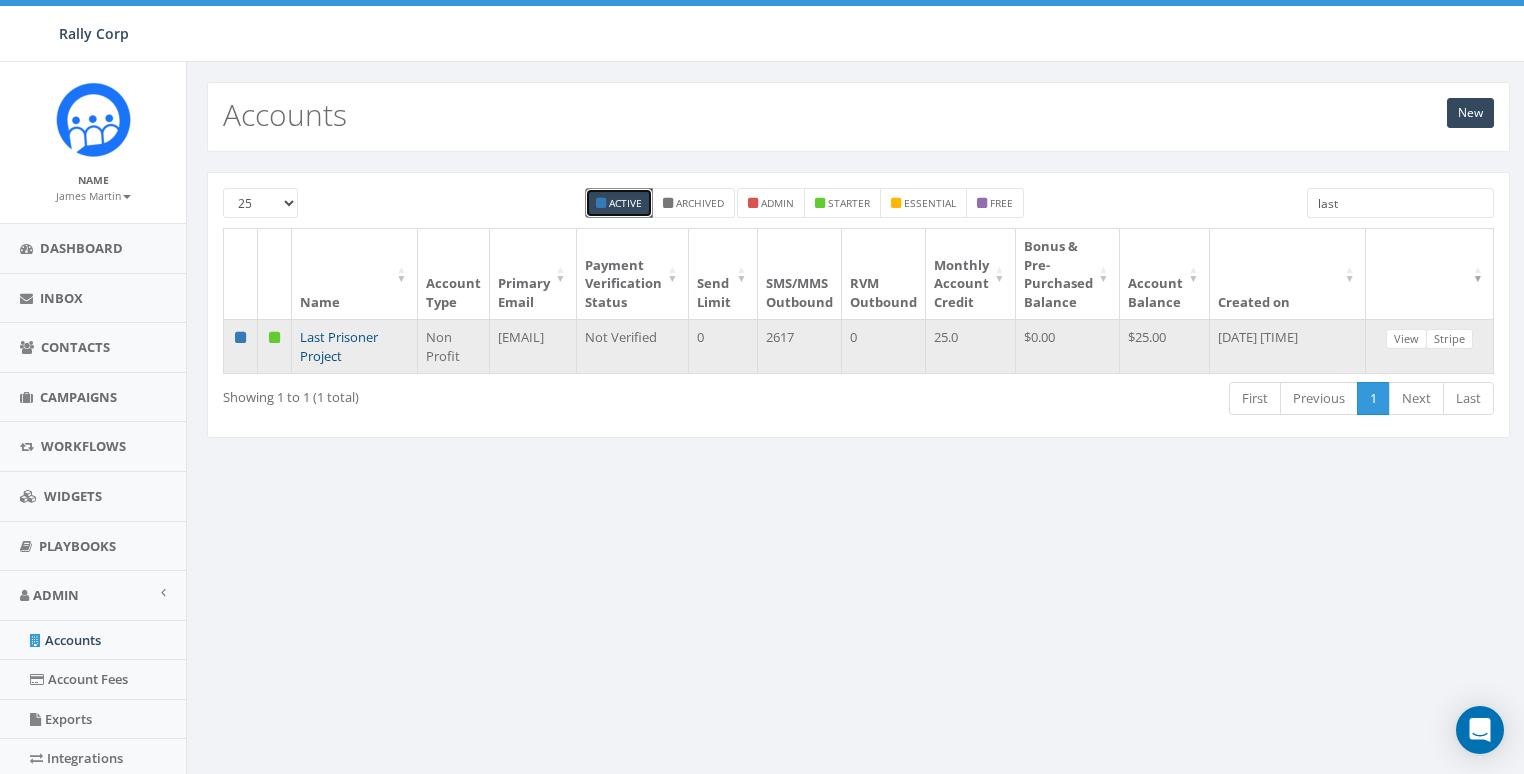 type on "last" 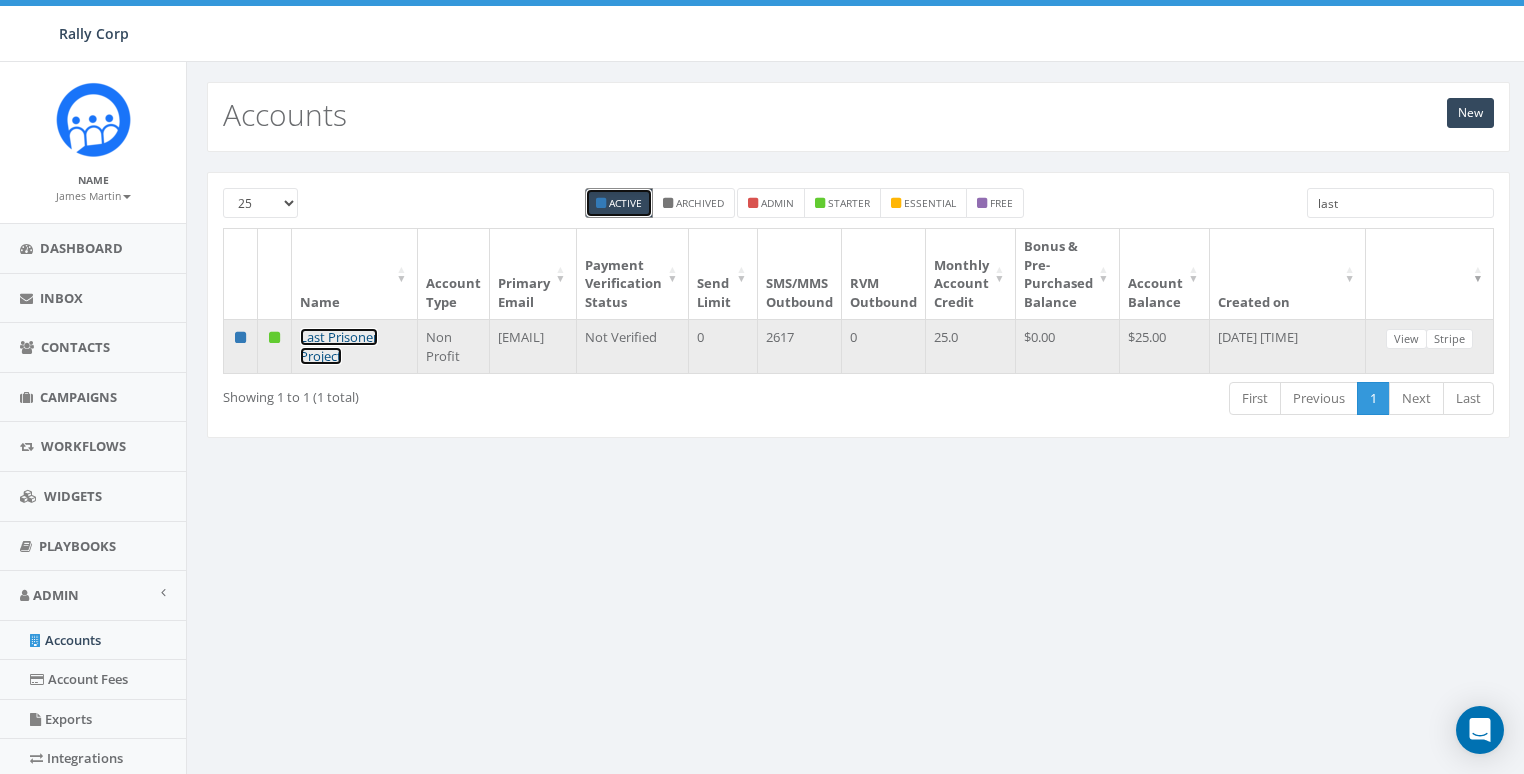click on "Last Prisoner Project" at bounding box center (339, 346) 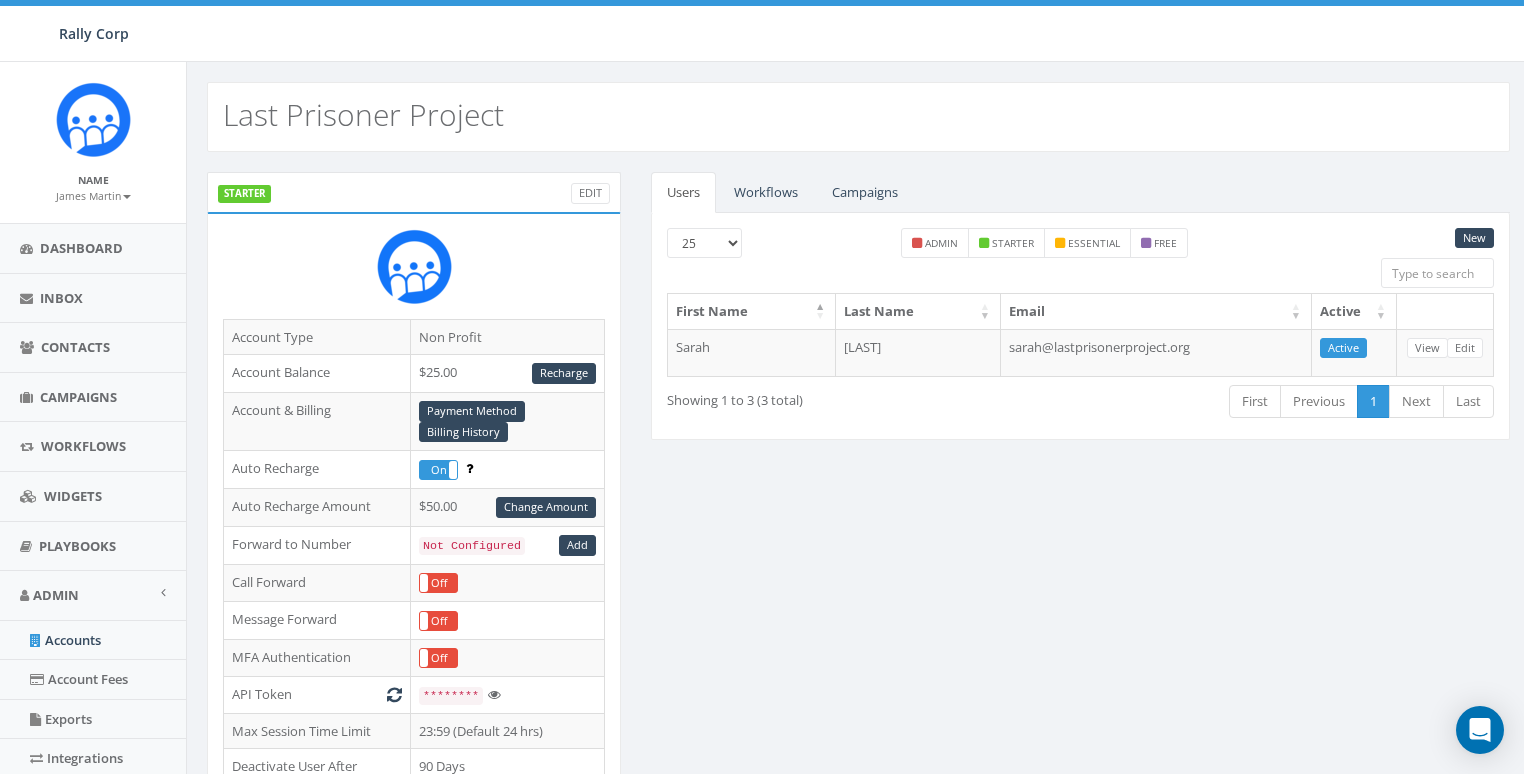 scroll, scrollTop: 0, scrollLeft: 0, axis: both 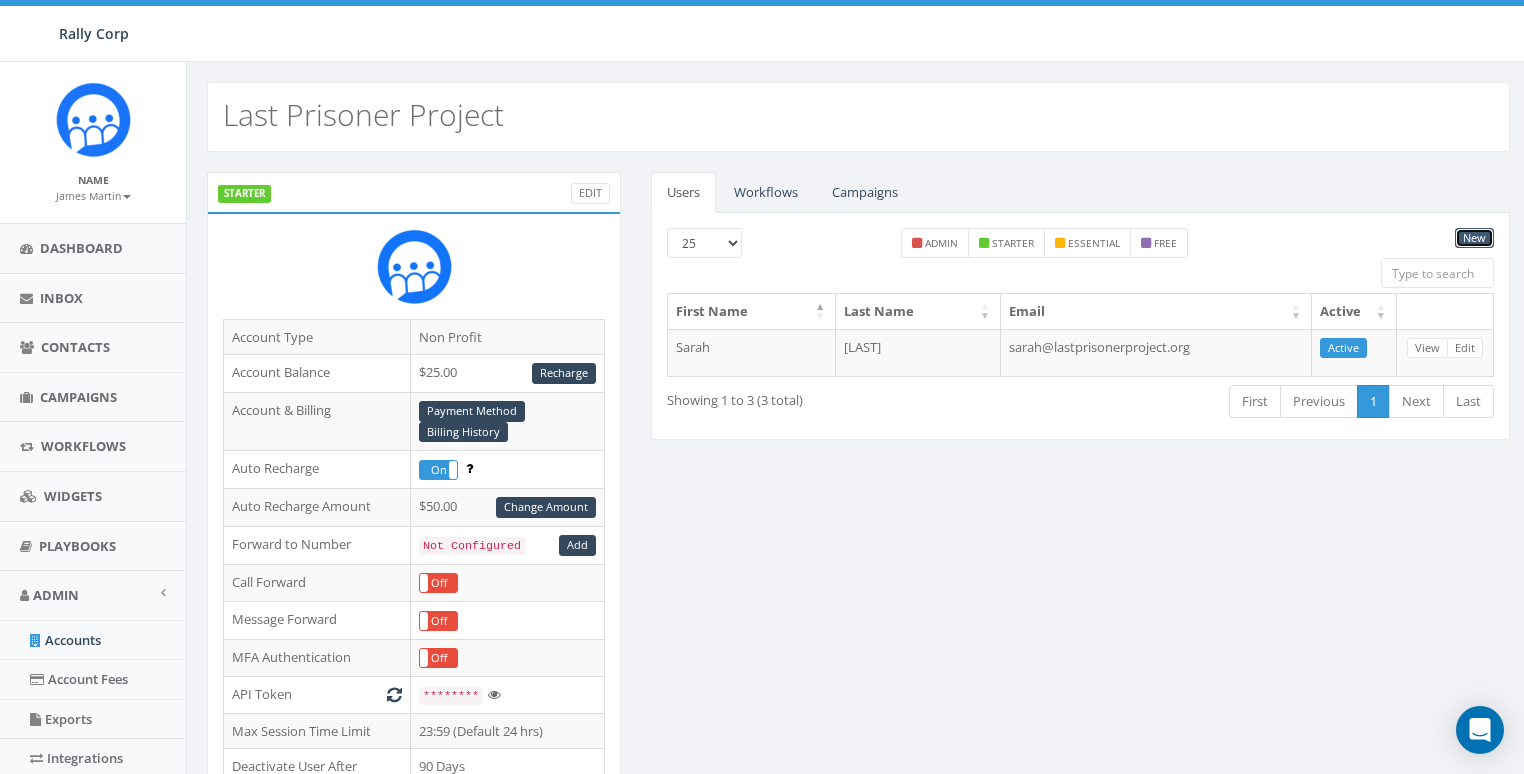 click on "New" at bounding box center (1474, 238) 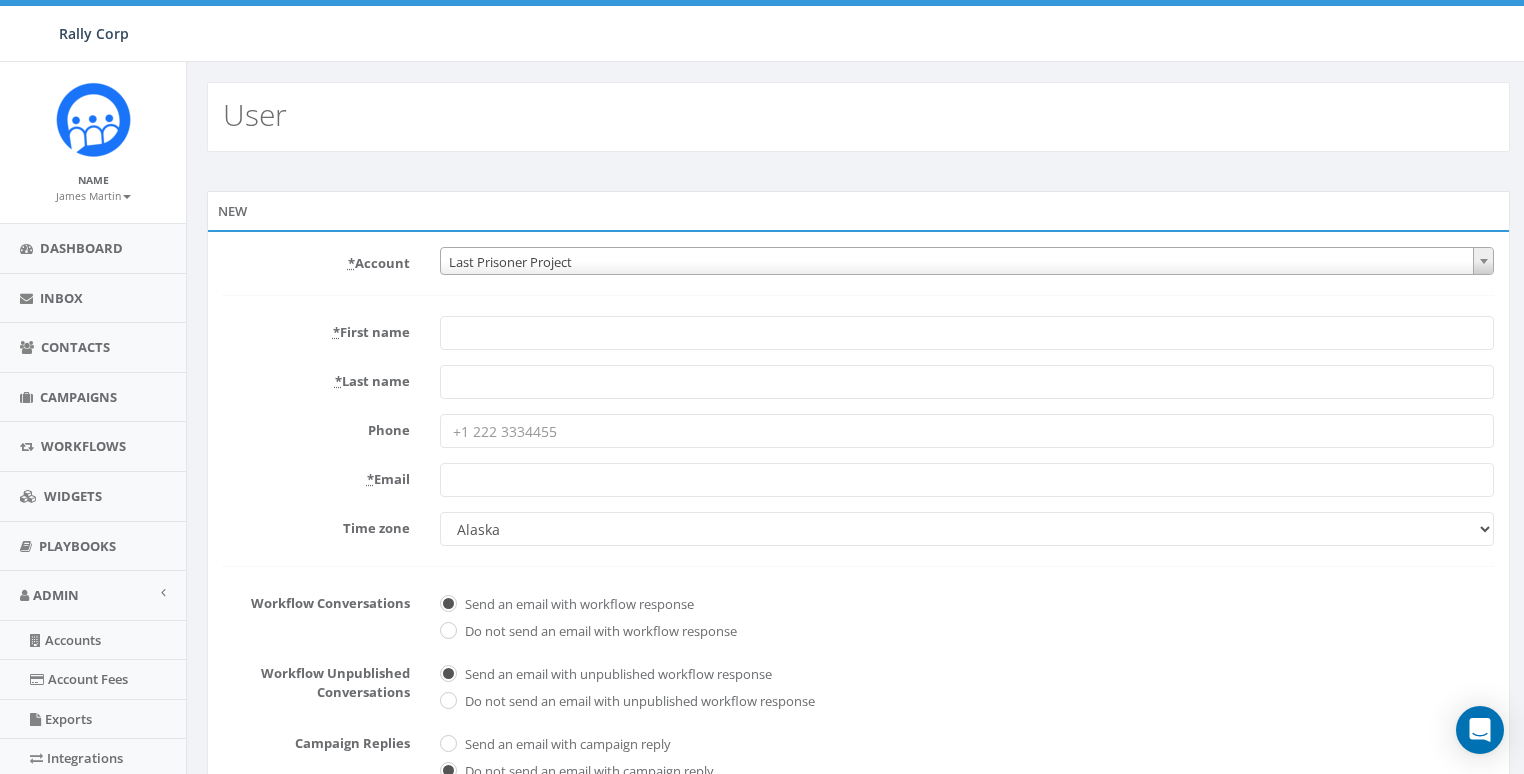 scroll, scrollTop: 0, scrollLeft: 0, axis: both 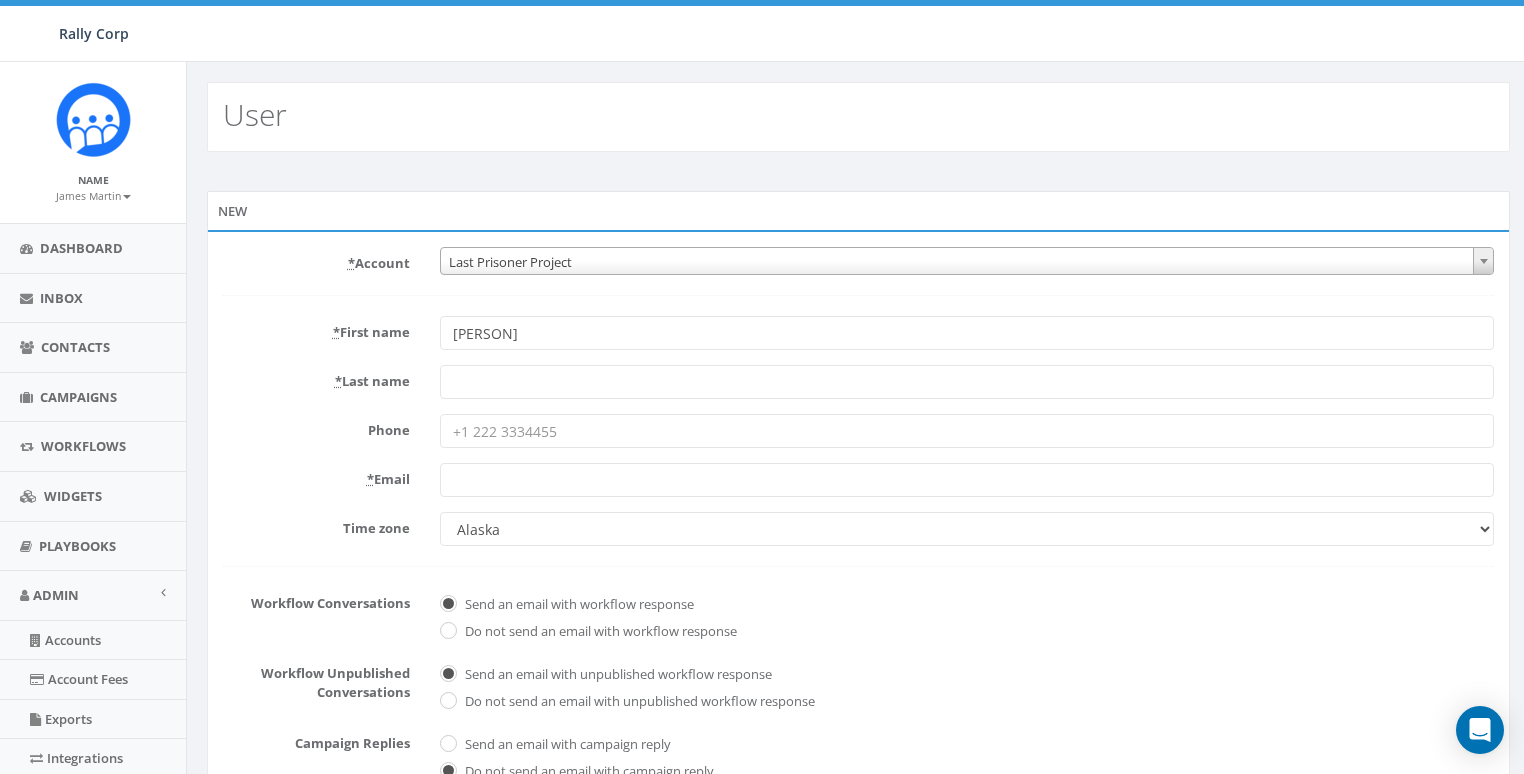 click on "[PERSON]" at bounding box center [967, 333] 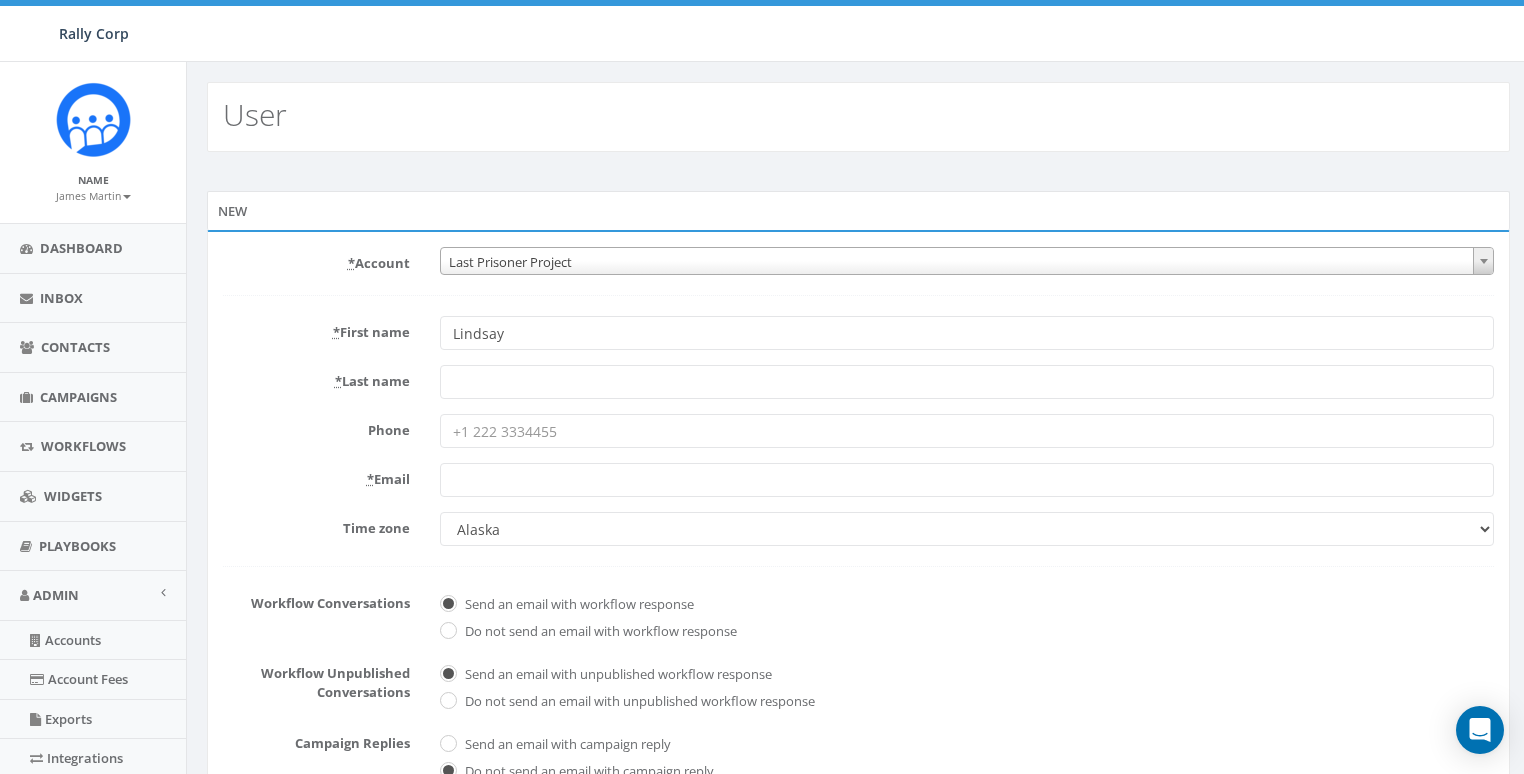 type on "Lindsay" 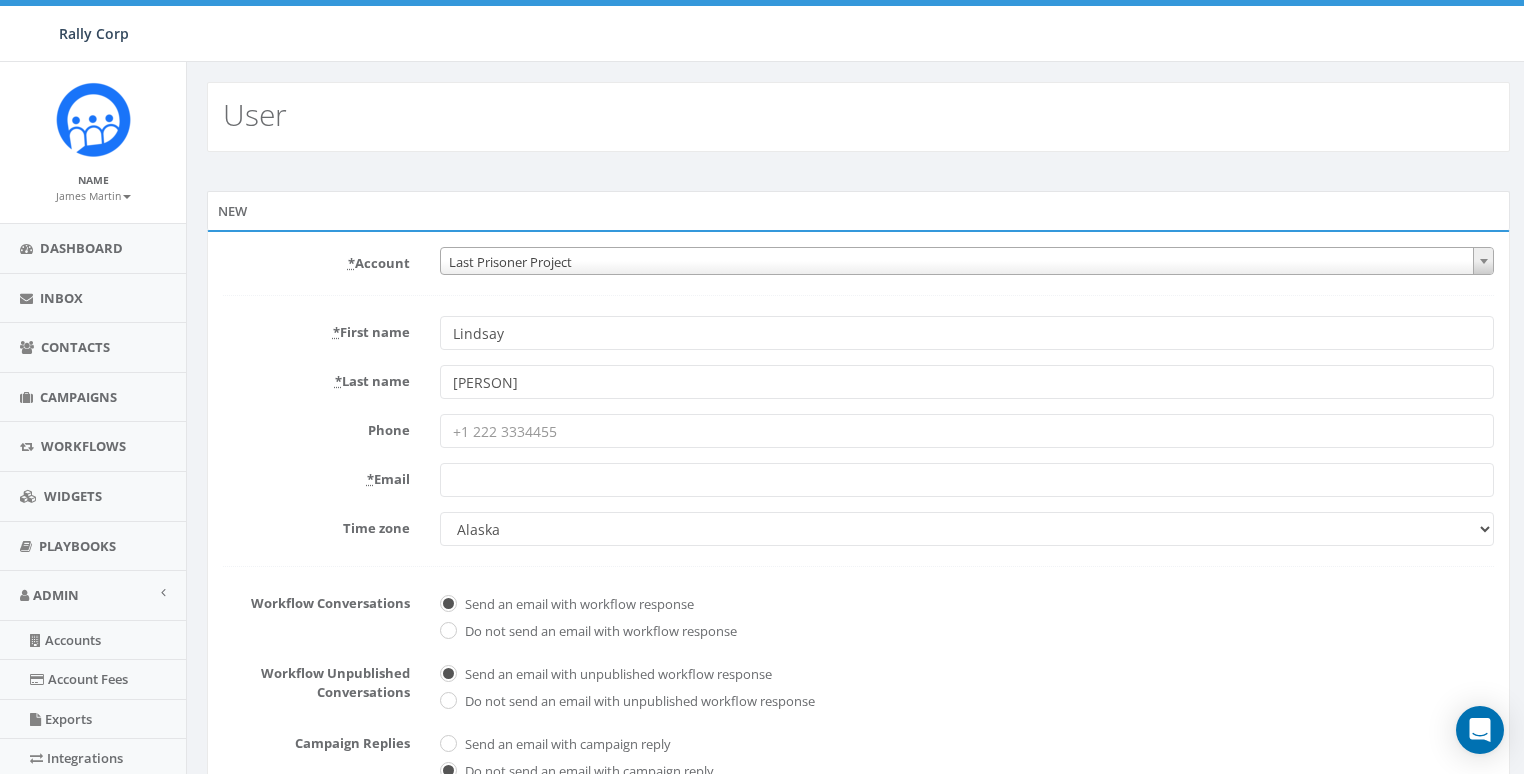 type on "Jaeger" 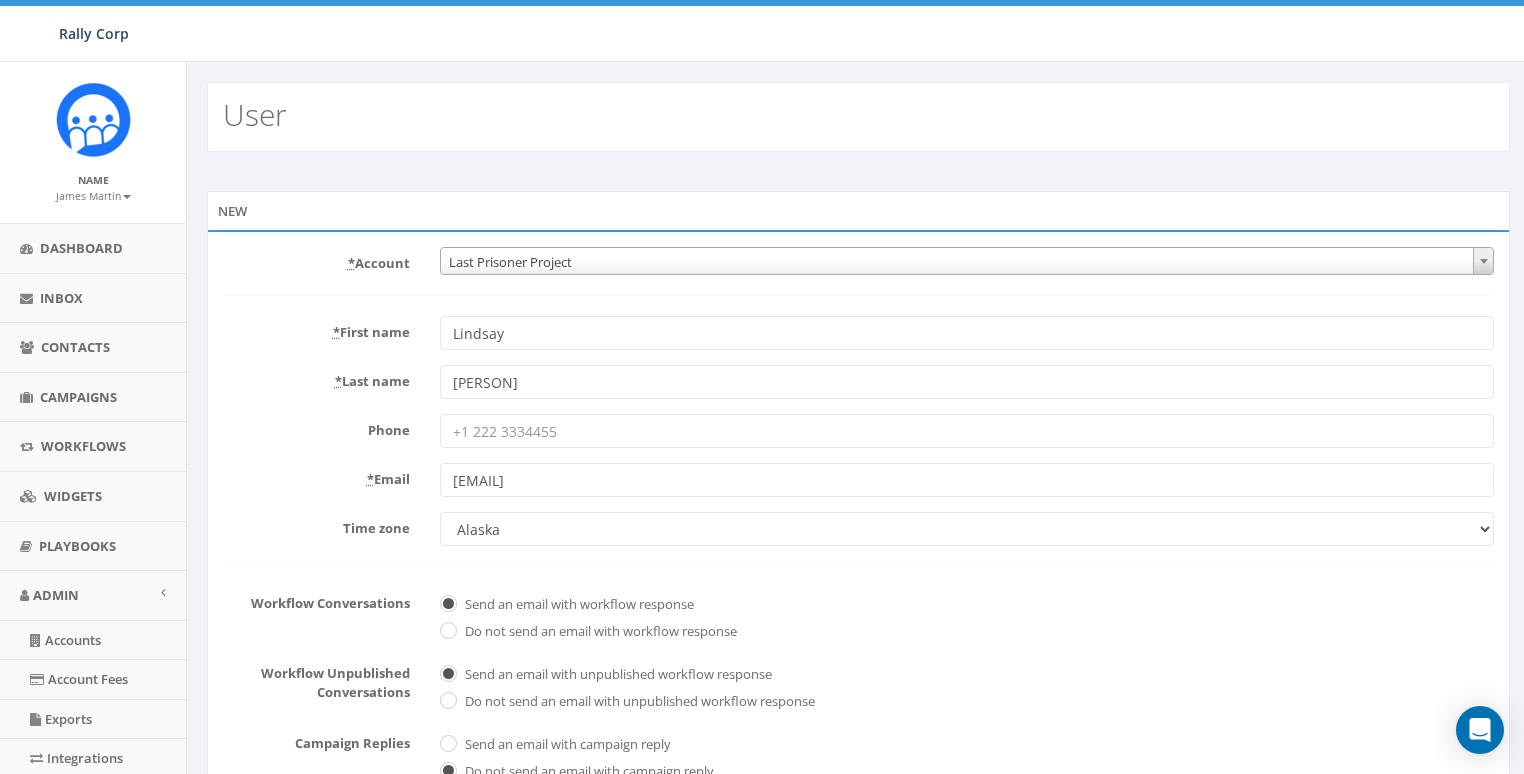 type on "[EMAIL]" 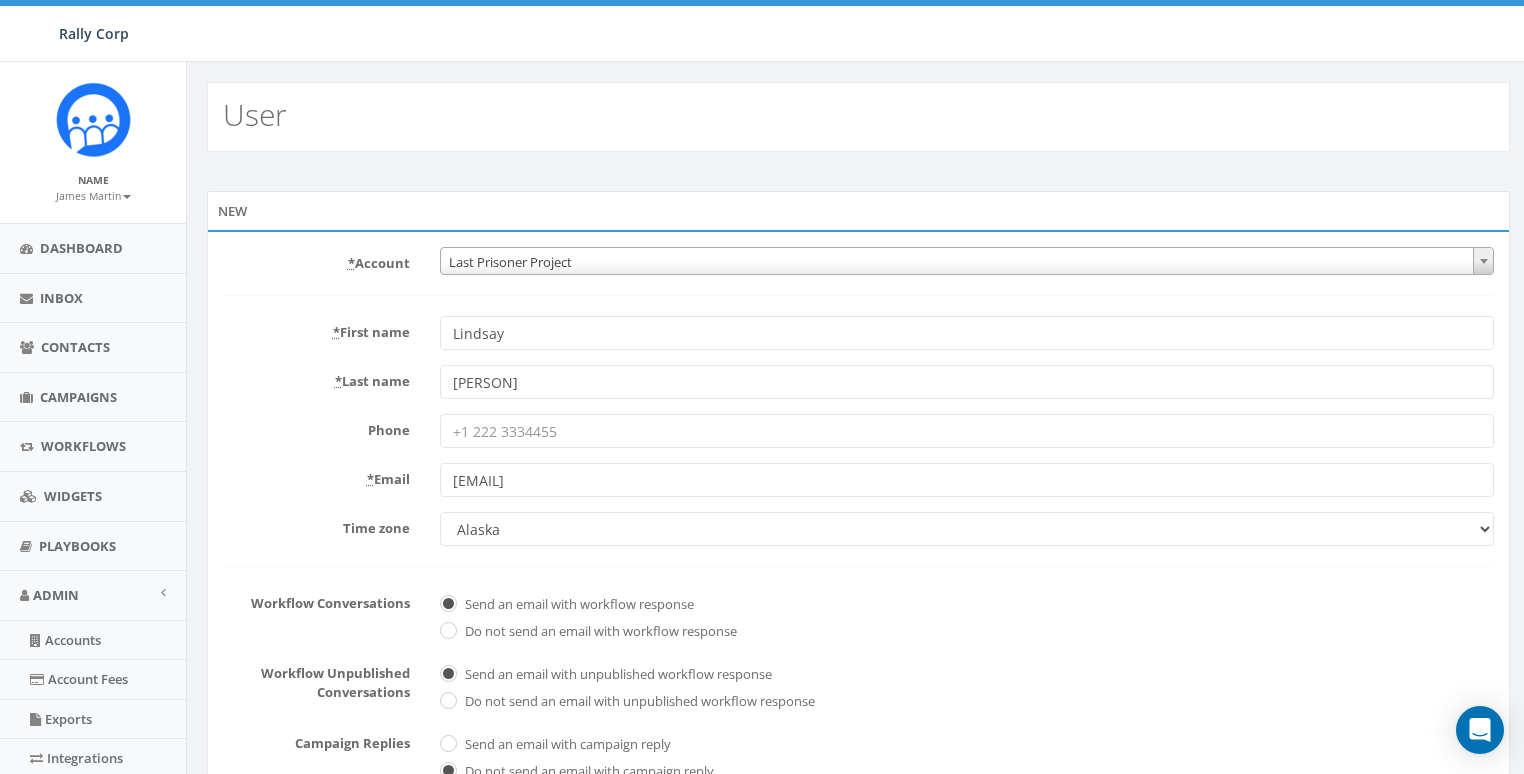 click on "Alaska
America/Adak
America/Anchorage
America/Boise
America/Detroit
America/Indiana/Knox
America/Indiana/Marengo
America/Indiana/Petersburg
America/Indiana/Tell_City
America/Indiana/Vevay
America/Indiana/Vincennes
America/Indiana/Winamac
America/Kentucky/Louisville
America/Kentucky/Monticello
America/Menominee
America/Metlakatla
America/Nome
America/North_Dakota/Beulah
America/North_Dakota/Center
America/North_Dakota/New_Salem
America/Sitka
America/Yakutat
Arizona
Central Time (US & Canada)
Eastern Time (US & Canada)
Hawaii
Indiana (East)
Mountain Time (US & Canada)
Pacific Time (US & Canada)" at bounding box center (967, 529) 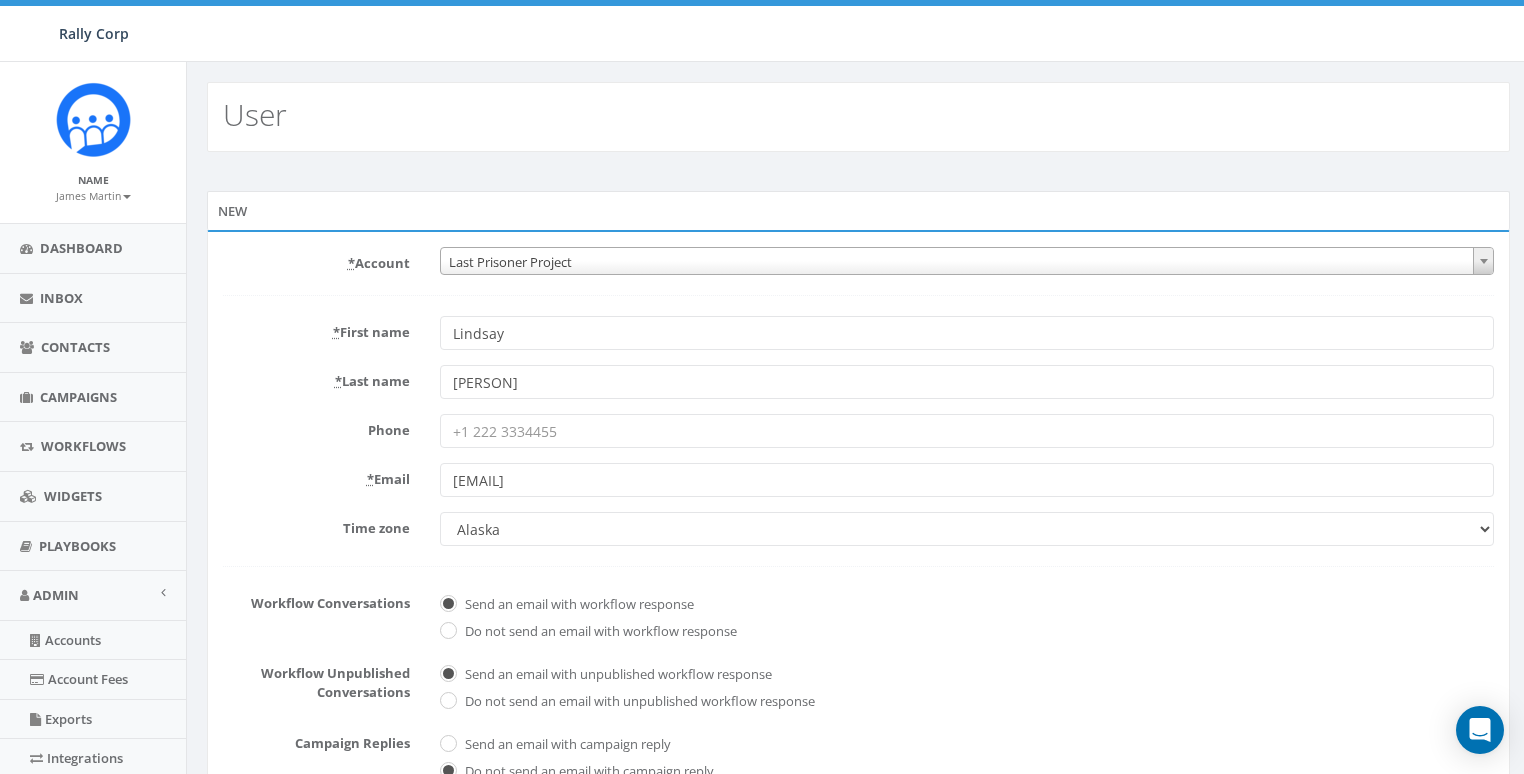 select on "Central Time (US & Canada)" 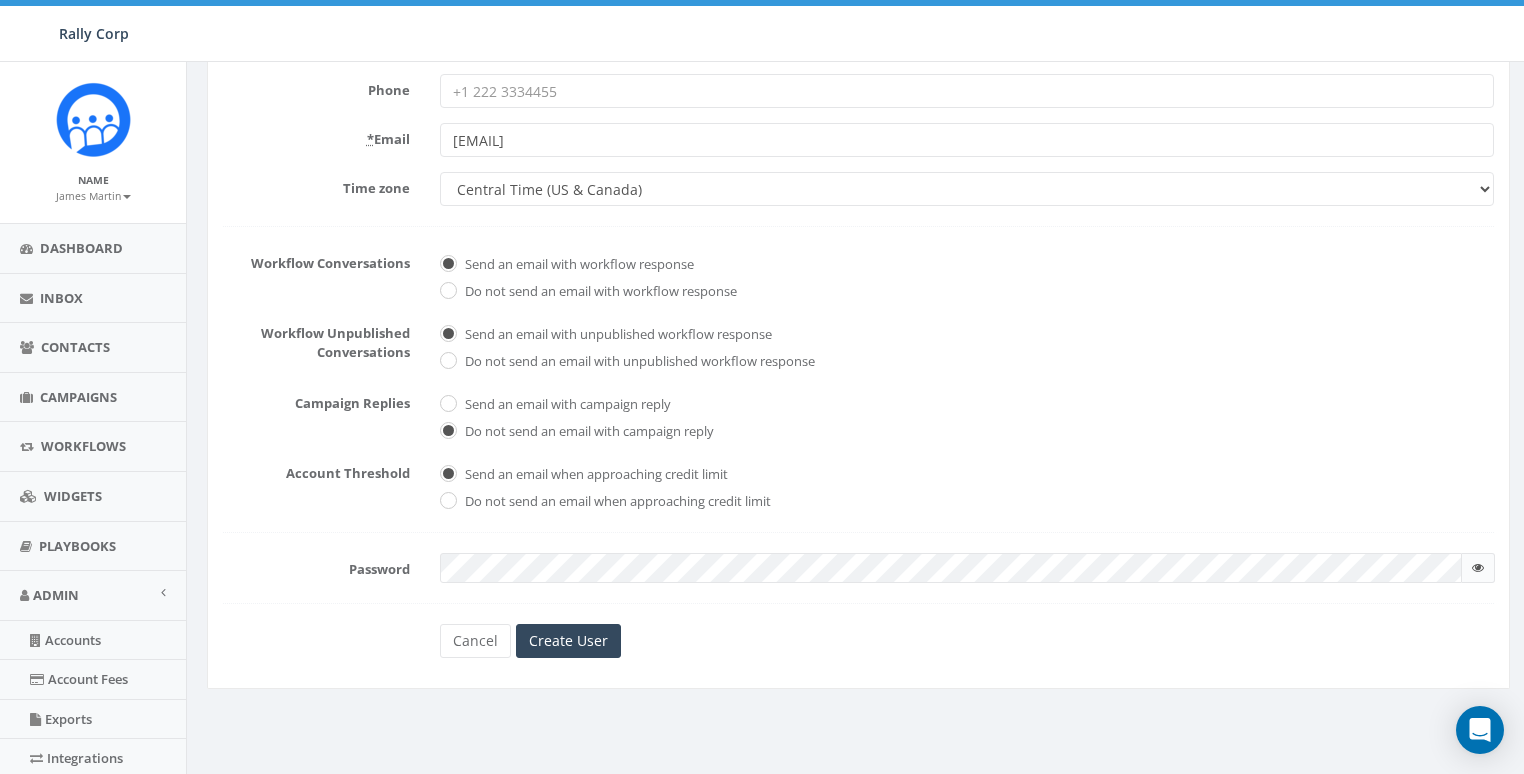 scroll, scrollTop: 422, scrollLeft: 0, axis: vertical 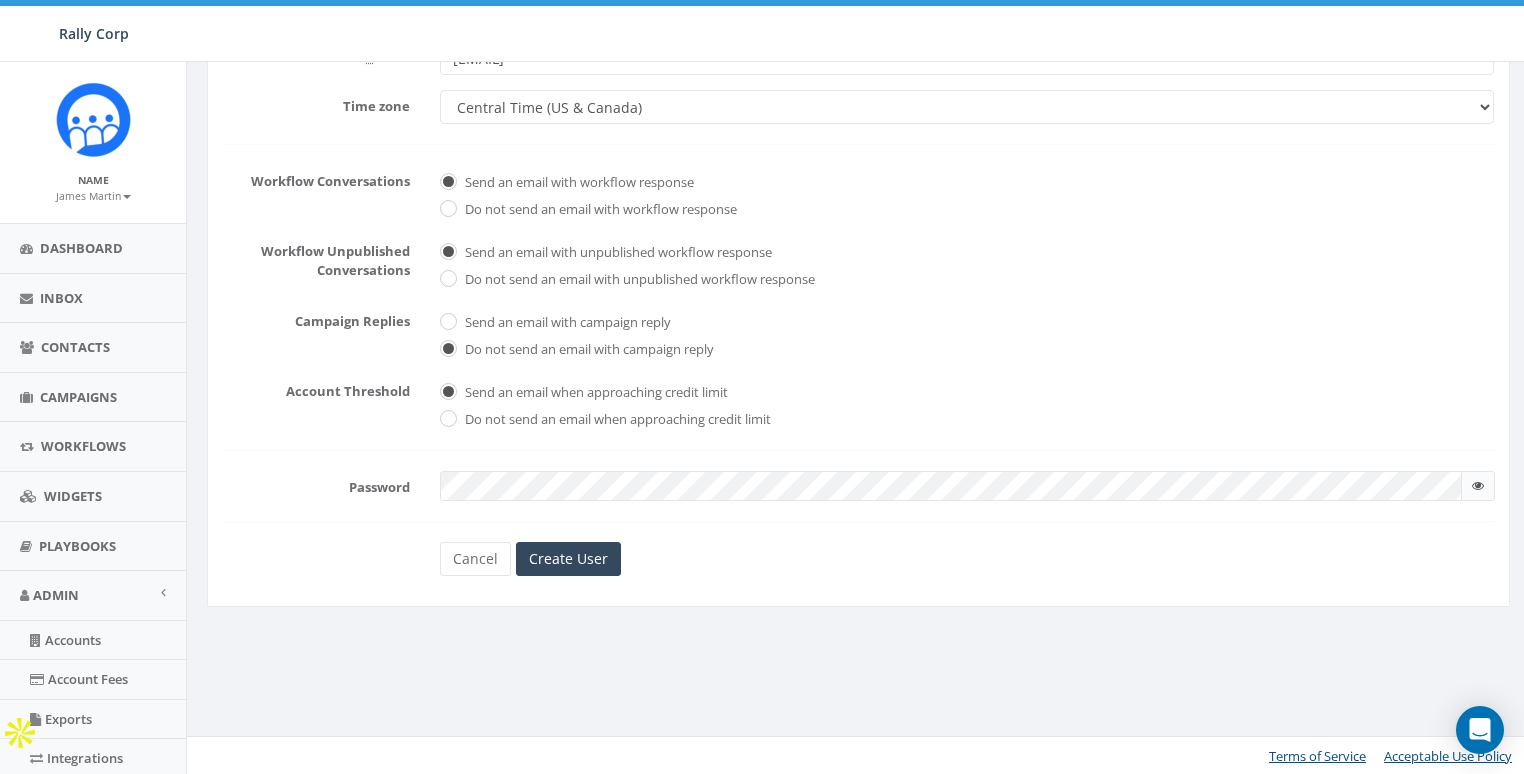 click on "*  Account 10,000 Degrees
10 CAN, Inc.
180 Skate
1. James Martin
2Life Communities
7CTOs
AARE
ABF
ABS-CBN Foundation International
acFKmsNJ
ACME Ministry
Action Relief International Inc.
aCVixTZWfIwsAbPr
AdvertonCar
AFSMC
AGWM
AIRO.
aiyOQcEluYoIbvn
Akeem Mcgowan
AkQzEjslqwdYLc
Albemarle Pregnancy Resource Center & Clinic
Alex McFarland Ministries
Alight
All Star Code
Aloha Medical Mission
Alonzo Howell
ALS Hope Foundation
Alzheimer's Association of San Diego/Imperial
Ama International
Amazement Square
Amazon Frontlines
American Brain Tumor Association
American Friends of Migdal Ohr
American Prairie Reserve
America's Grow-a-Row
AMIKids, Inc.
Amref Health Africa in the USA
Anchor Point
Andrew Grant for Congress
Animal Medical Center
Animal Outreach of Shelby County
Anointed Word
Apparent Project
Ara
ArmeniaFund
Arthur Design
Arts On Main
Ascencia CA
Ashkqn
Asian Pacific Environmental Network
Asia Wild" at bounding box center [858, 200] 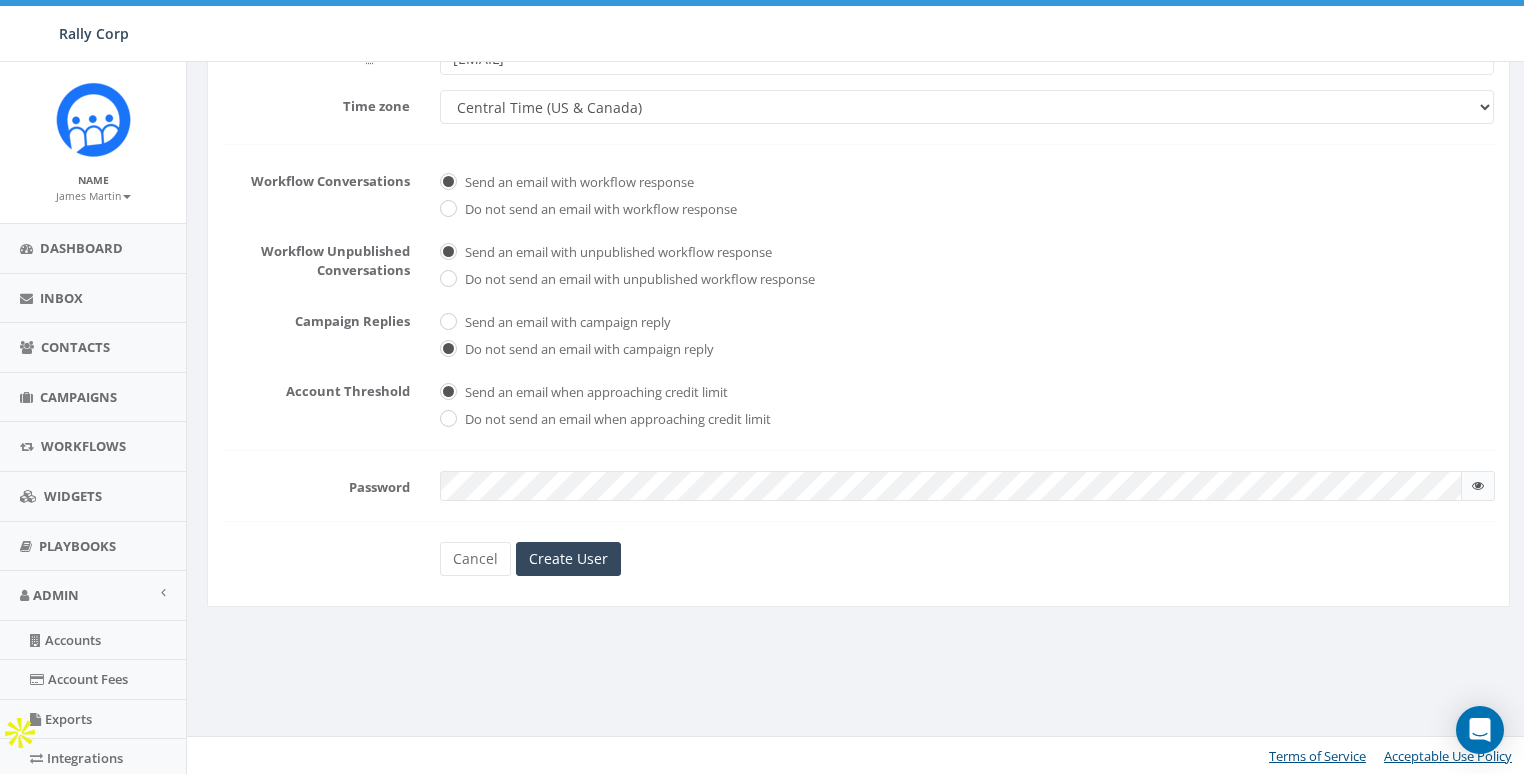 checkbox on "true" 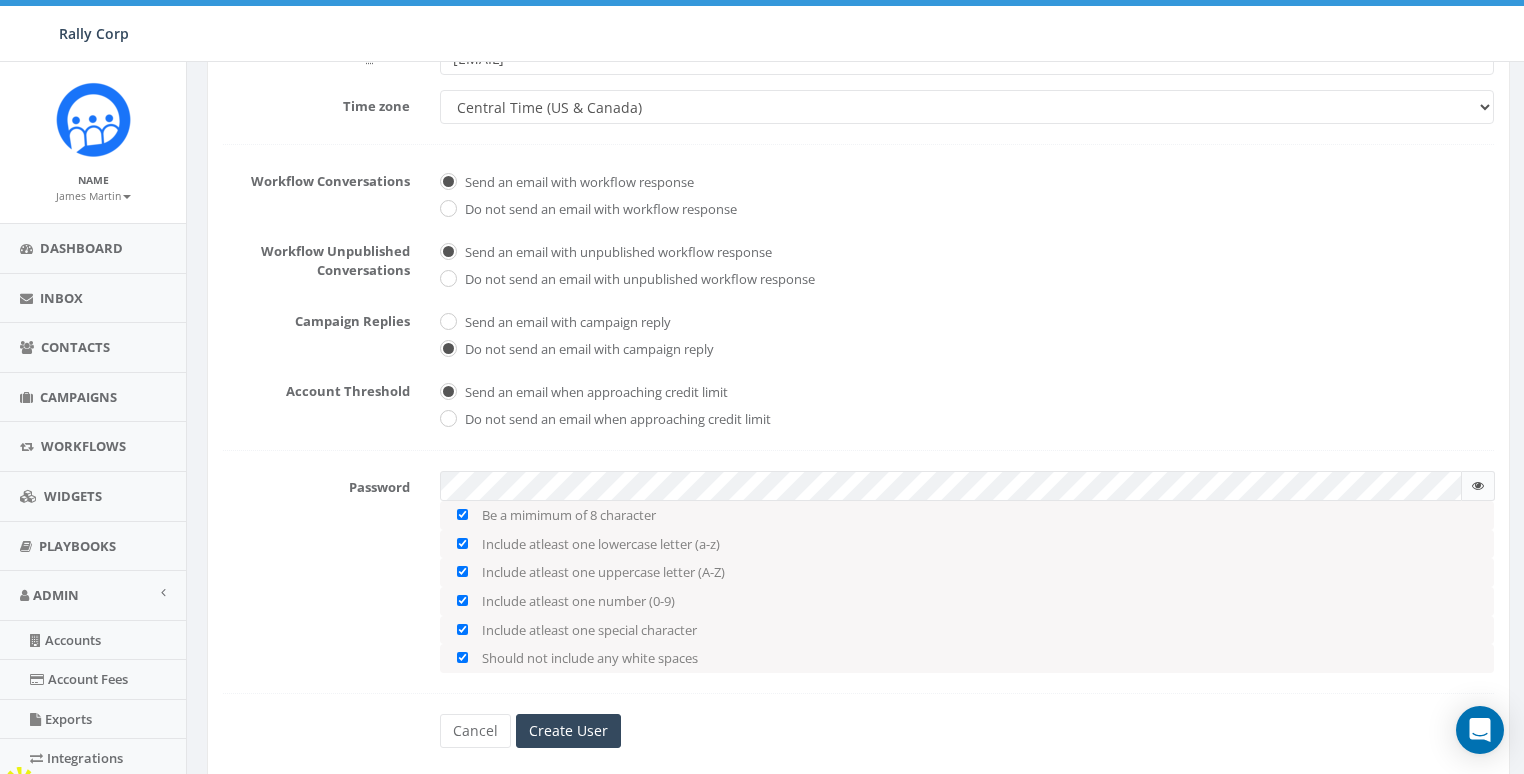 click at bounding box center (1478, 486) 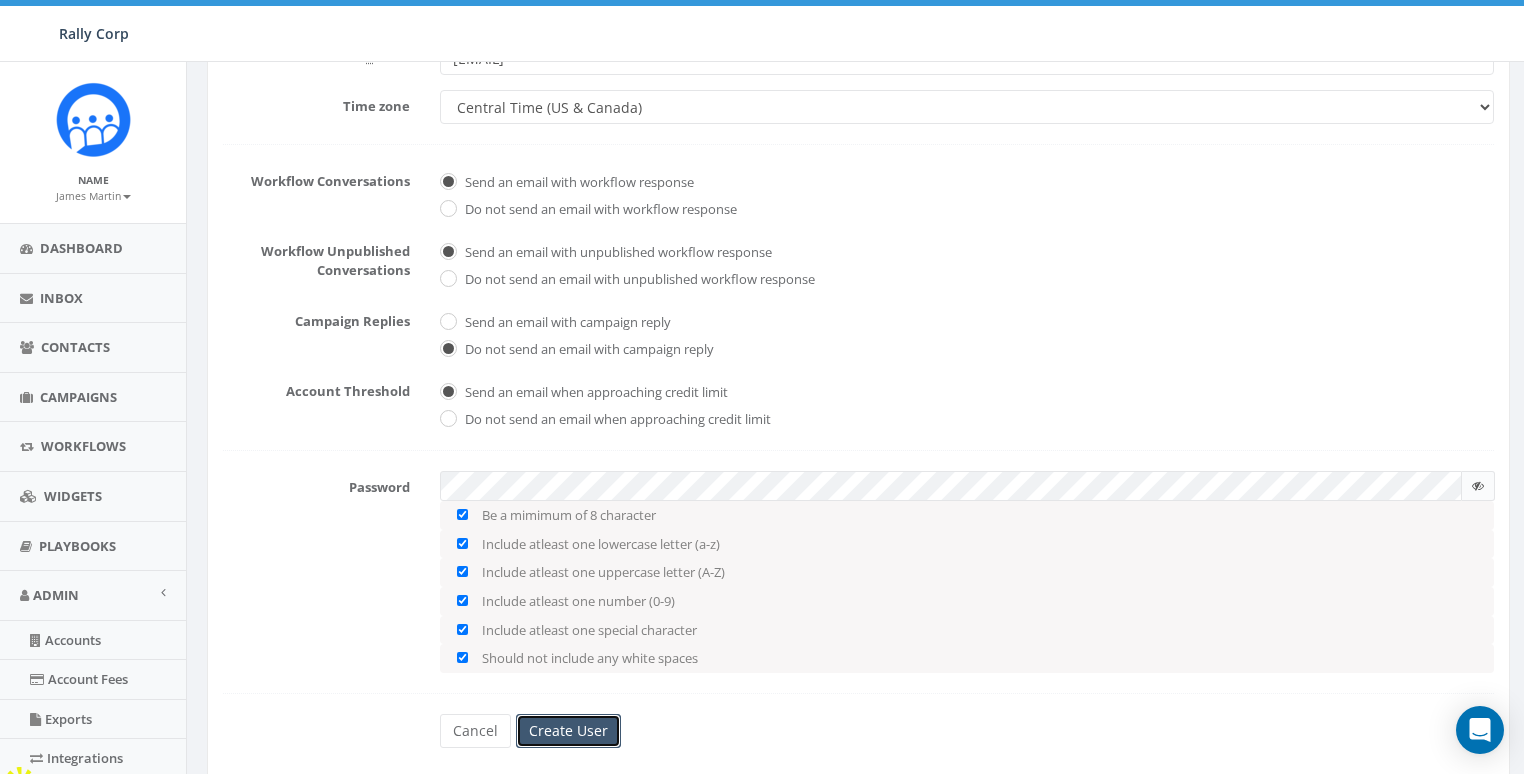 click on "Create User" at bounding box center (568, 731) 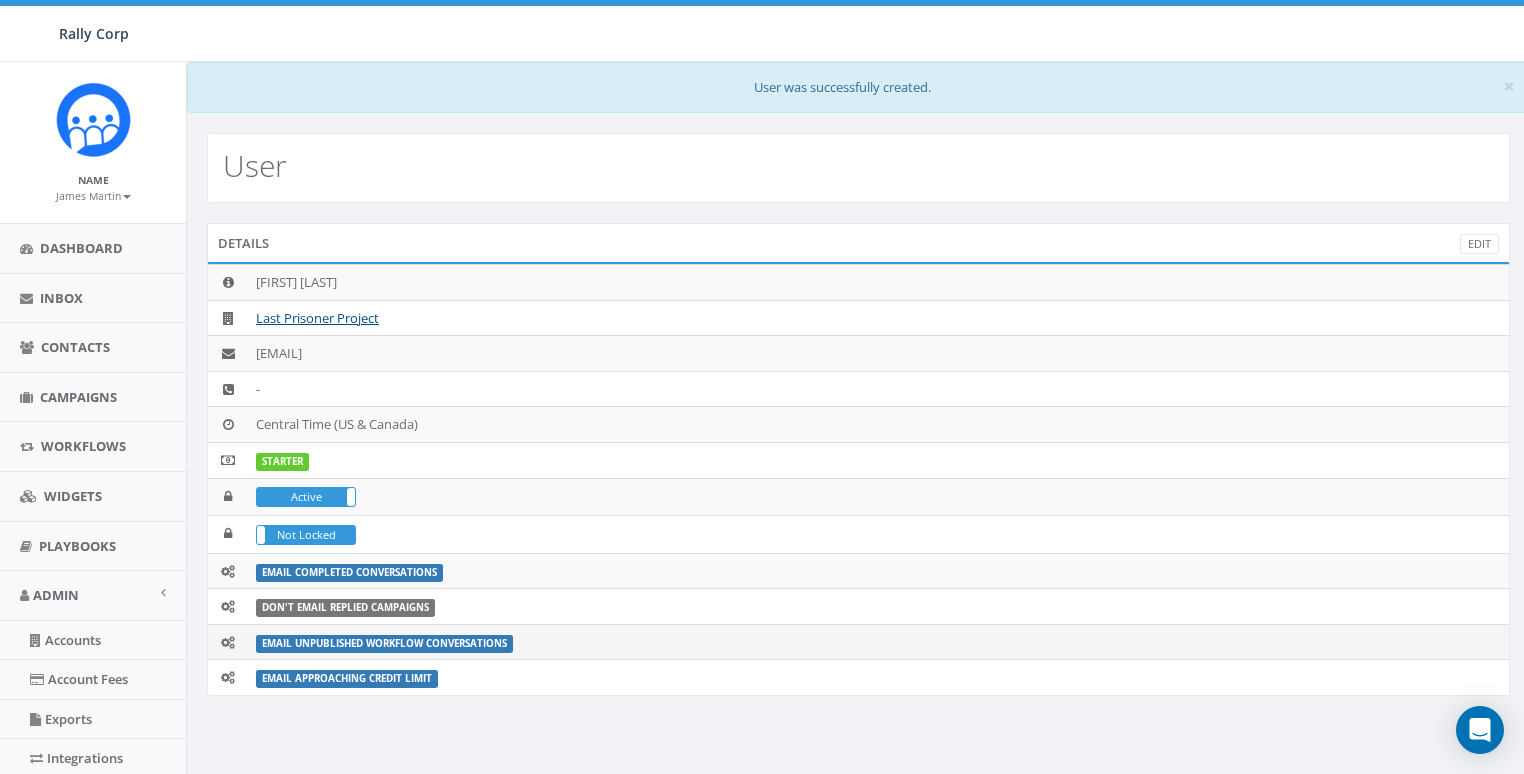 scroll, scrollTop: 0, scrollLeft: 0, axis: both 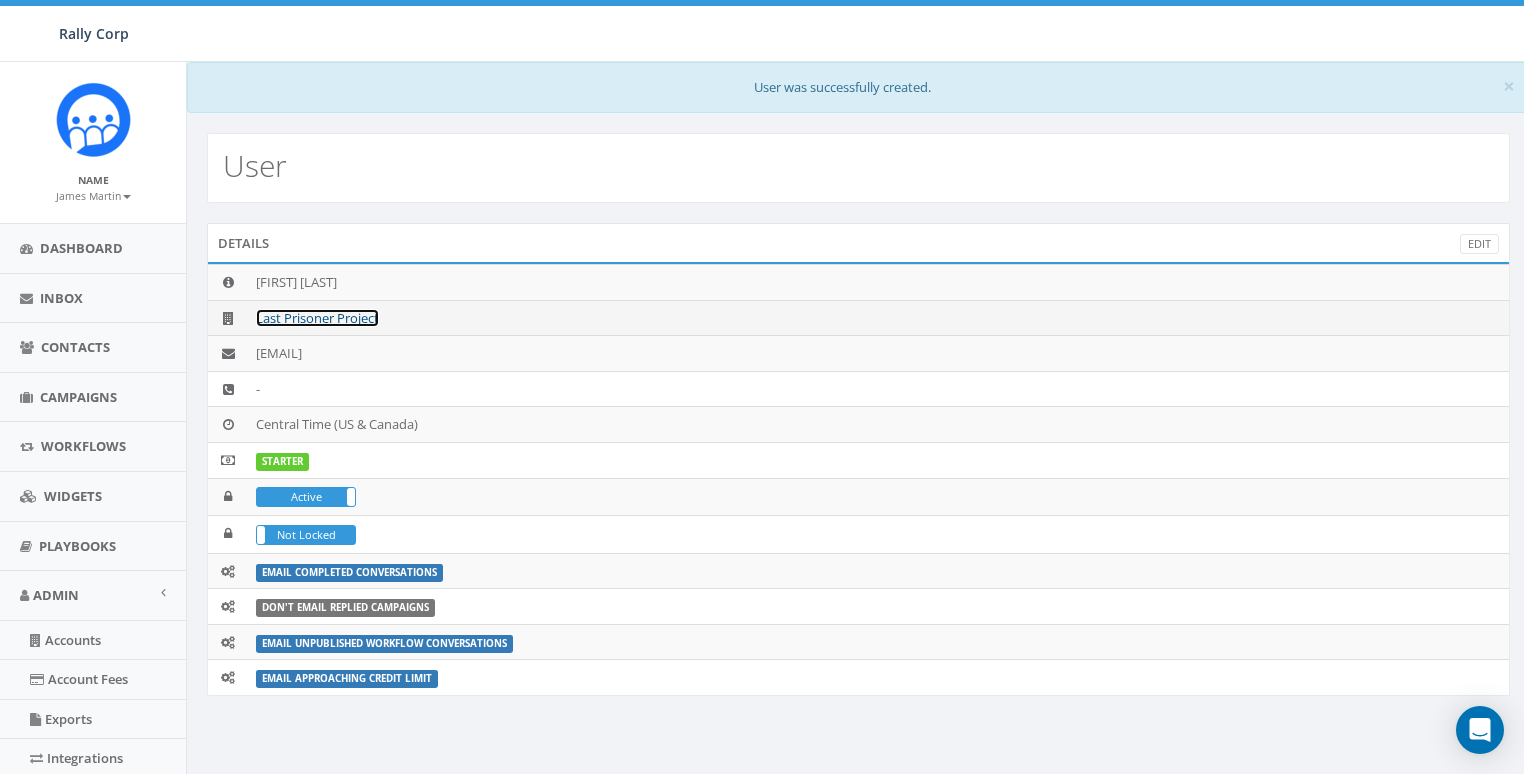 click on "Last Prisoner Project" at bounding box center (317, 318) 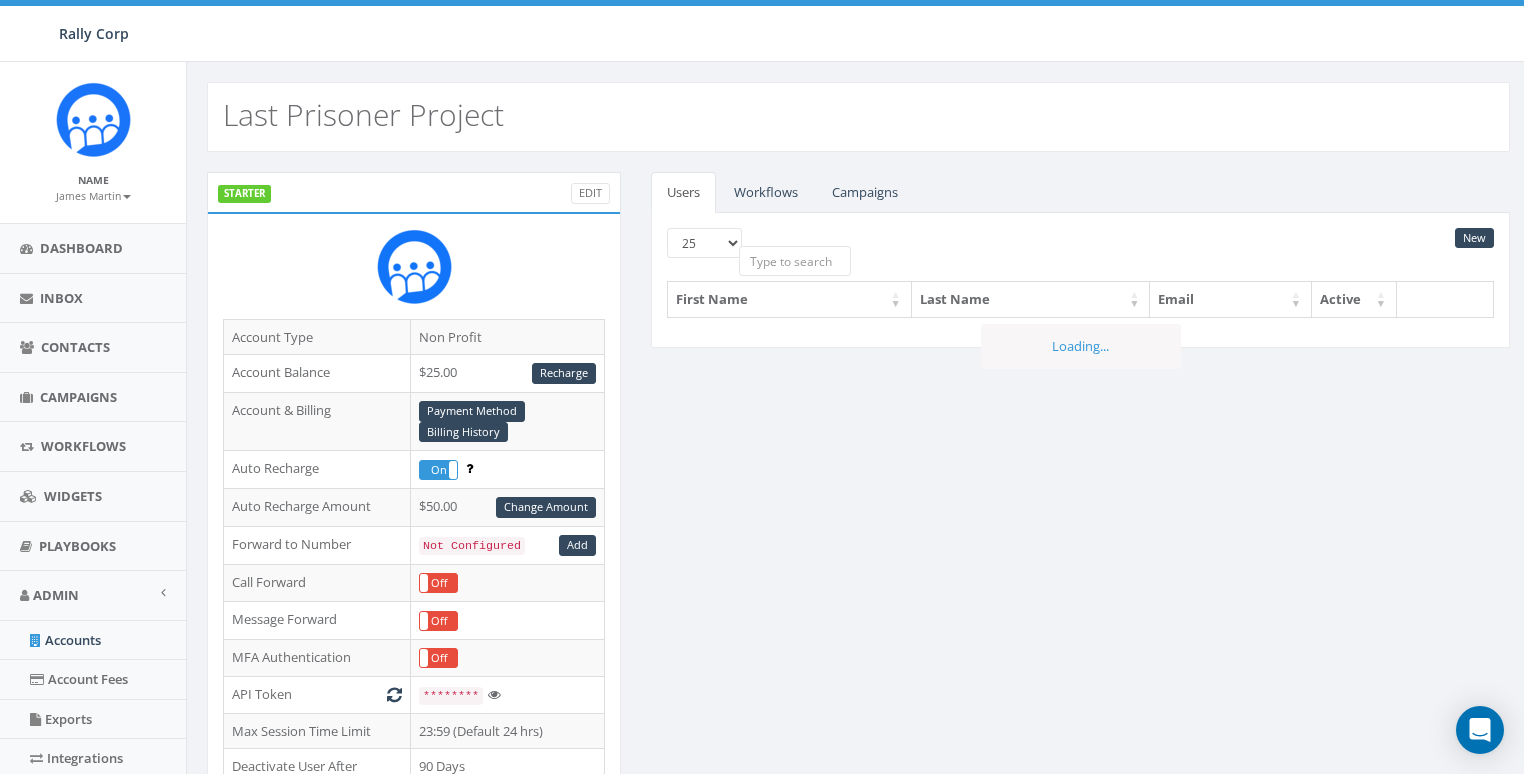 scroll, scrollTop: 0, scrollLeft: 0, axis: both 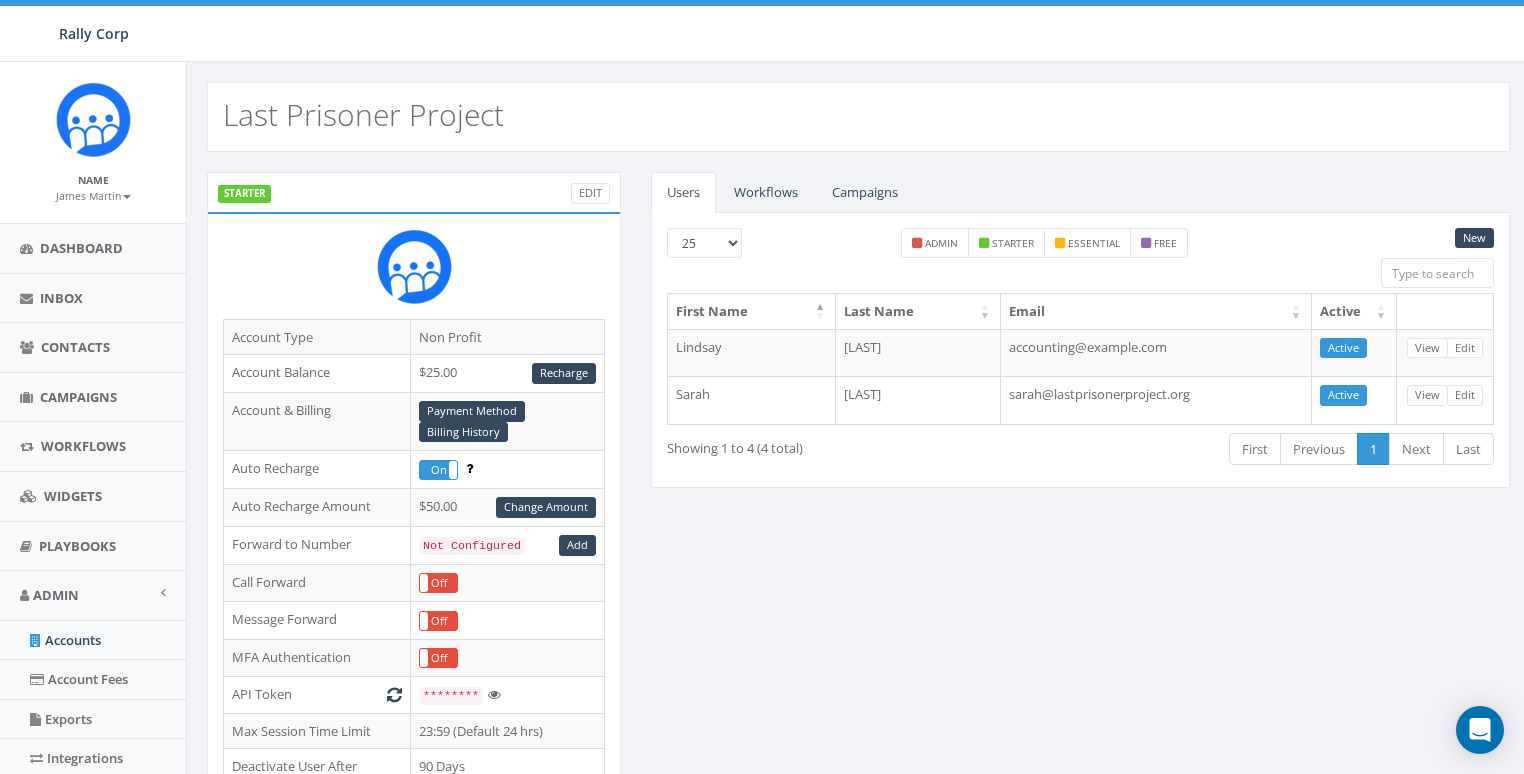 click on "STARTER Edit Account Type Non Profit Account Balance $25.00 Recharge Account & Billing Payment Method    Billing History Auto Recharge On Off Auto Recharge Amount $50.00 Change Amount Forward to Number Not Configured Add Call Forward On Off Message Forward On Off MFA Authentication On Off API Token ******** Max Session Time Limit 23:59 (Default 24 hrs) Deactivate User After 90 Days No Of Login Attempts 5 Password Expiration 90 Days Message Restriction On Off Message Limit 0 Change Limit Resend Email Verification Resend Stripe Customer View on Stripe Account Details Platform Usage Platform Numbers Monthly Account Credit $25.00 Monthly Account Balance $25.00 Bonus & Pre-Purchased Balance $0.00 Current Month SMS Inbounds 0 Current Month MMS Inbounds 0 Conversion Tracking Snippet Current Month Usage (%) 0.00% Current Month SMS Outbounds 0 Current Month MMS Outbounds 0 Current Month Voice Outbounds 0 Current Month Voice Inbounds 0 New State Platform Numbers campaign count No matching records found Loading... First" at bounding box center [858, 795] 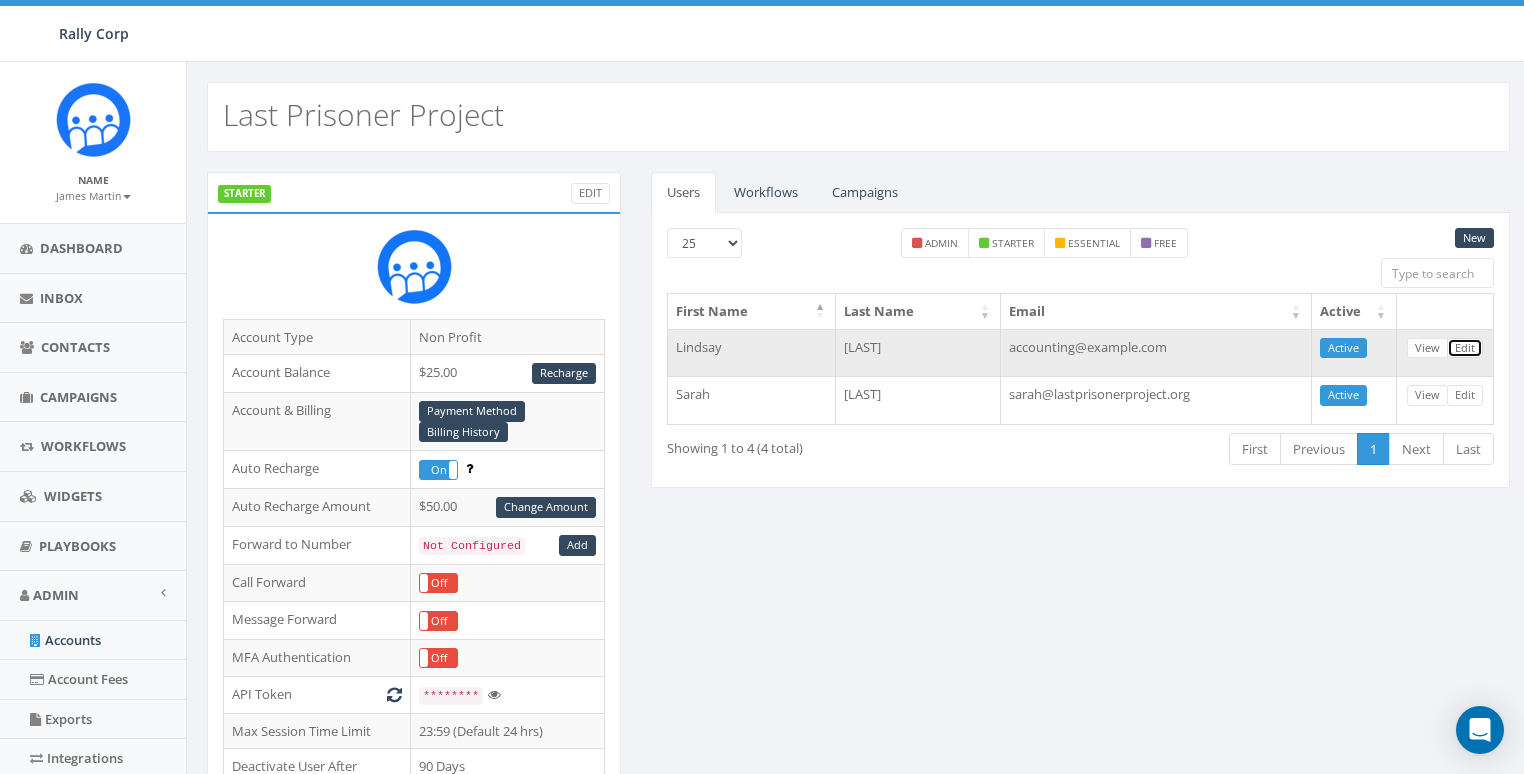 click on "Edit" at bounding box center [1465, 348] 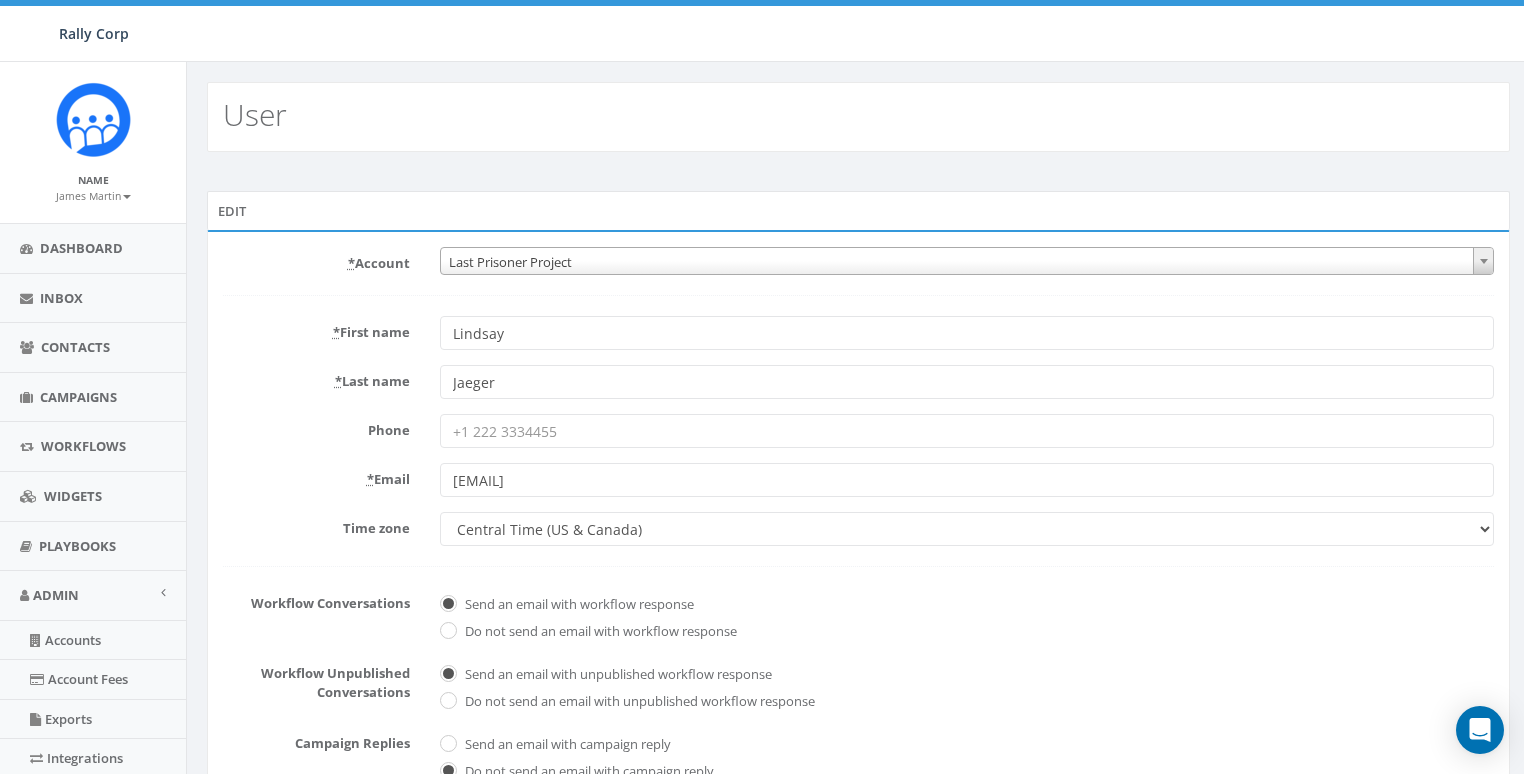 scroll, scrollTop: 0, scrollLeft: 0, axis: both 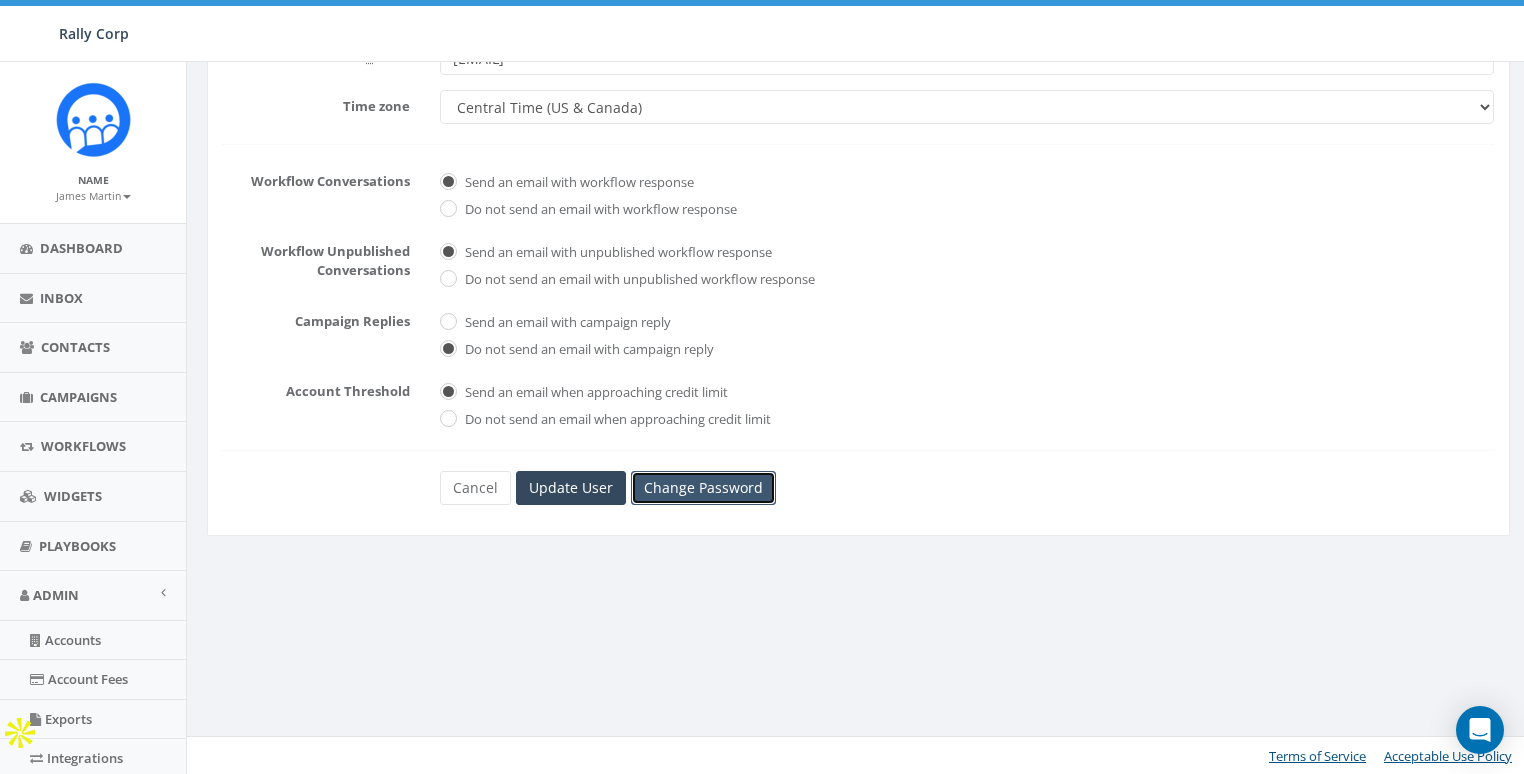 click on "Change Password" at bounding box center [703, 488] 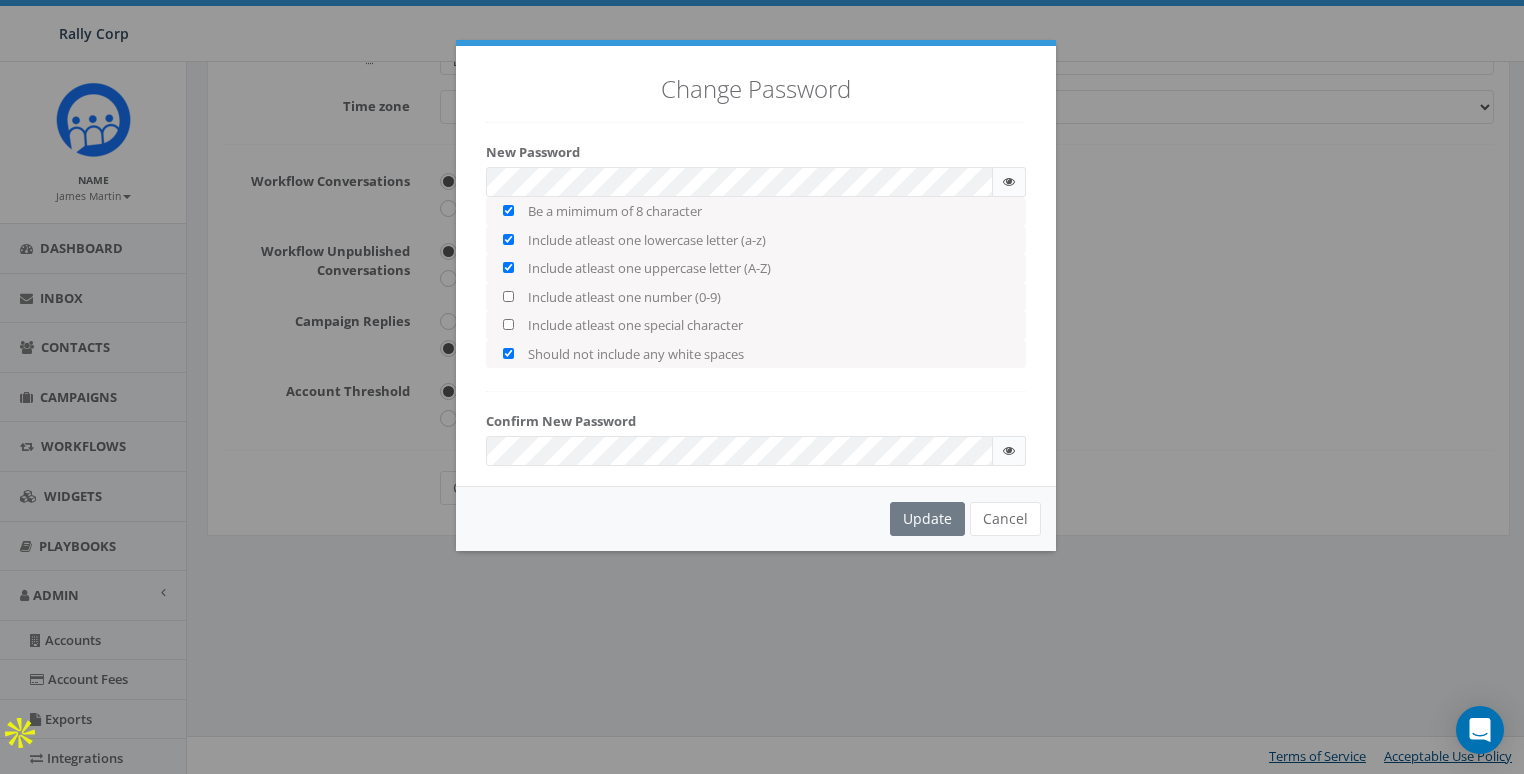 checkbox on "true" 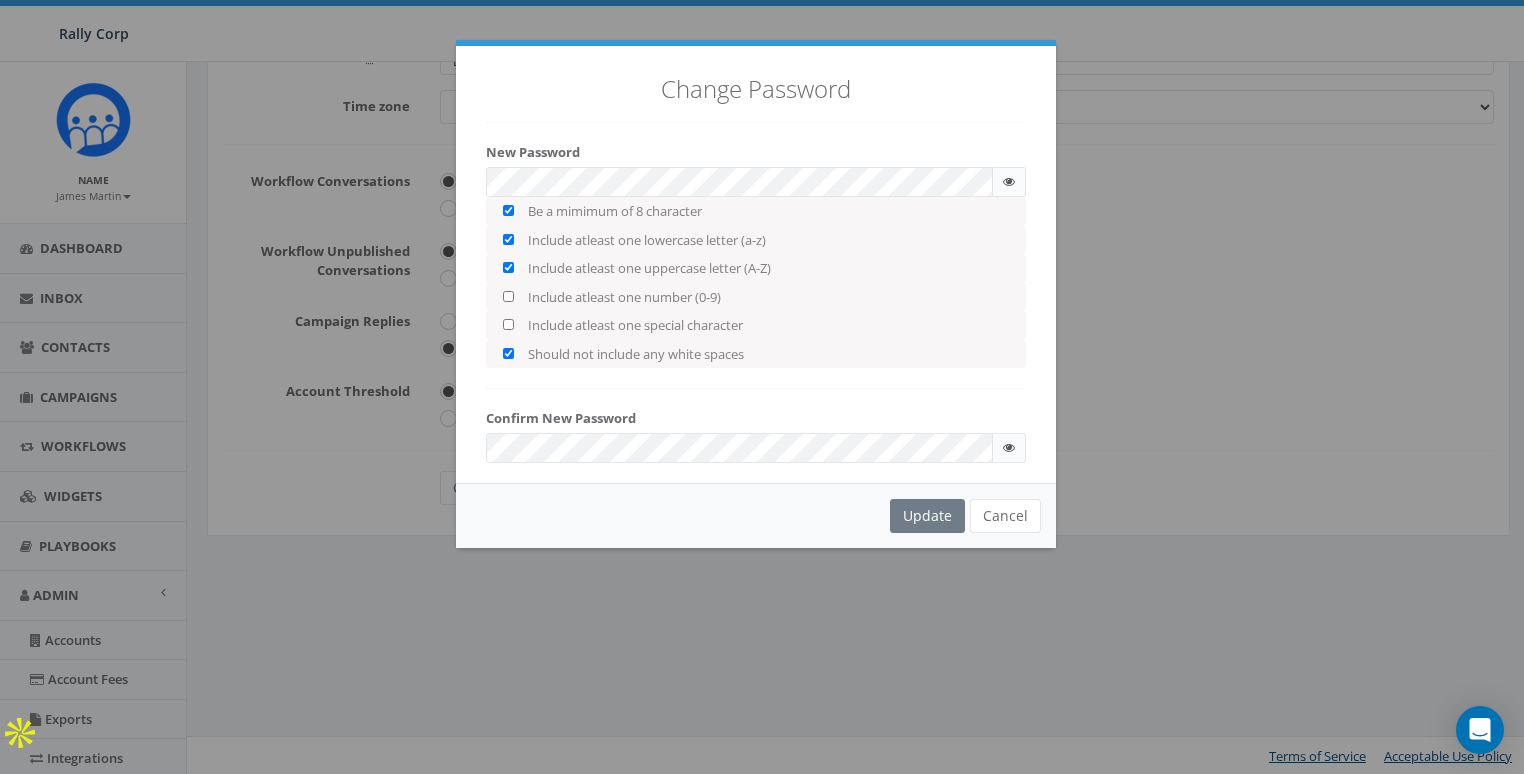 click on "Change Password New Password Be a mimimum of 8 character Include atleast one lowercase letter (a-z) Include atleast one uppercase letter (A-Z) Include atleast one number (0-9) Include atleast one special character Should not include any white spaces Confirm New Password" at bounding box center [756, 264] 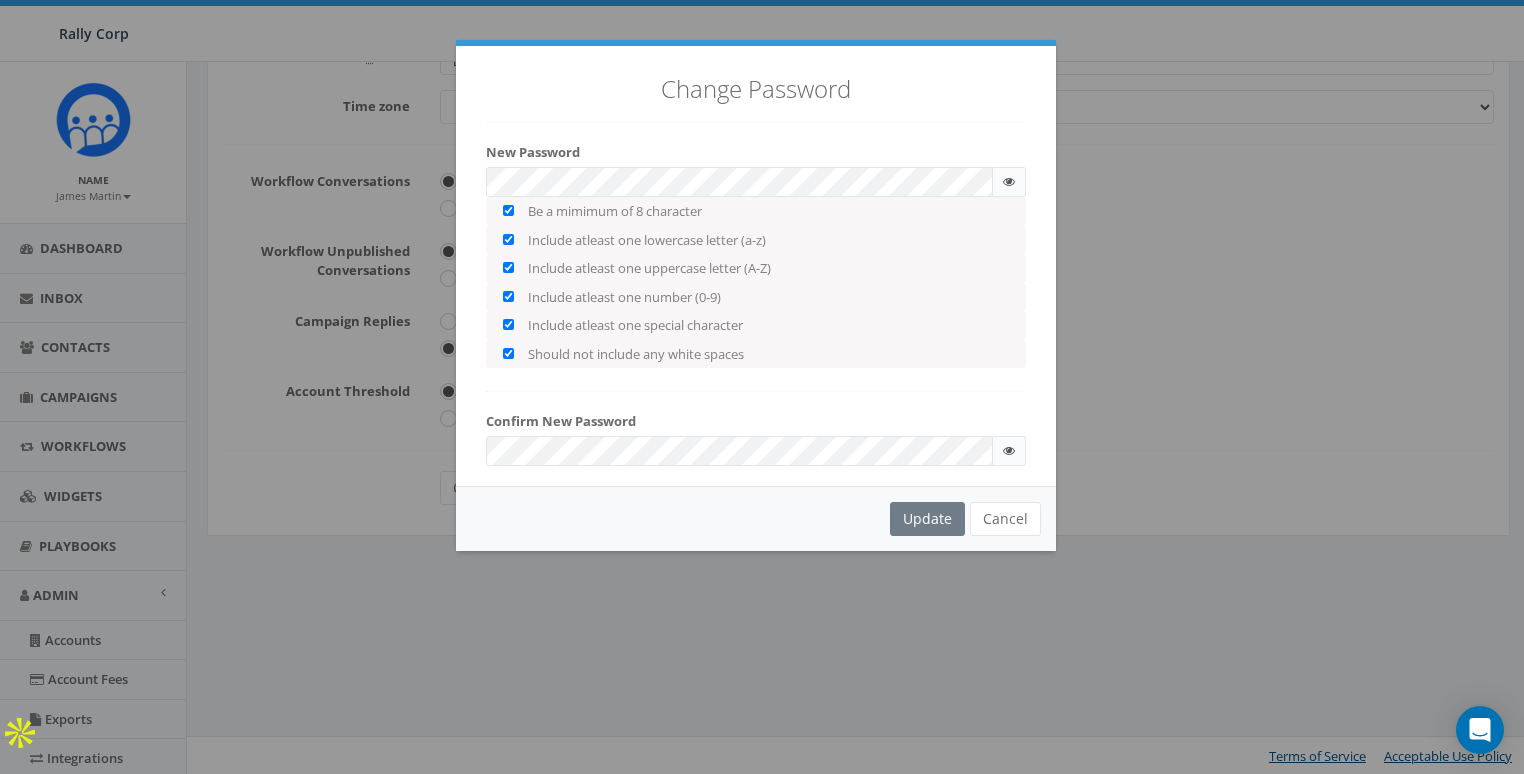 checkbox on "true" 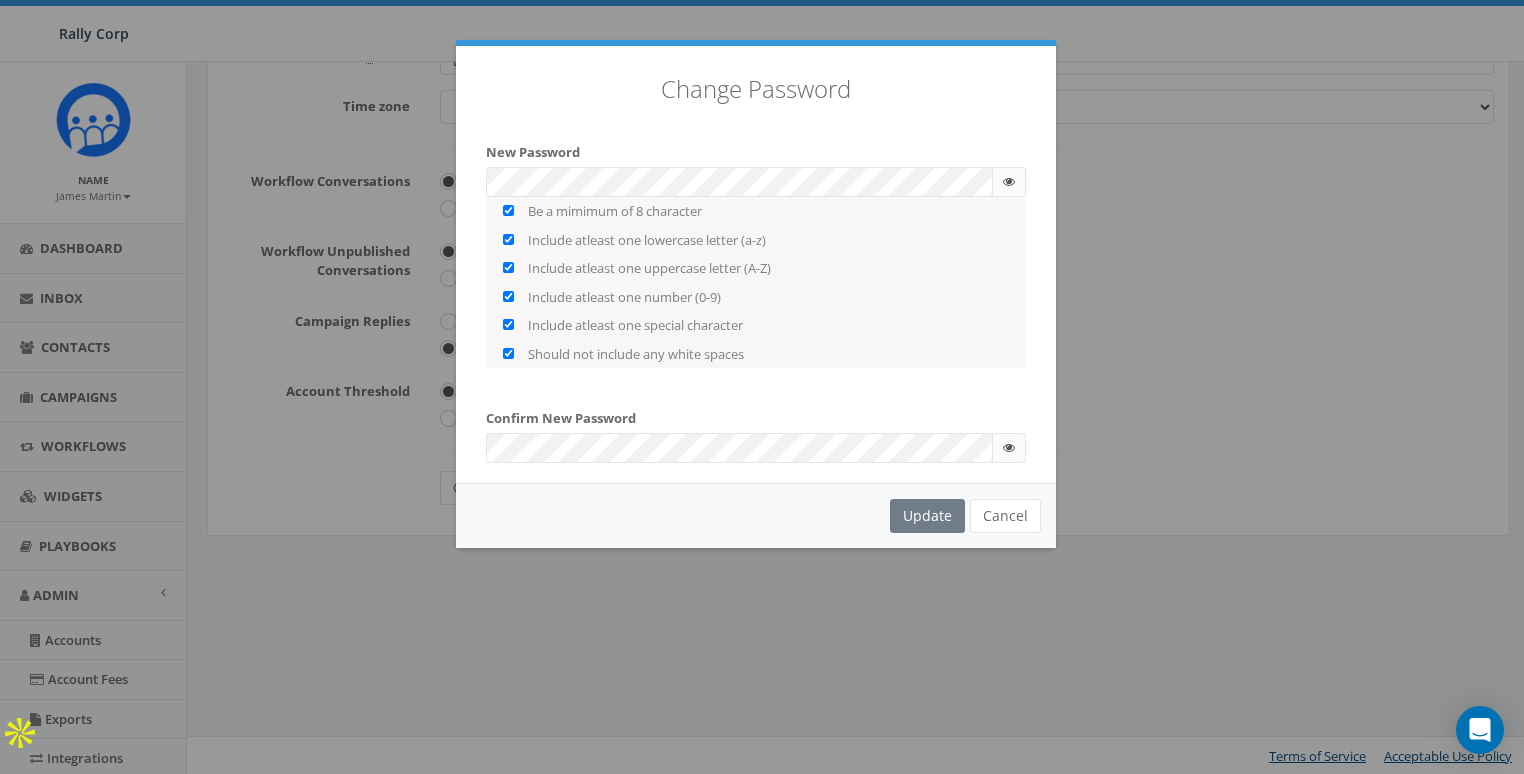 click on "Change Password New Password Be a mimimum of 8 character Include atleast one lowercase letter (a-z) Include atleast one uppercase letter (A-Z) Include atleast one number (0-9) Include atleast one special character Should not include any white spaces Confirm New Password" at bounding box center [756, 264] 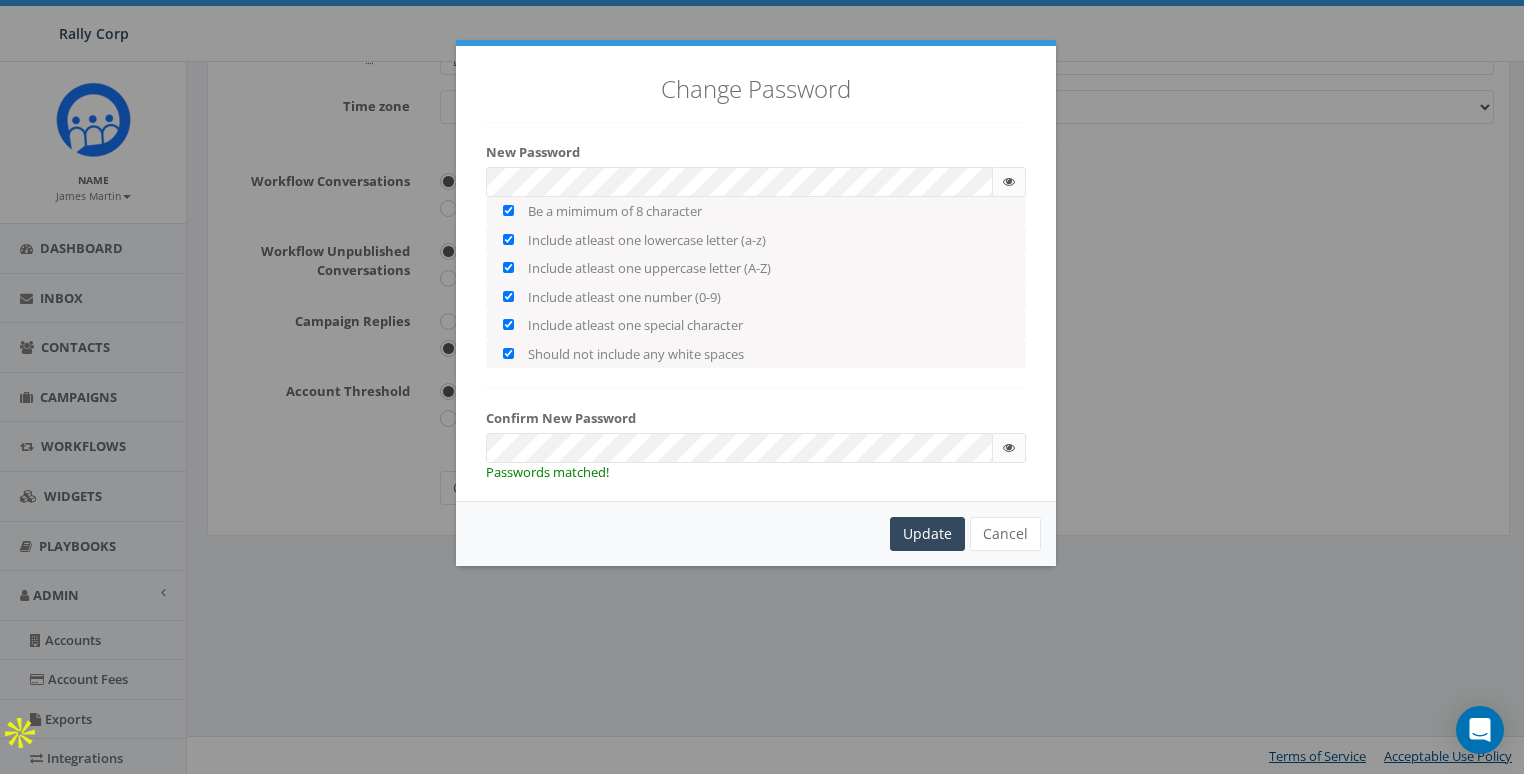 click on "Change Password New Password Be a mimimum of 8 character Include atleast one lowercase letter (a-z) Include atleast one uppercase letter (A-Z) Include atleast one number (0-9) Include atleast one special character Should not include any white spaces Confirm New Password Passwords matched!" at bounding box center [756, 273] 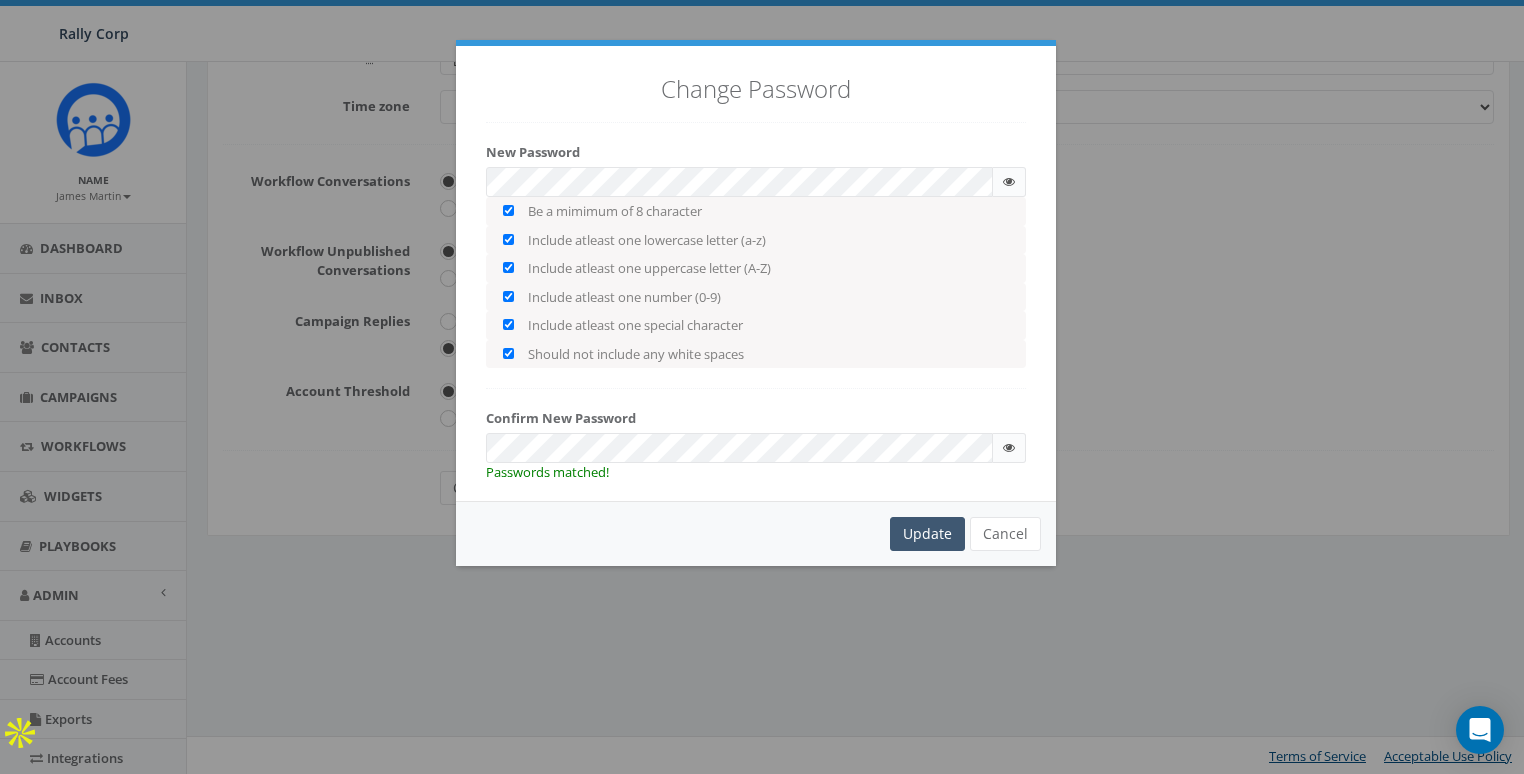 click on "Update" at bounding box center [927, 534] 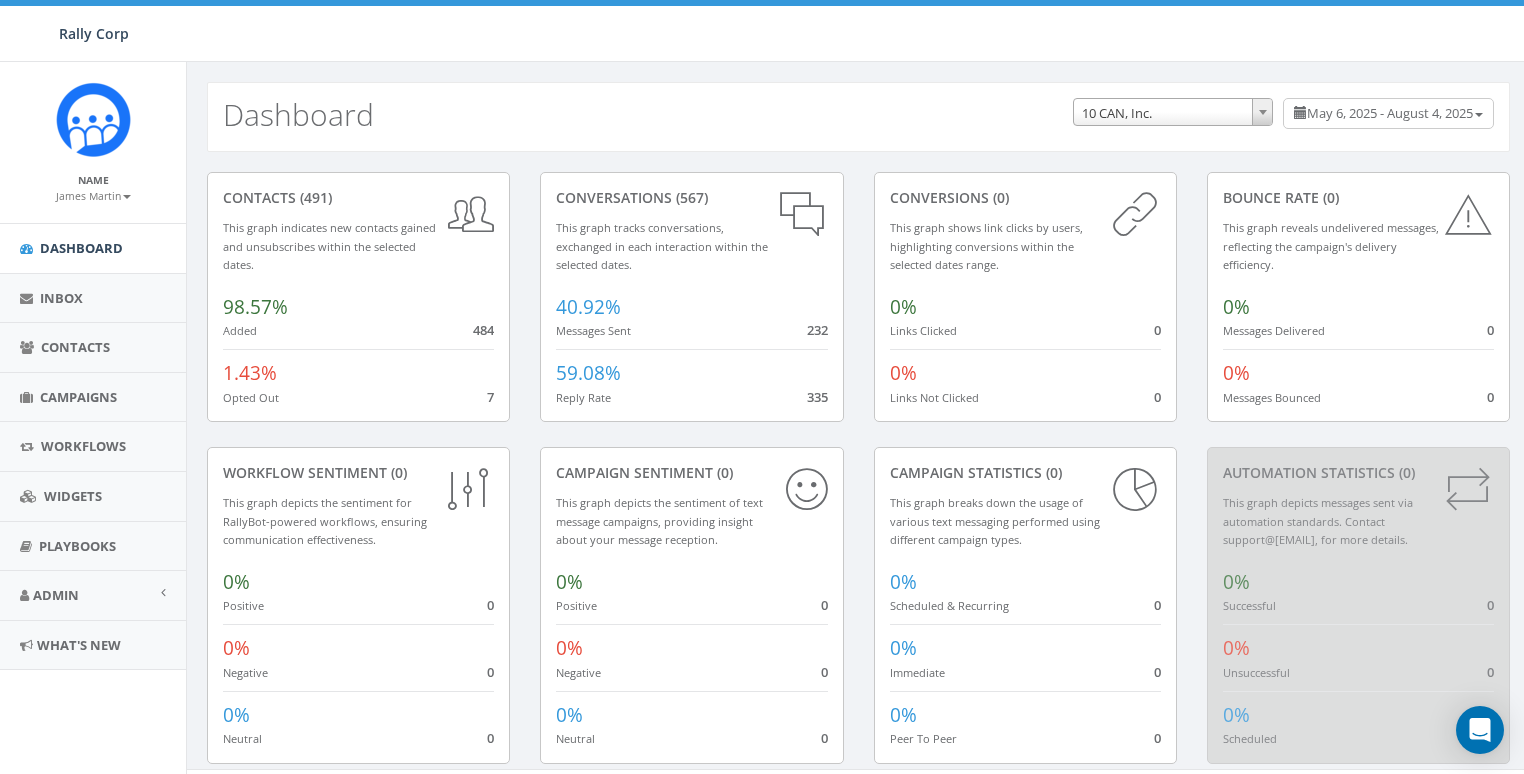 scroll, scrollTop: 0, scrollLeft: 0, axis: both 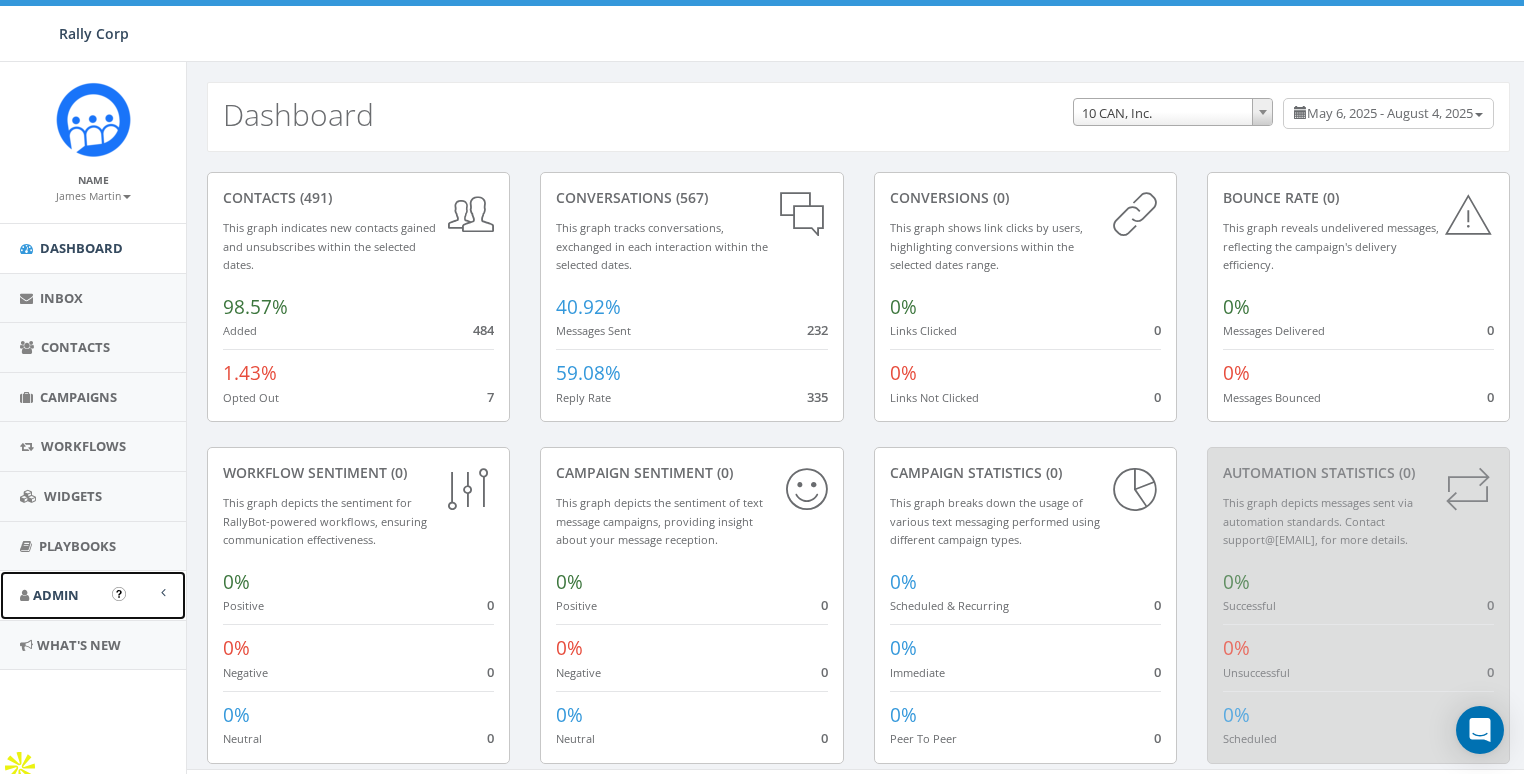 click on "Admin" at bounding box center (93, 595) 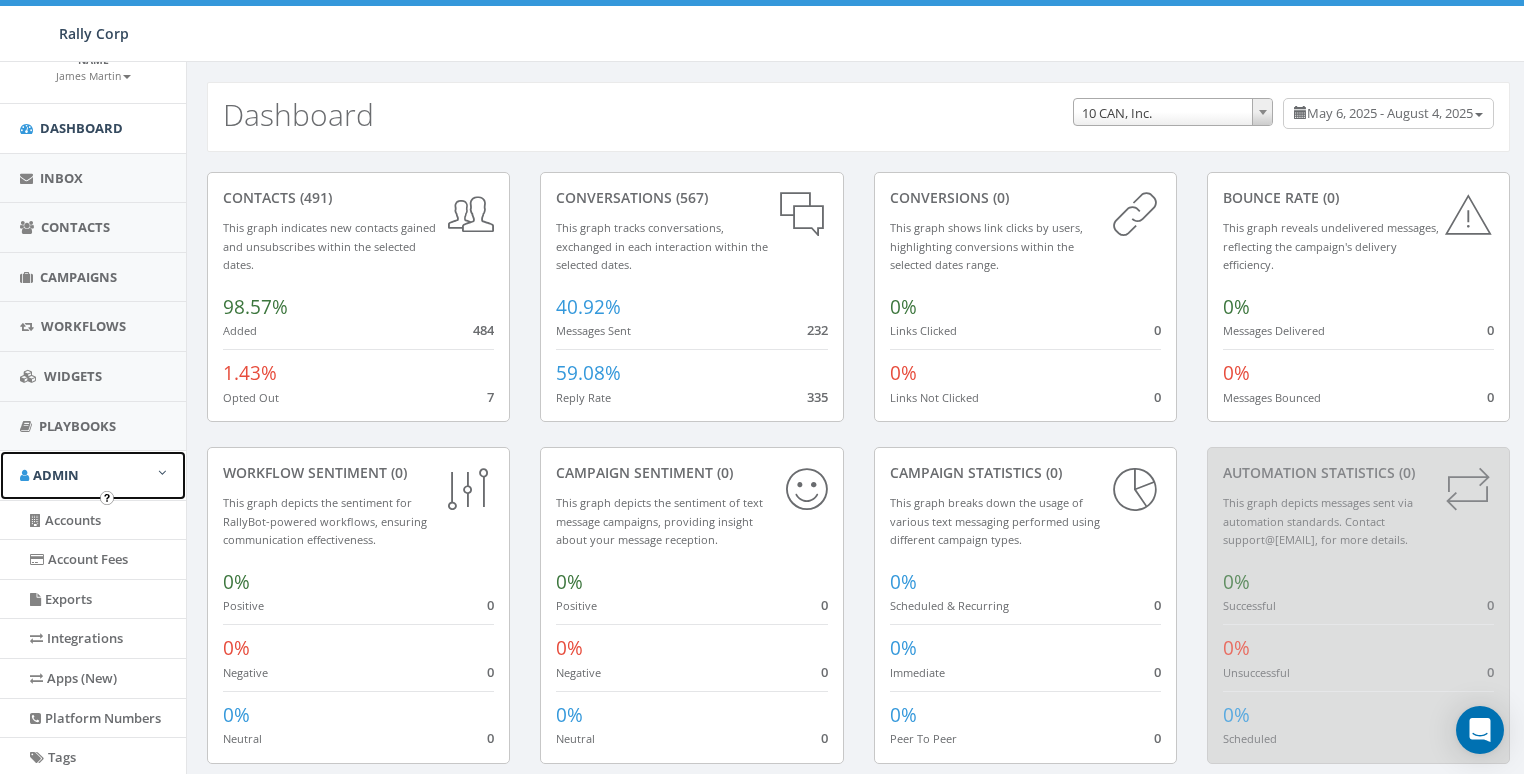 scroll, scrollTop: 120, scrollLeft: 0, axis: vertical 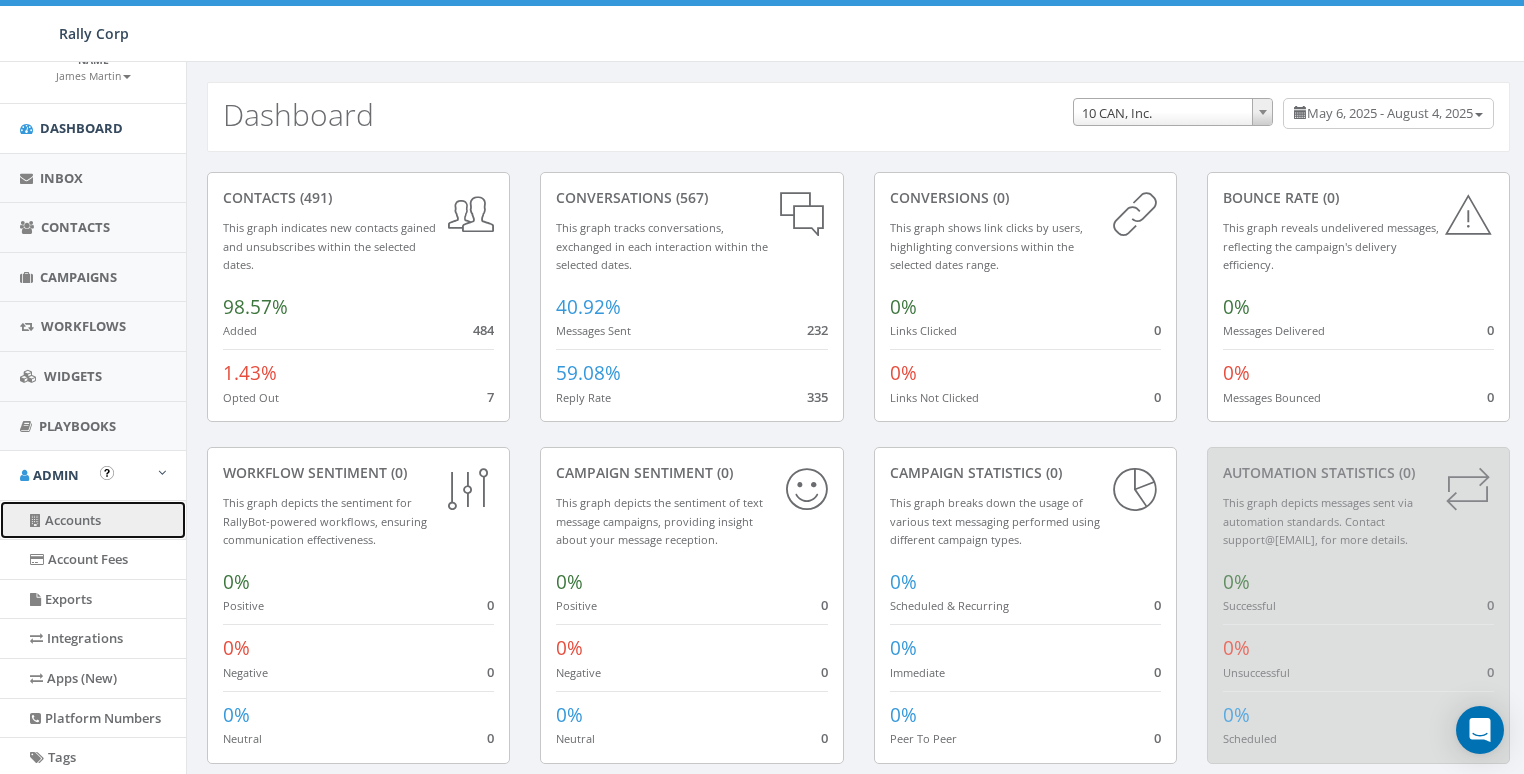 click on "Accounts" at bounding box center [93, 520] 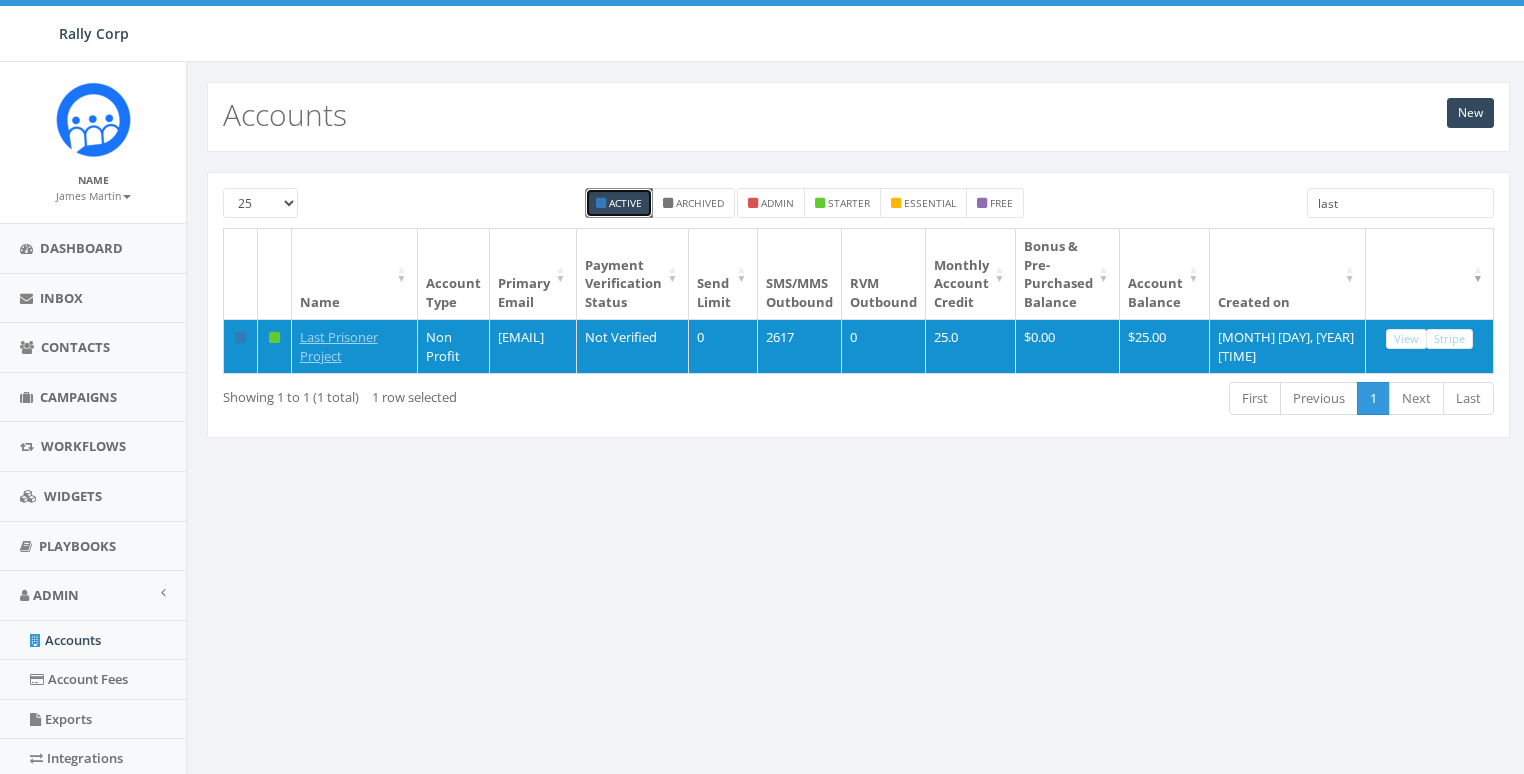 scroll, scrollTop: 0, scrollLeft: 0, axis: both 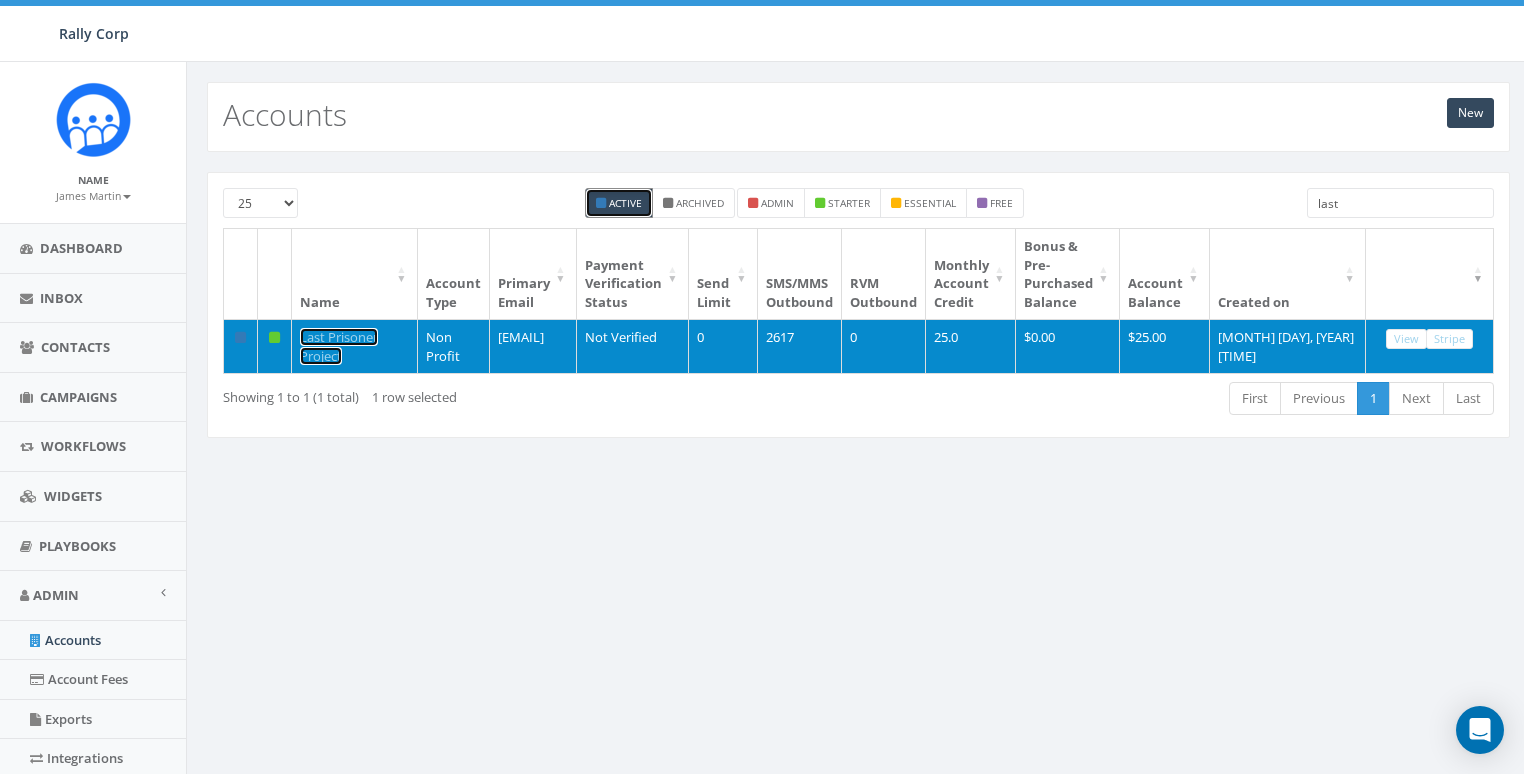 click on "Last Prisoner Project" at bounding box center (339, 346) 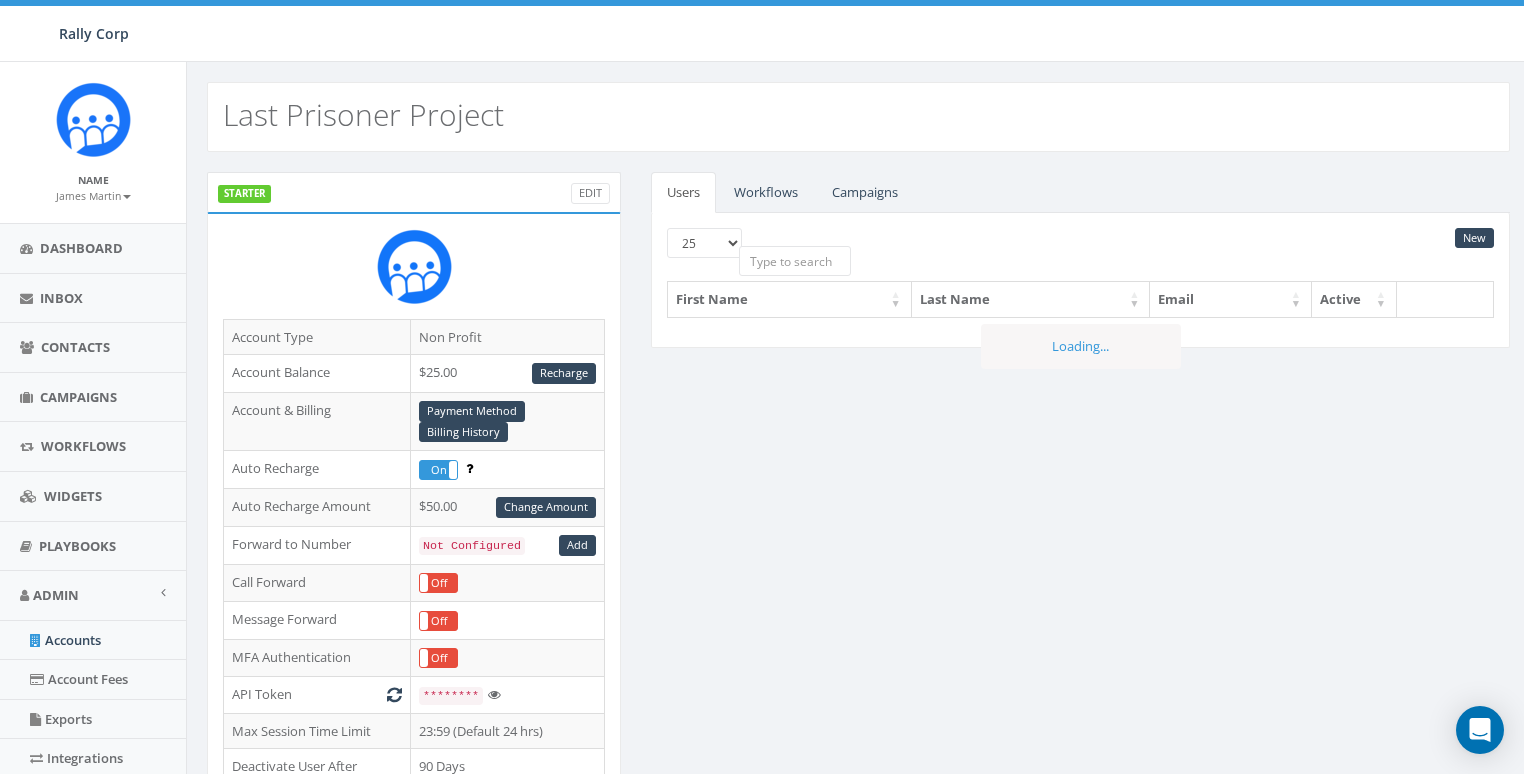 scroll, scrollTop: 0, scrollLeft: 0, axis: both 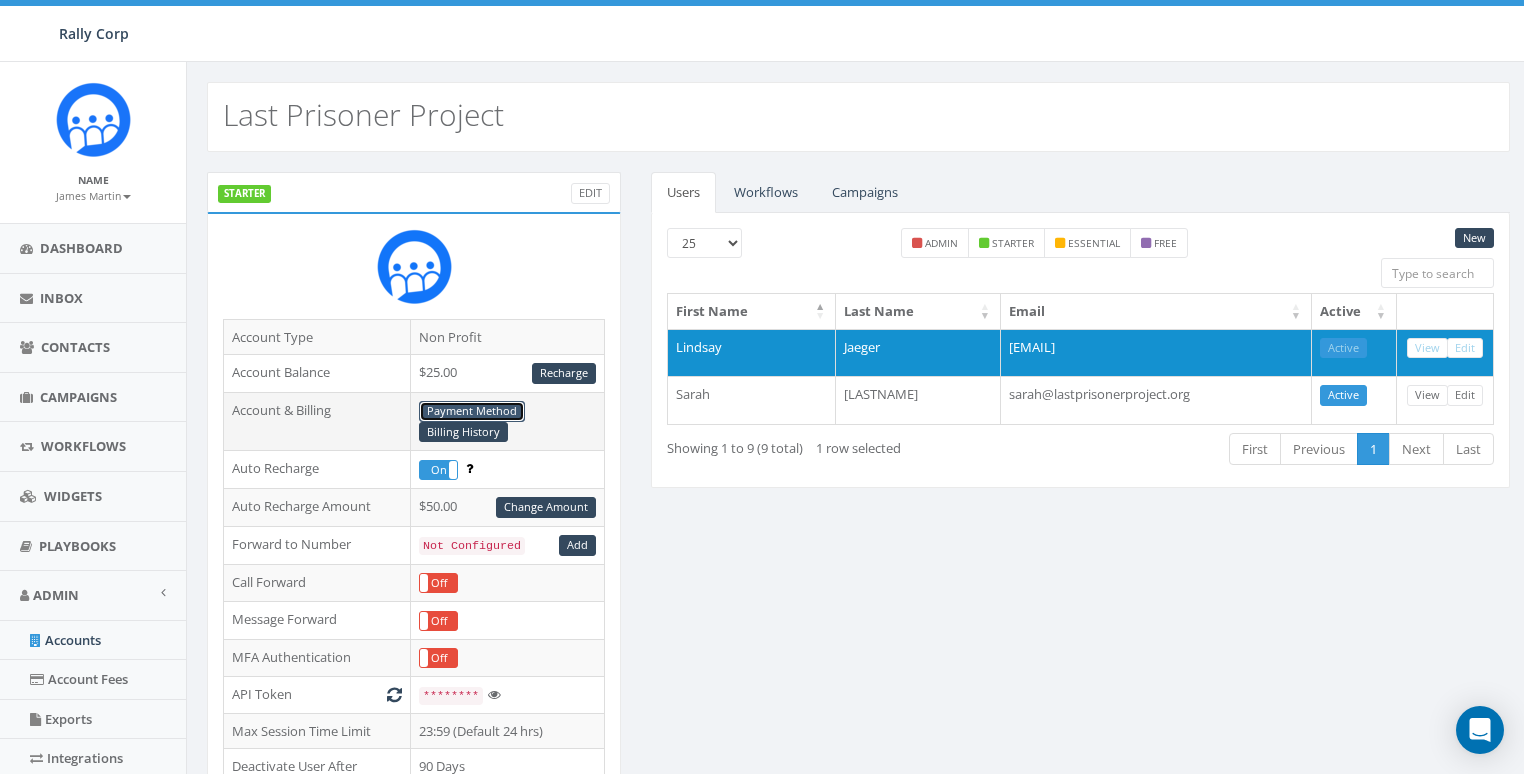 click on "Payment Method" at bounding box center (472, 411) 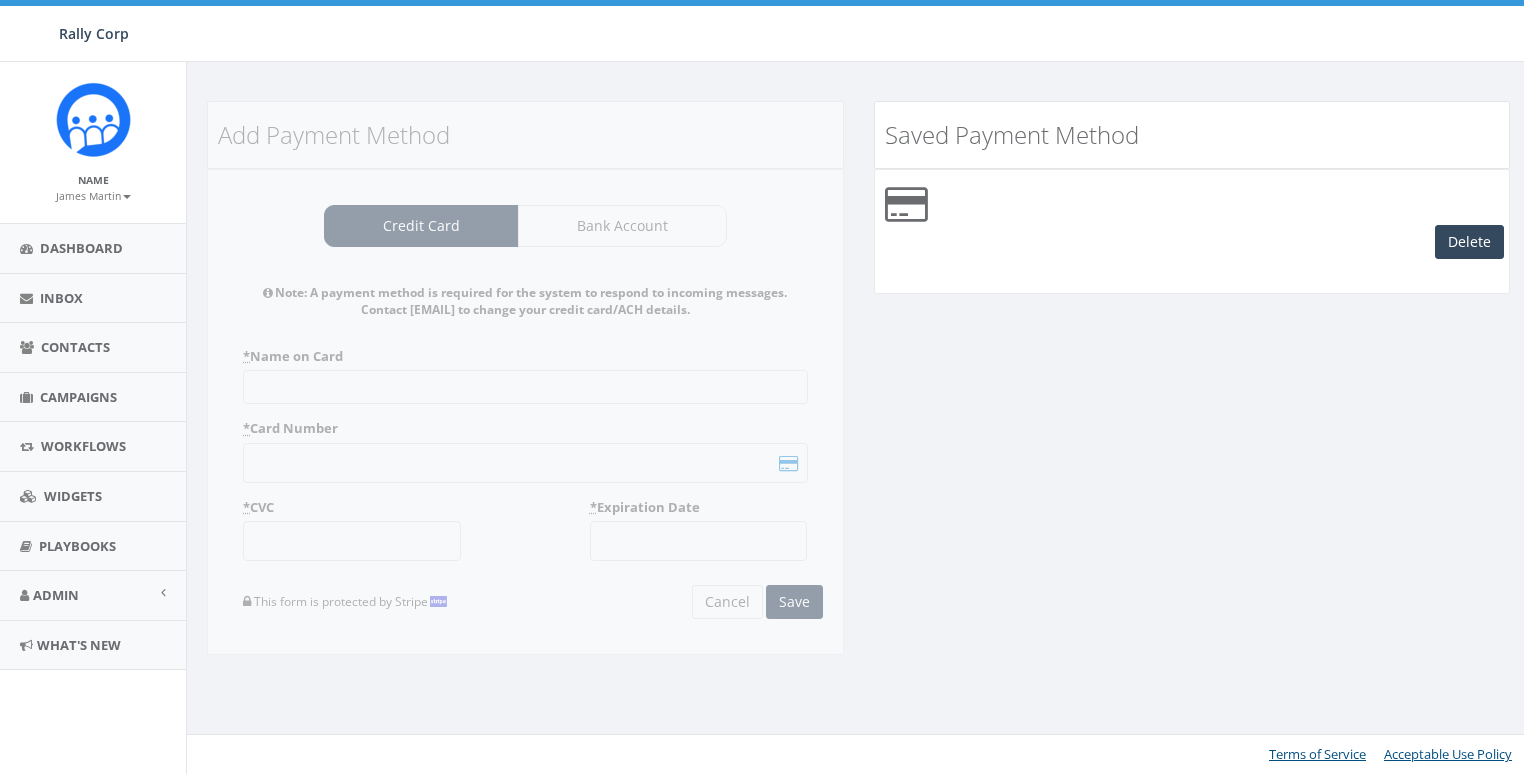 scroll, scrollTop: 0, scrollLeft: 0, axis: both 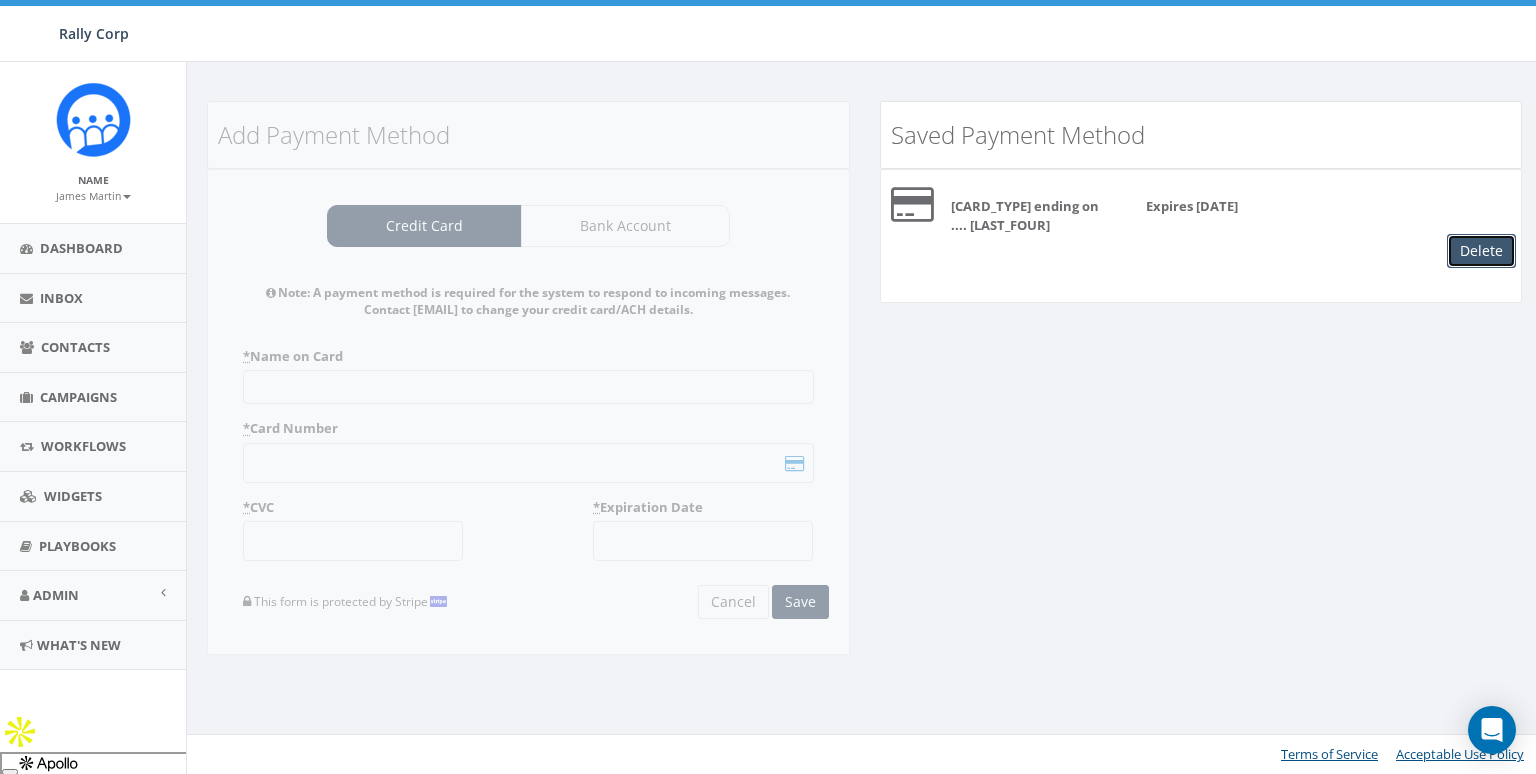 click on "Delete" at bounding box center (1481, 251) 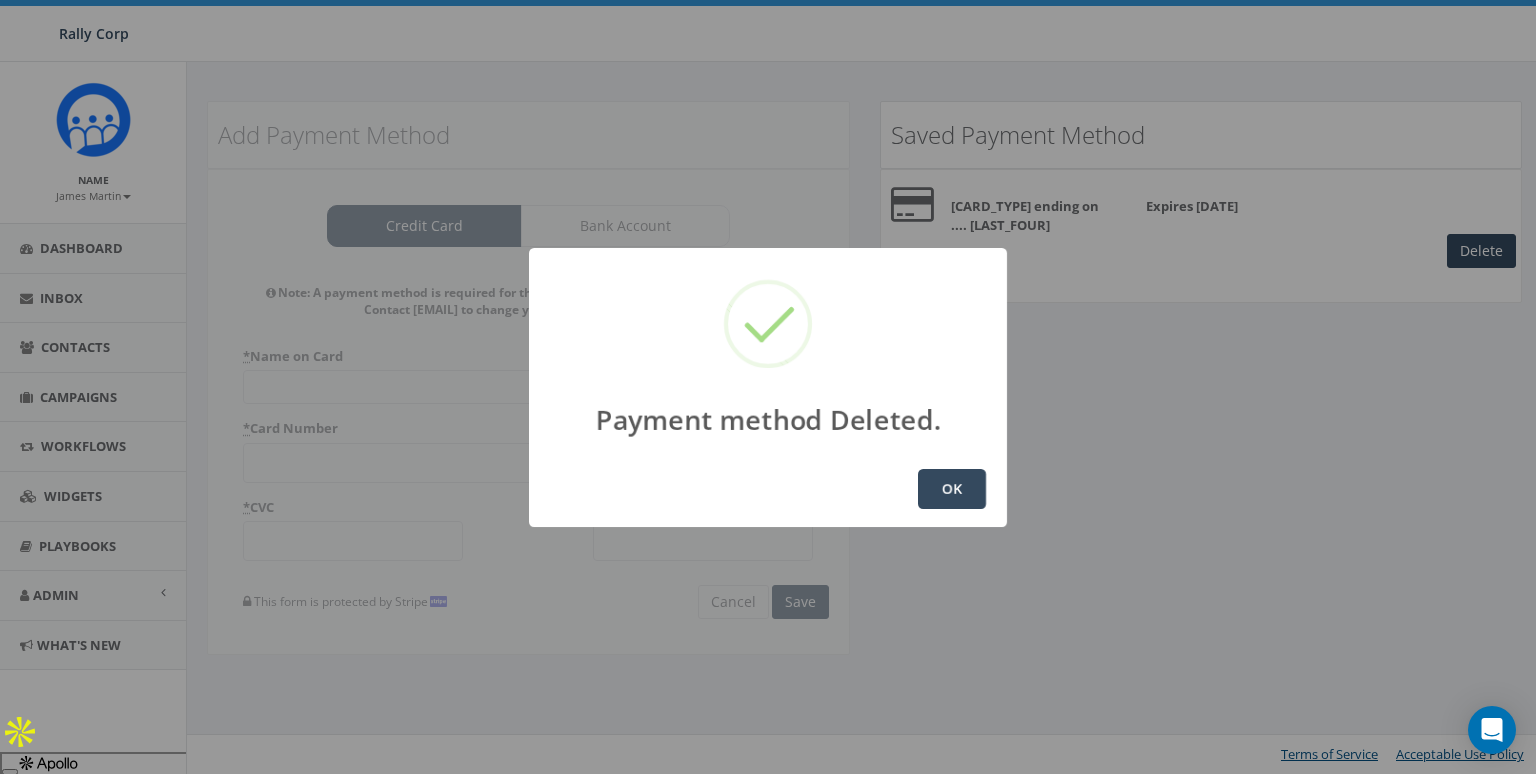 click on "OK" at bounding box center [952, 489] 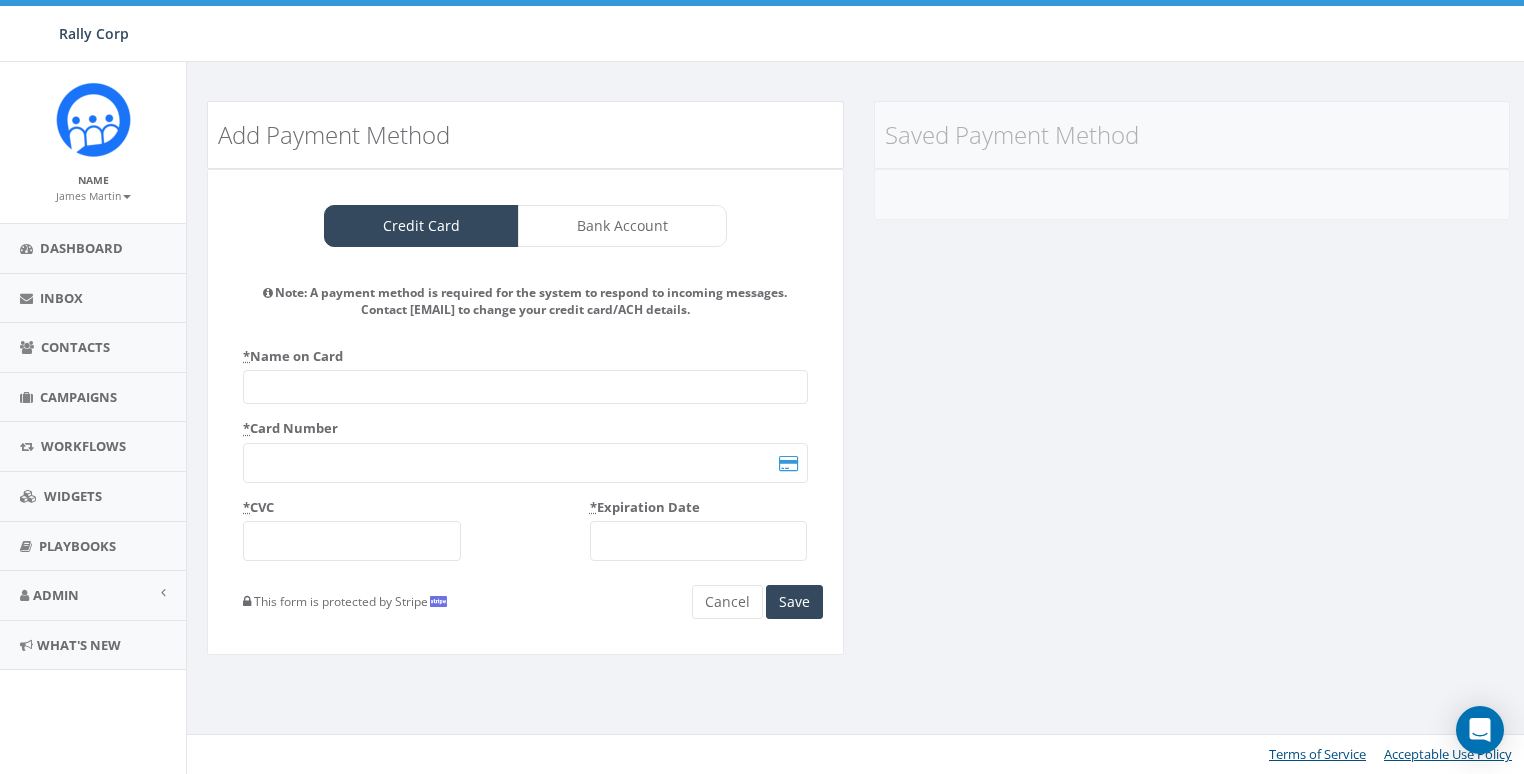 scroll, scrollTop: 0, scrollLeft: 0, axis: both 